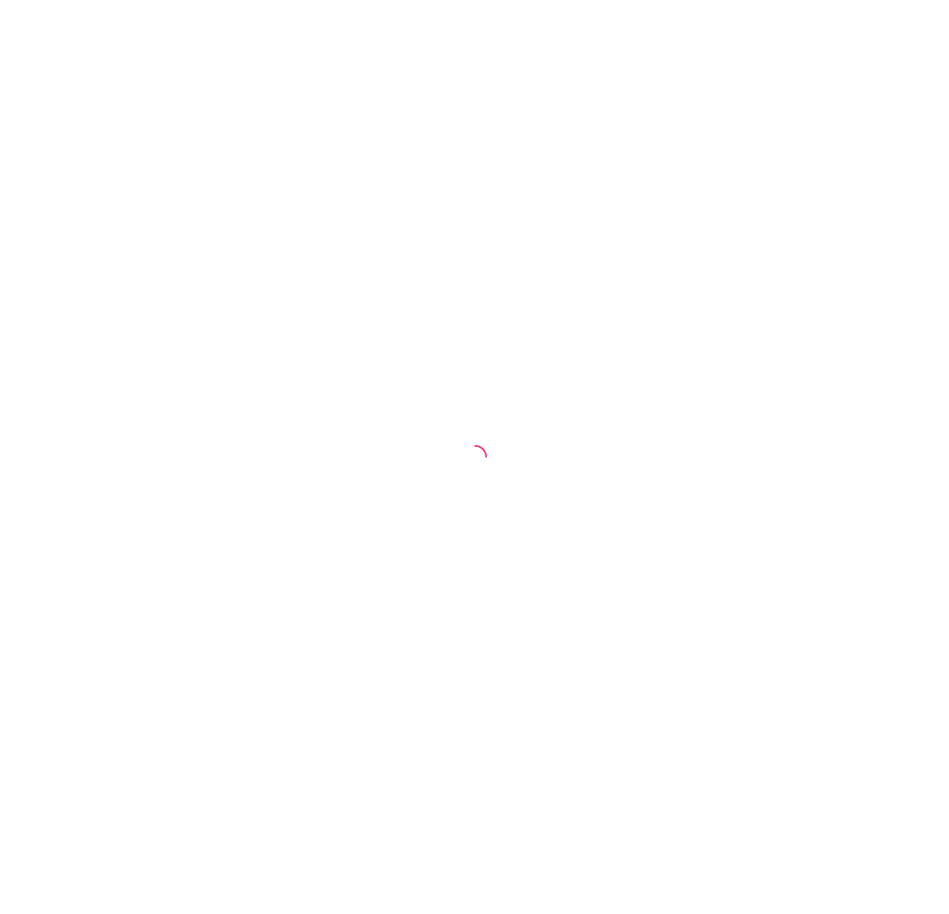 scroll, scrollTop: 0, scrollLeft: 0, axis: both 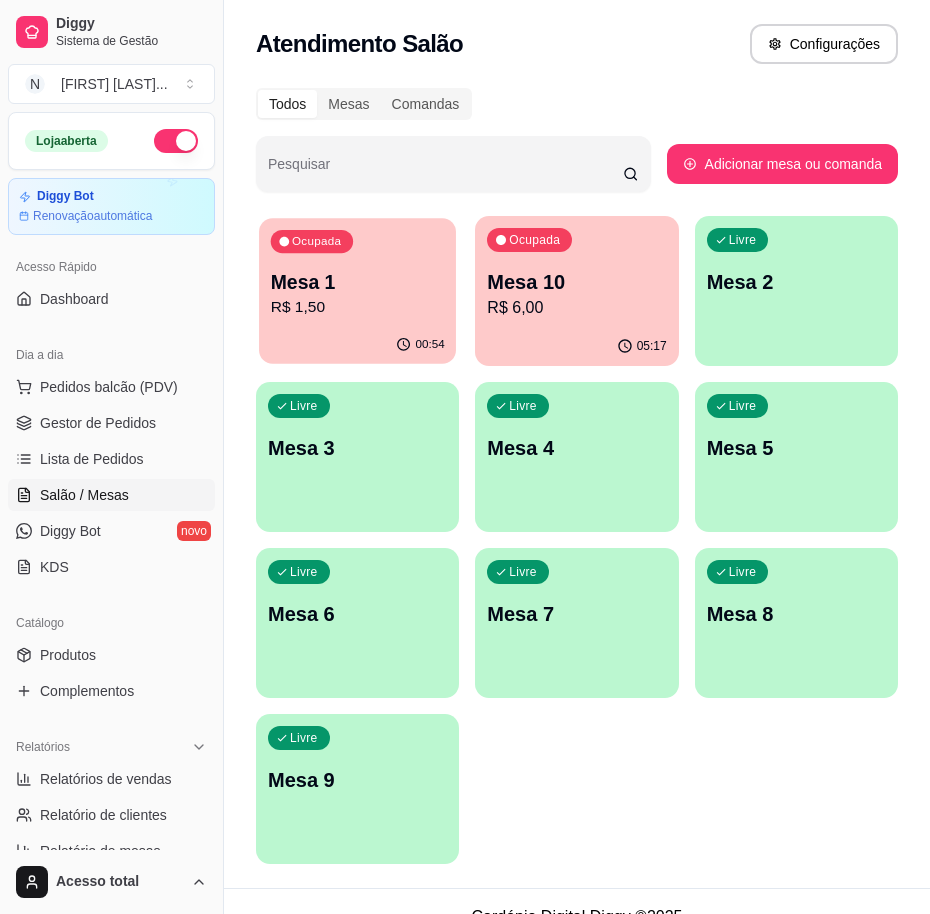 click on "R$ 1,50" at bounding box center (358, 307) 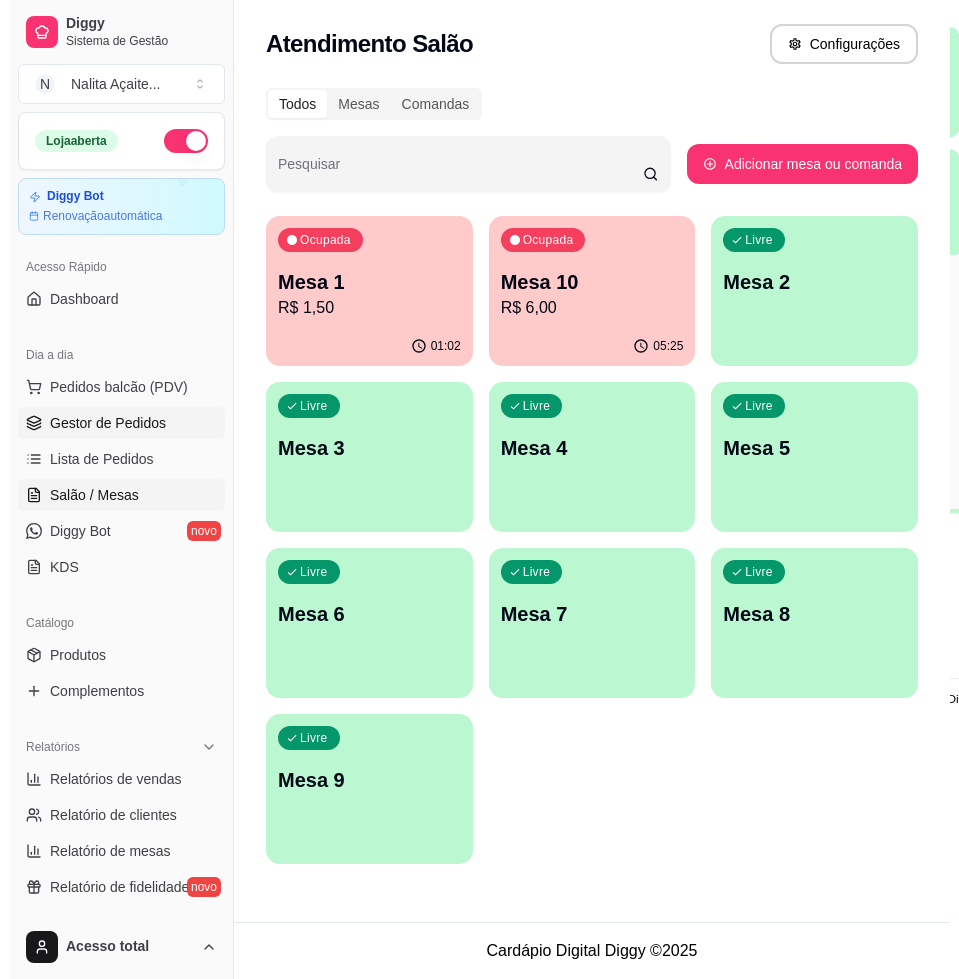 scroll, scrollTop: 0, scrollLeft: 0, axis: both 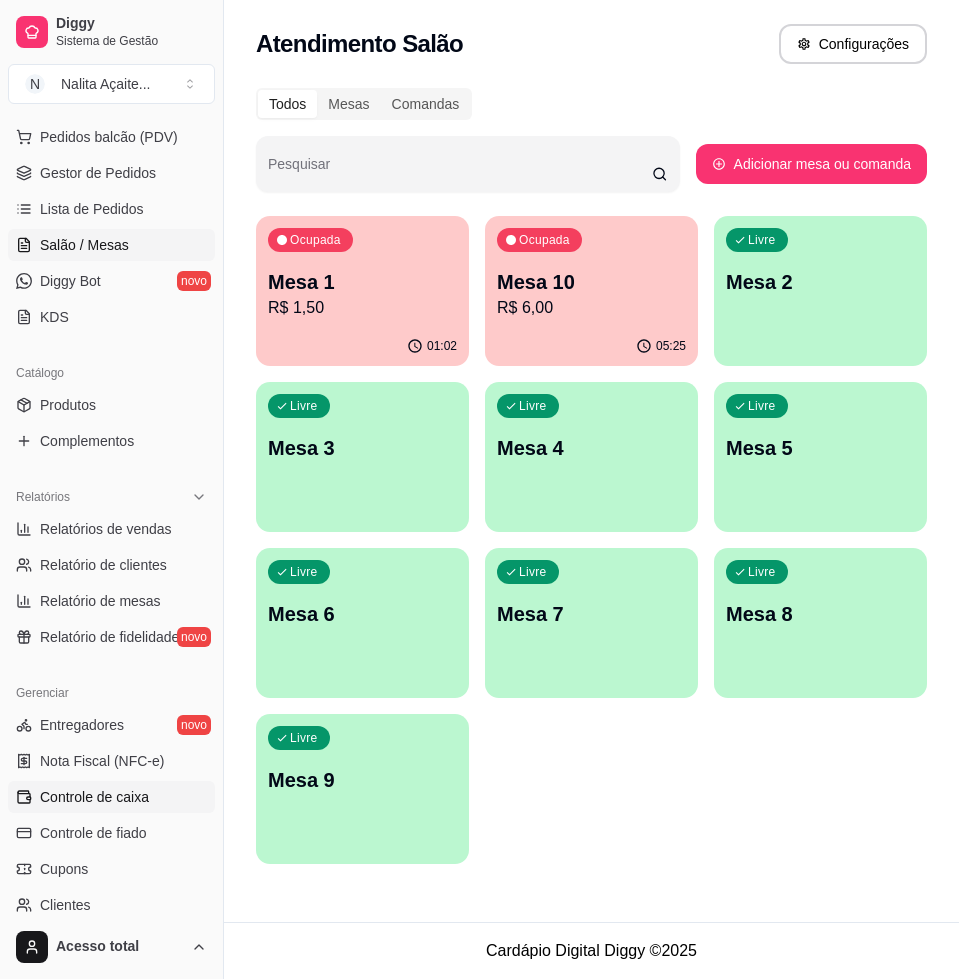 click on "Controle de caixa" at bounding box center [94, 797] 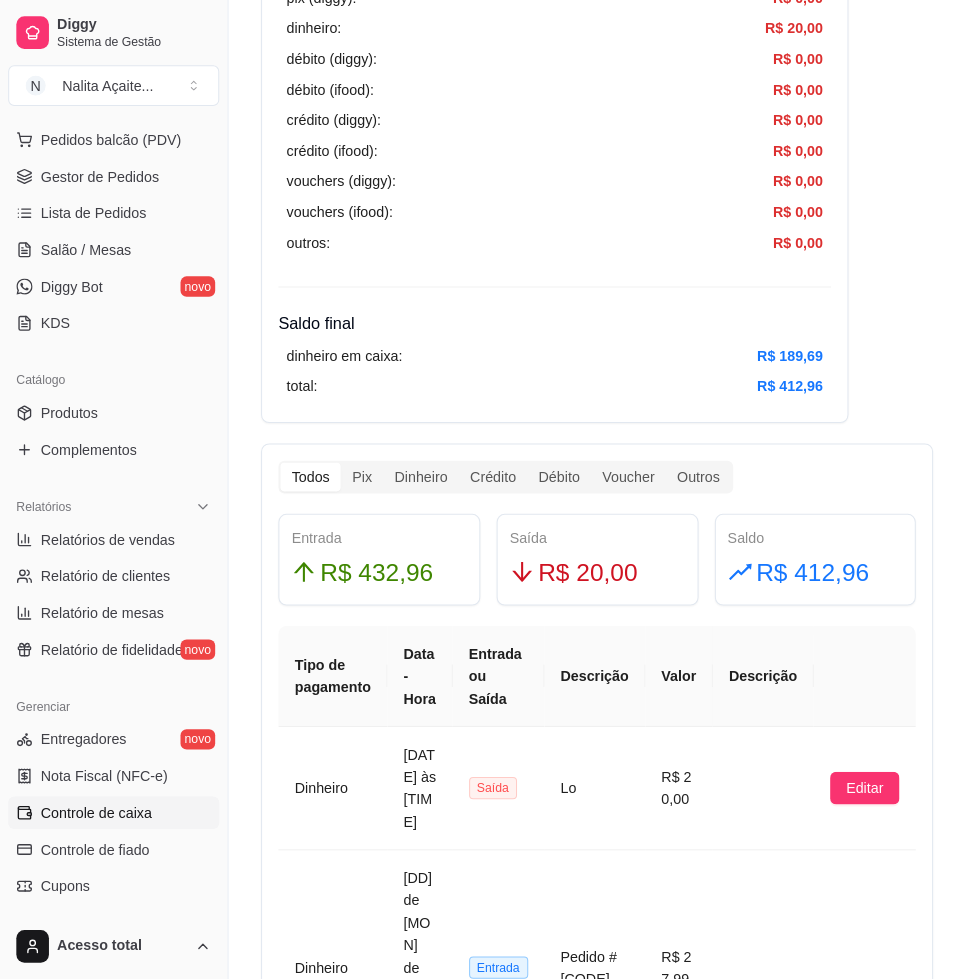 scroll, scrollTop: 500, scrollLeft: 0, axis: vertical 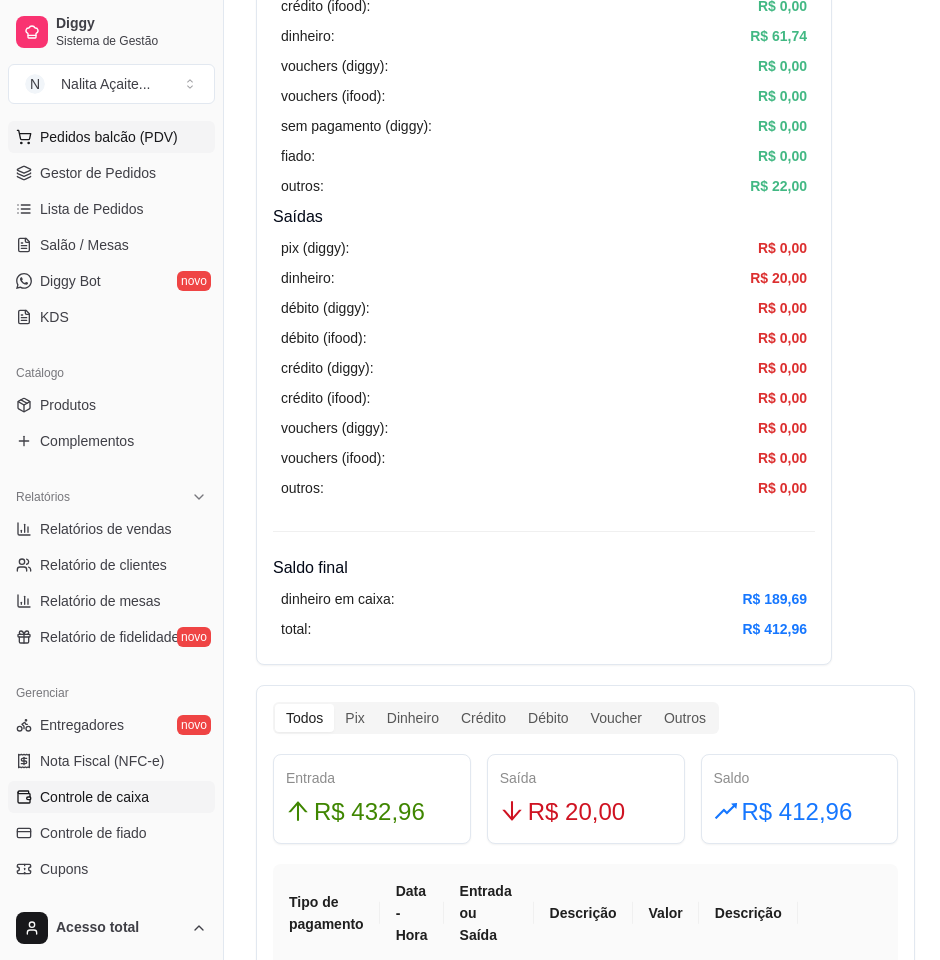 click on "Pedidos balcão (PDV)" at bounding box center (109, 137) 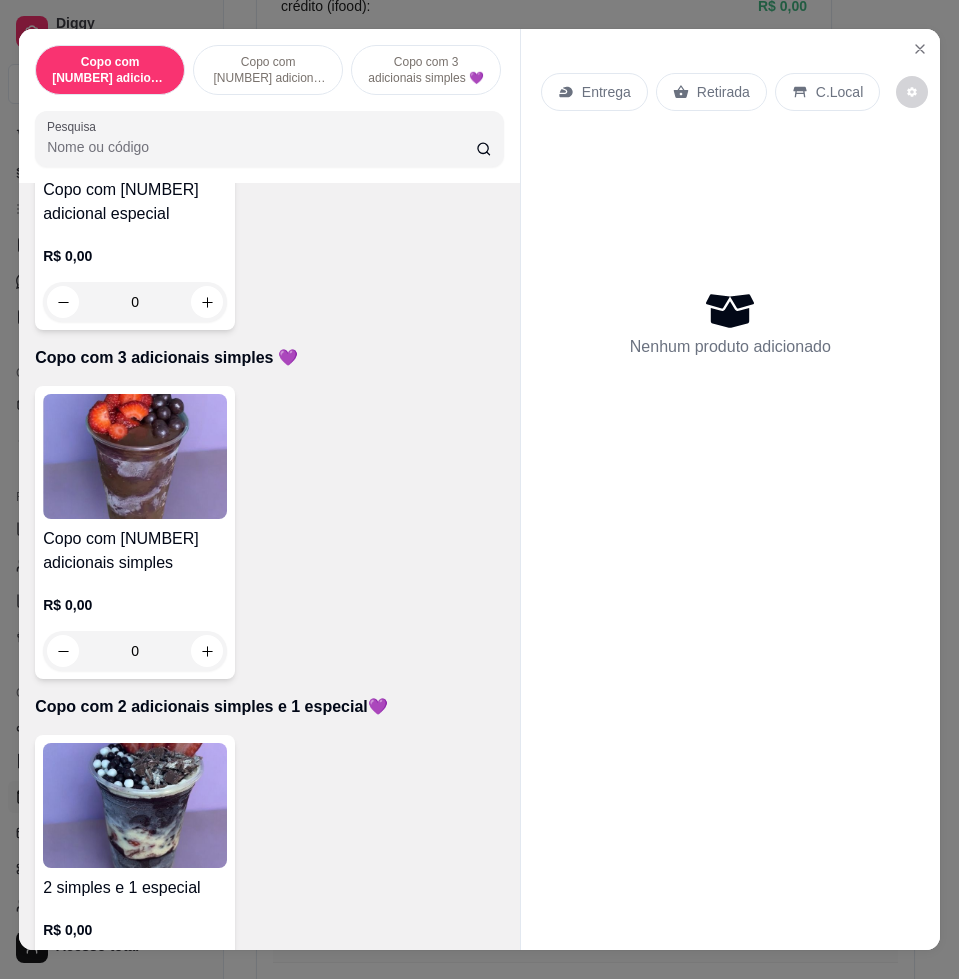 scroll, scrollTop: 1125, scrollLeft: 0, axis: vertical 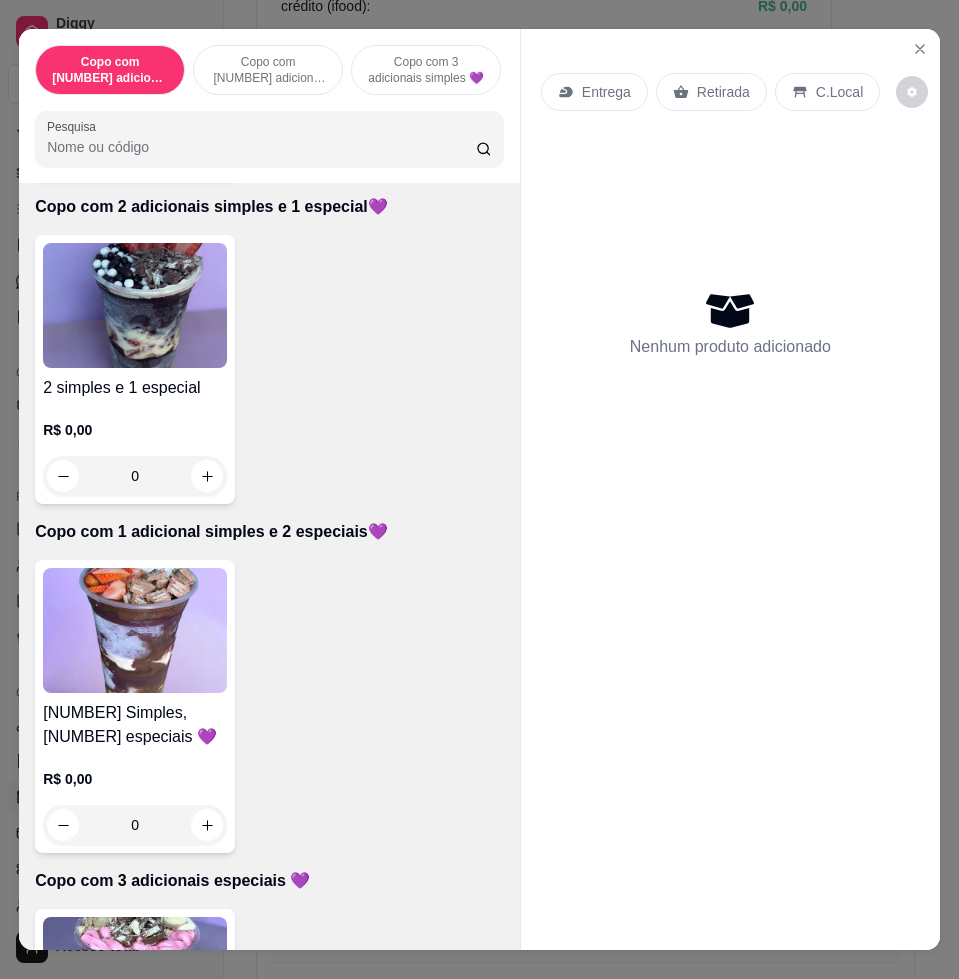 click at bounding box center (135, 630) 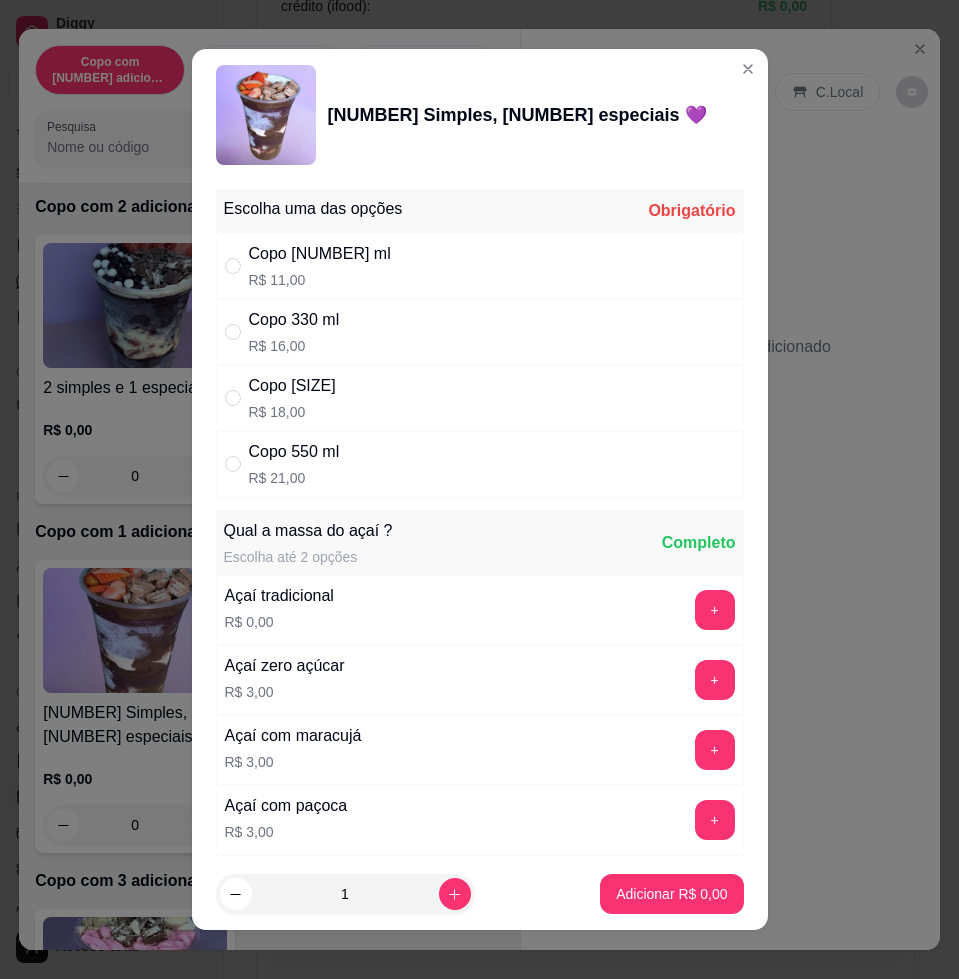 click on "Copo [SIZE] R$ [PRICE]" at bounding box center (480, 464) 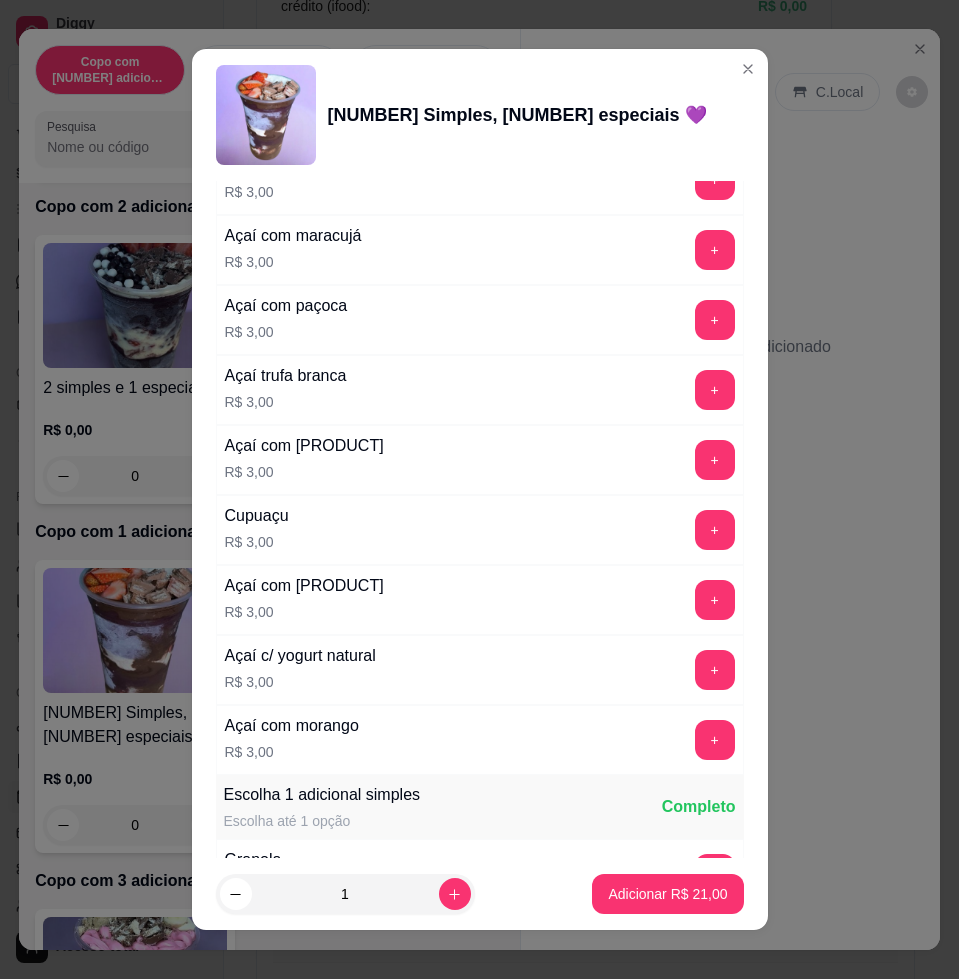scroll, scrollTop: 1000, scrollLeft: 0, axis: vertical 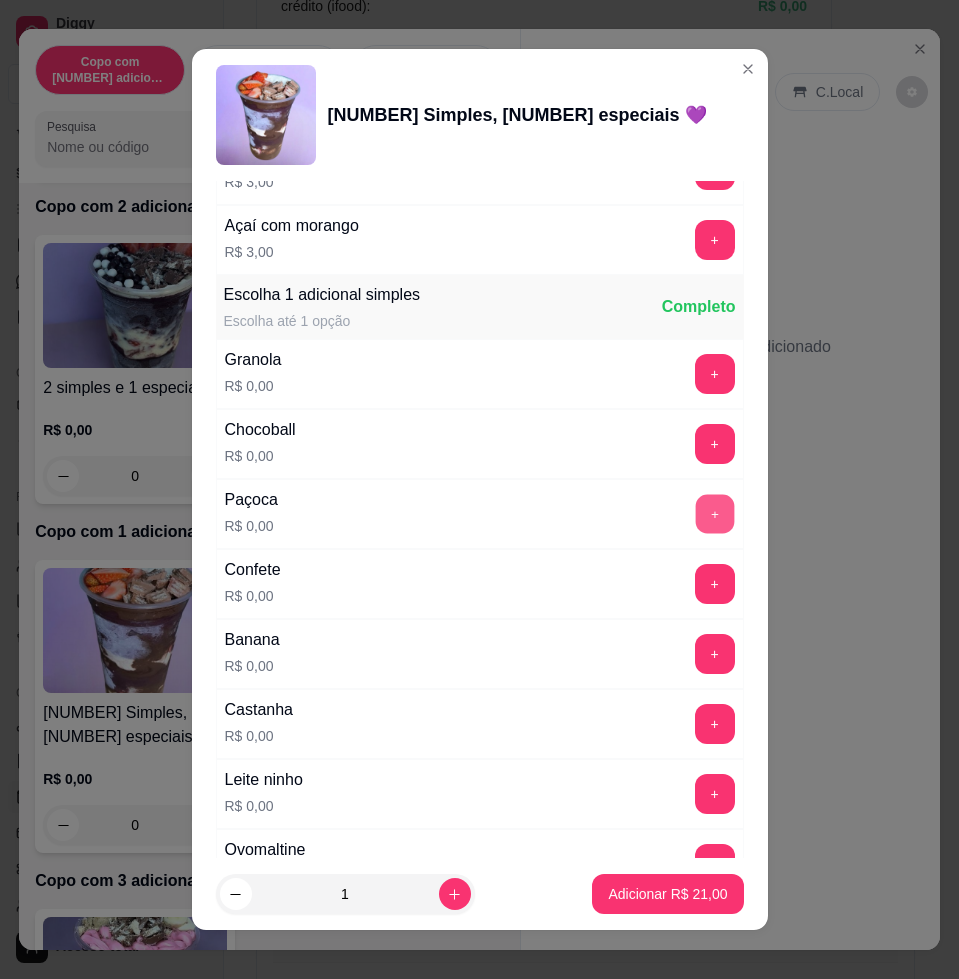 click on "+" at bounding box center [714, 514] 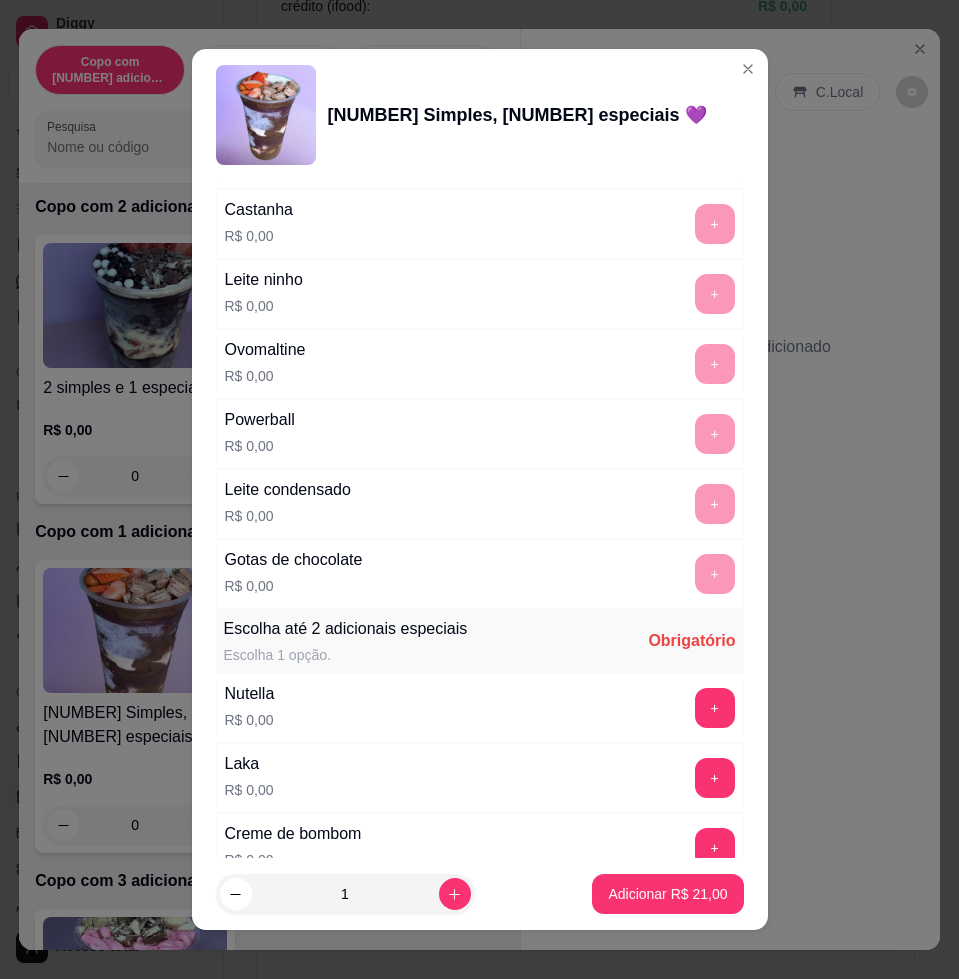 scroll, scrollTop: 1625, scrollLeft: 0, axis: vertical 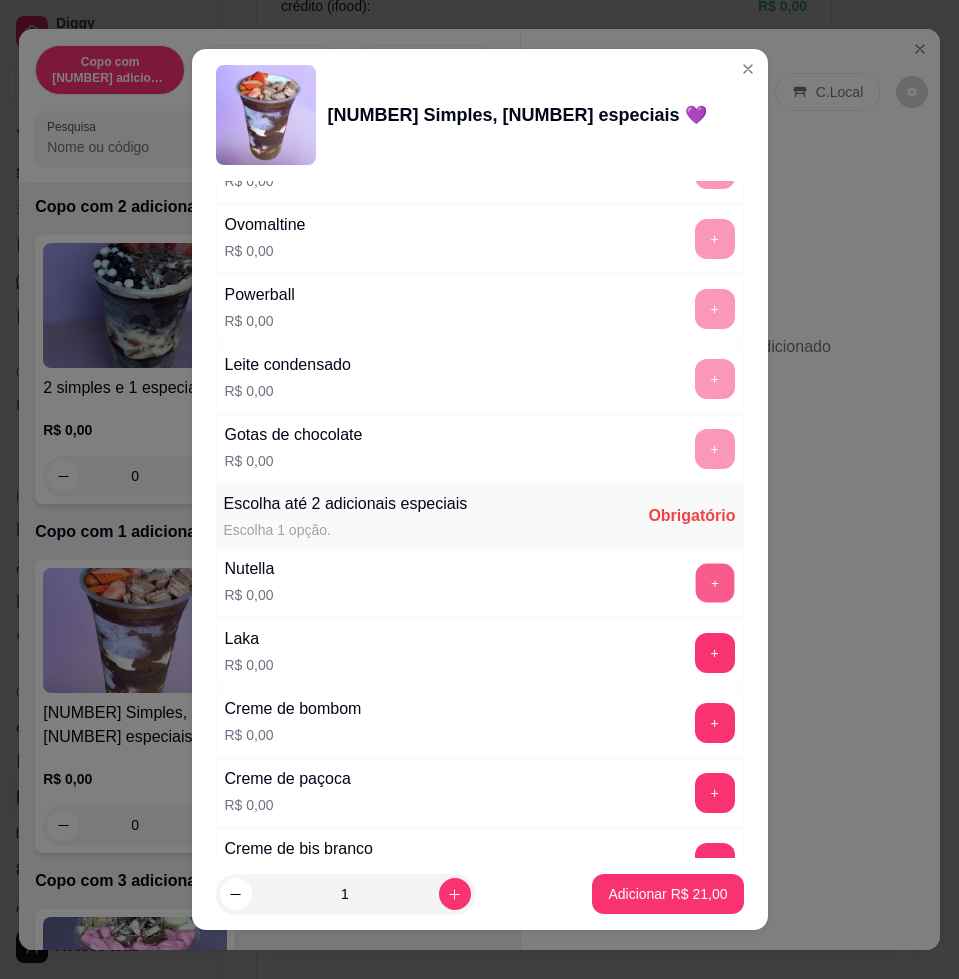 click on "+" at bounding box center (714, 583) 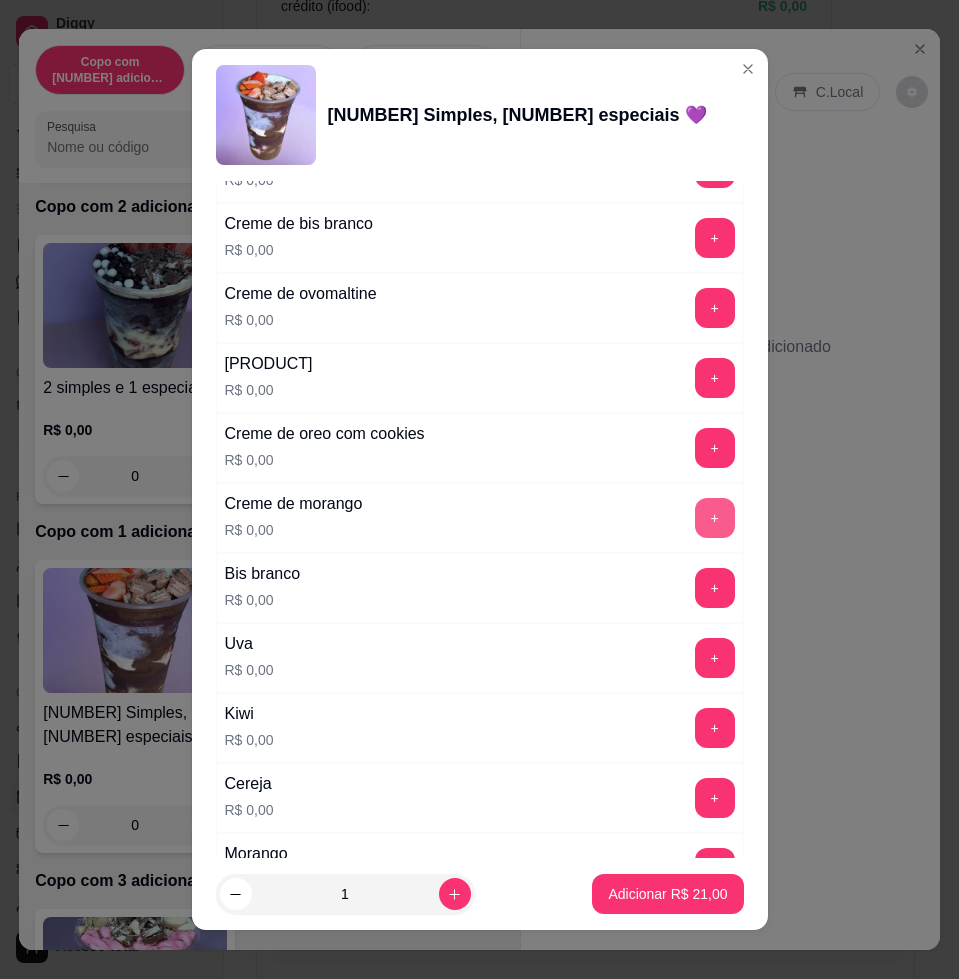 scroll, scrollTop: 2500, scrollLeft: 0, axis: vertical 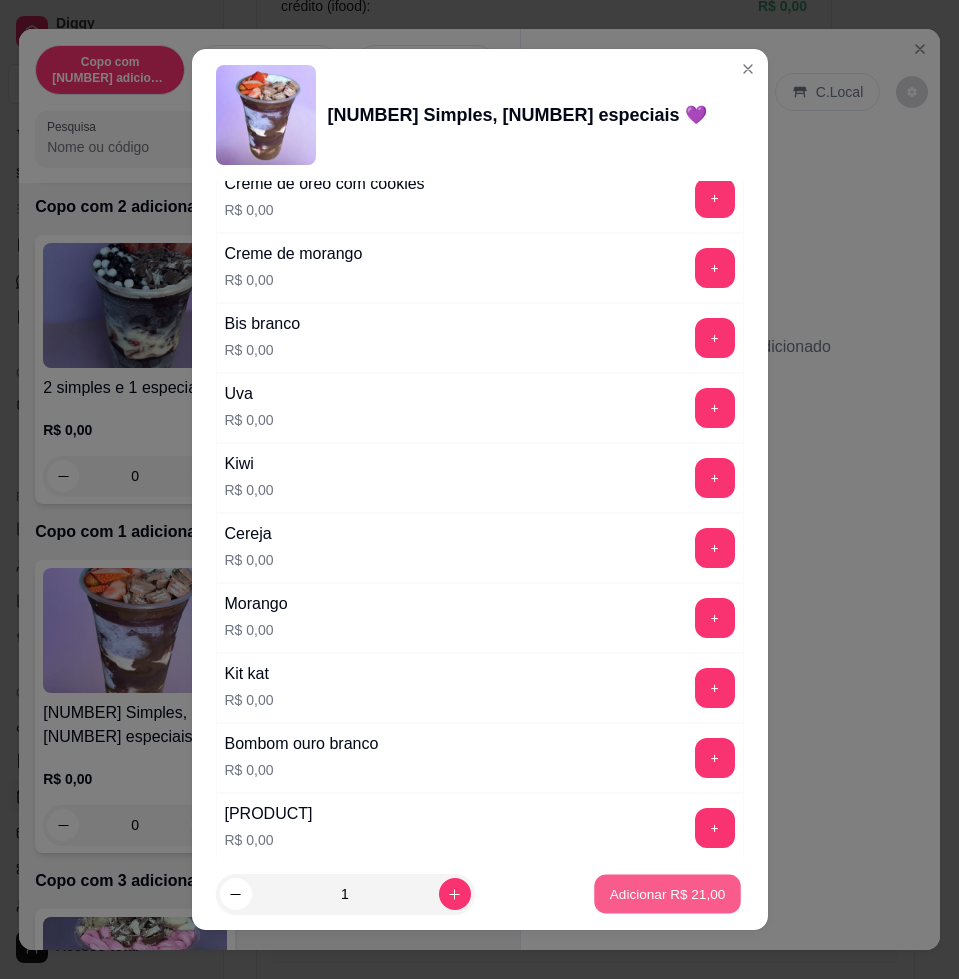click on "Adicionar   R$ 21,00" at bounding box center [668, 894] 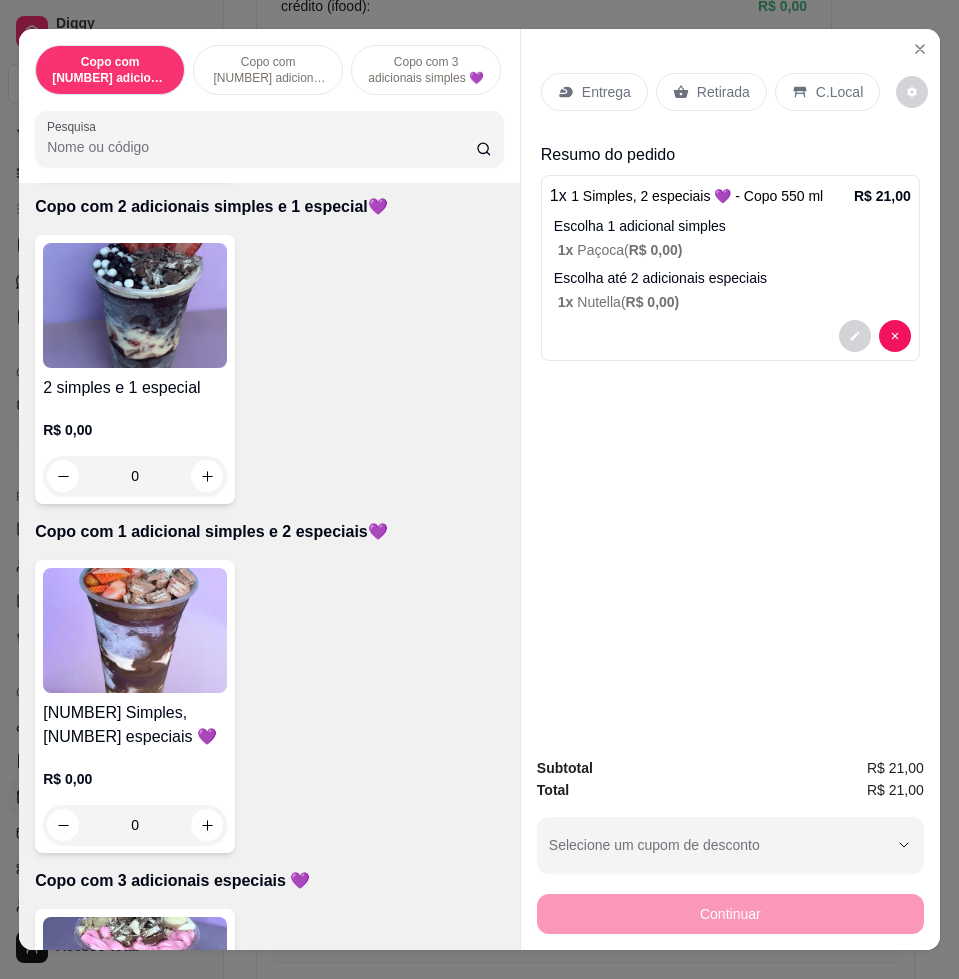 click at bounding box center (135, 305) 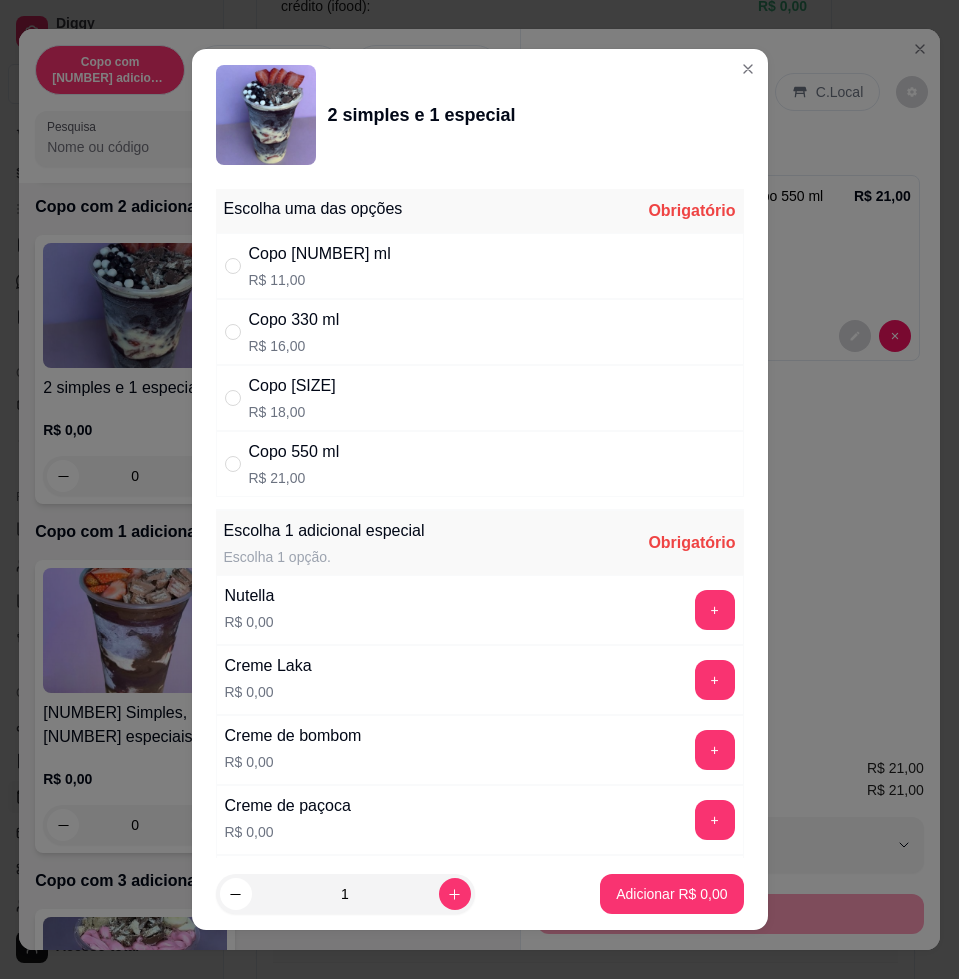 click on "Copo [SIZE] R$ [PRICE]" at bounding box center (480, 464) 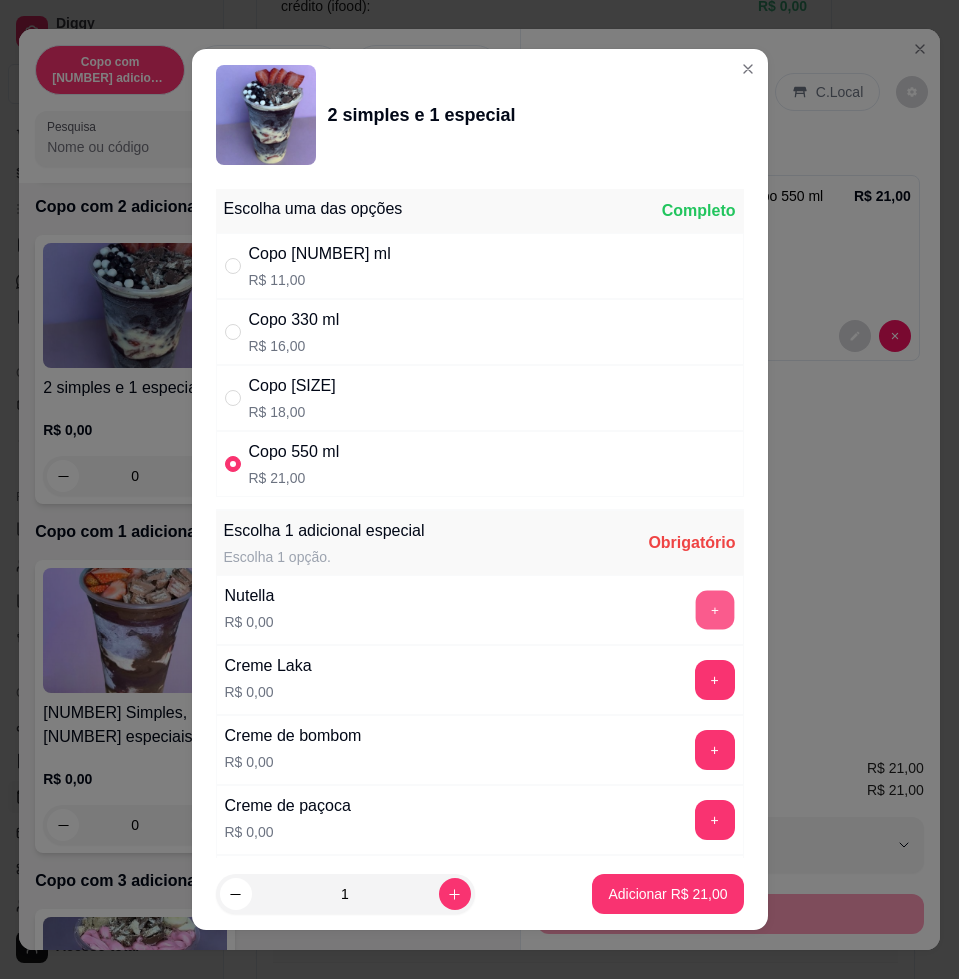 click on "+" at bounding box center [714, 610] 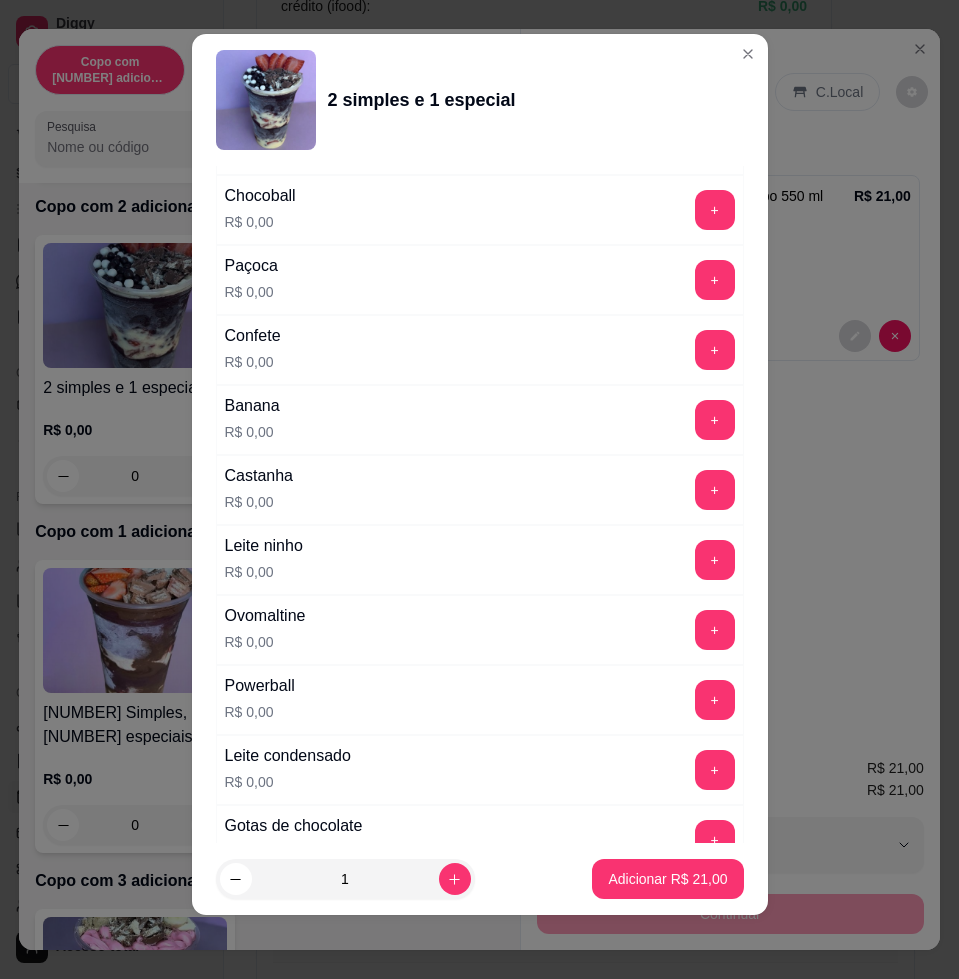 scroll, scrollTop: 1724, scrollLeft: 0, axis: vertical 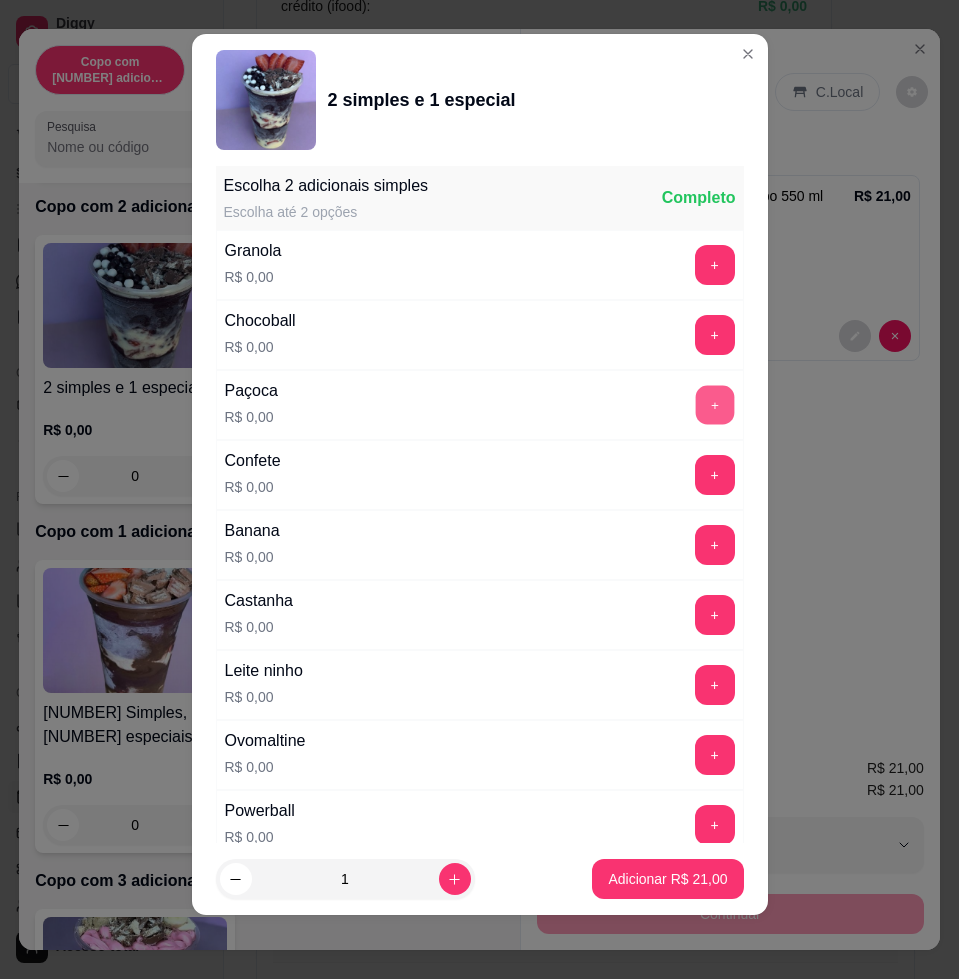 click on "+" at bounding box center [714, 405] 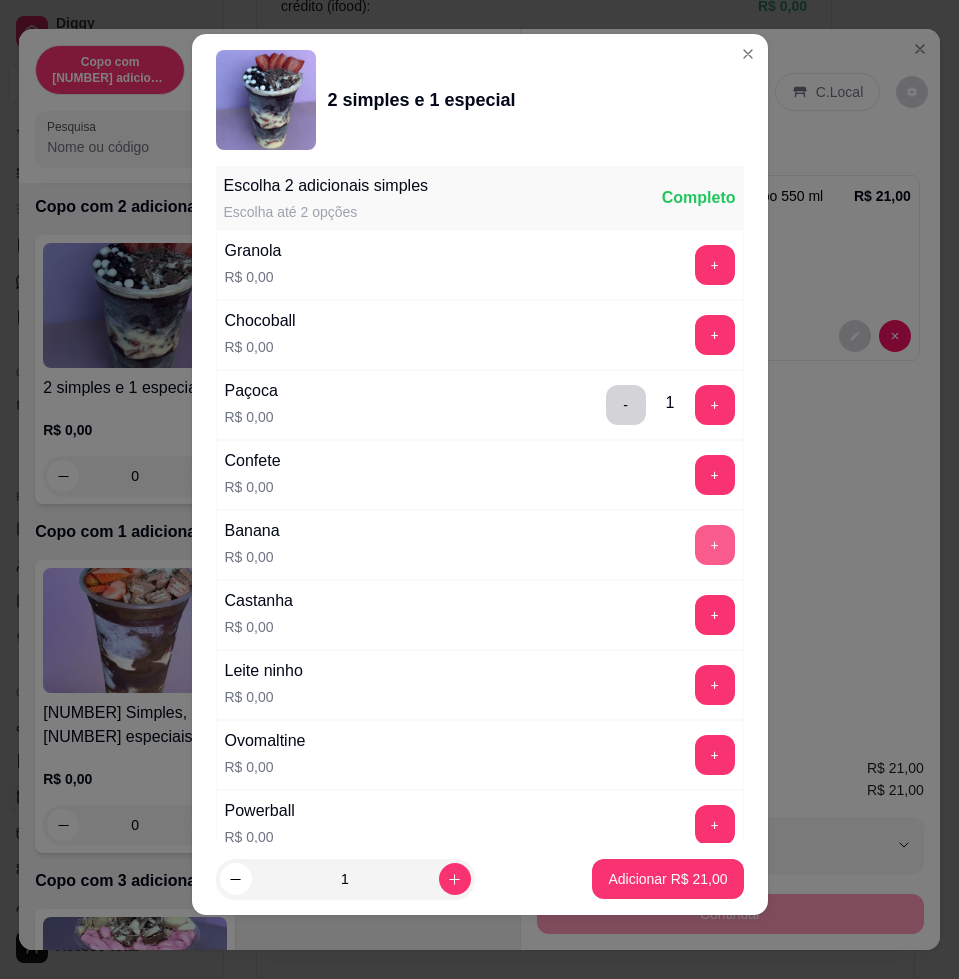 click on "+" at bounding box center [715, 545] 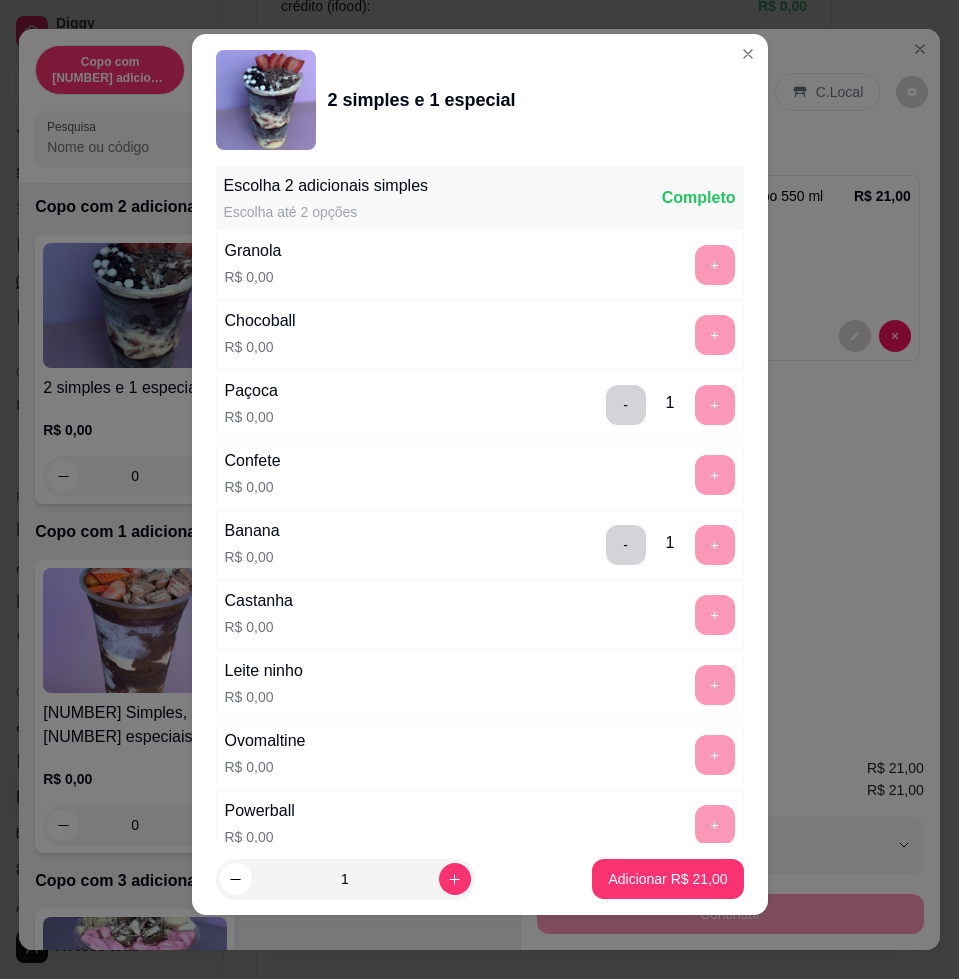 scroll, scrollTop: 2558, scrollLeft: 0, axis: vertical 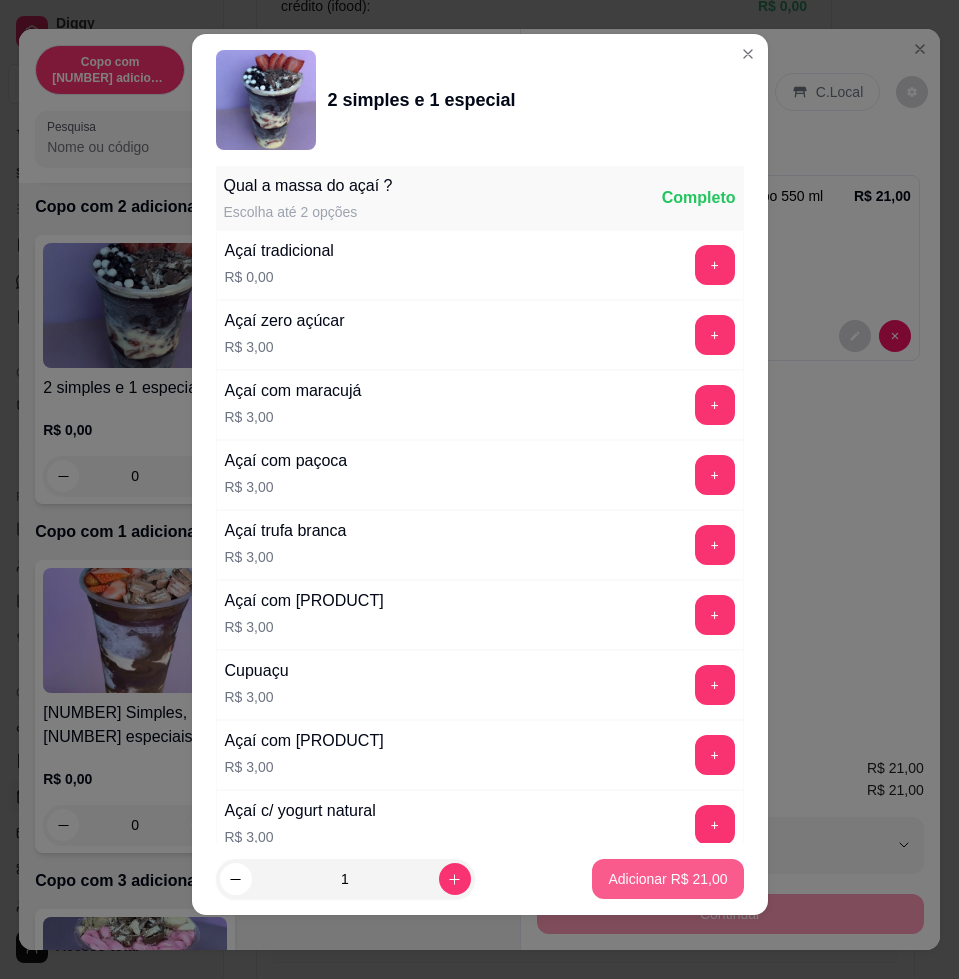 click on "Adicionar   R$ 21,00" at bounding box center [667, 879] 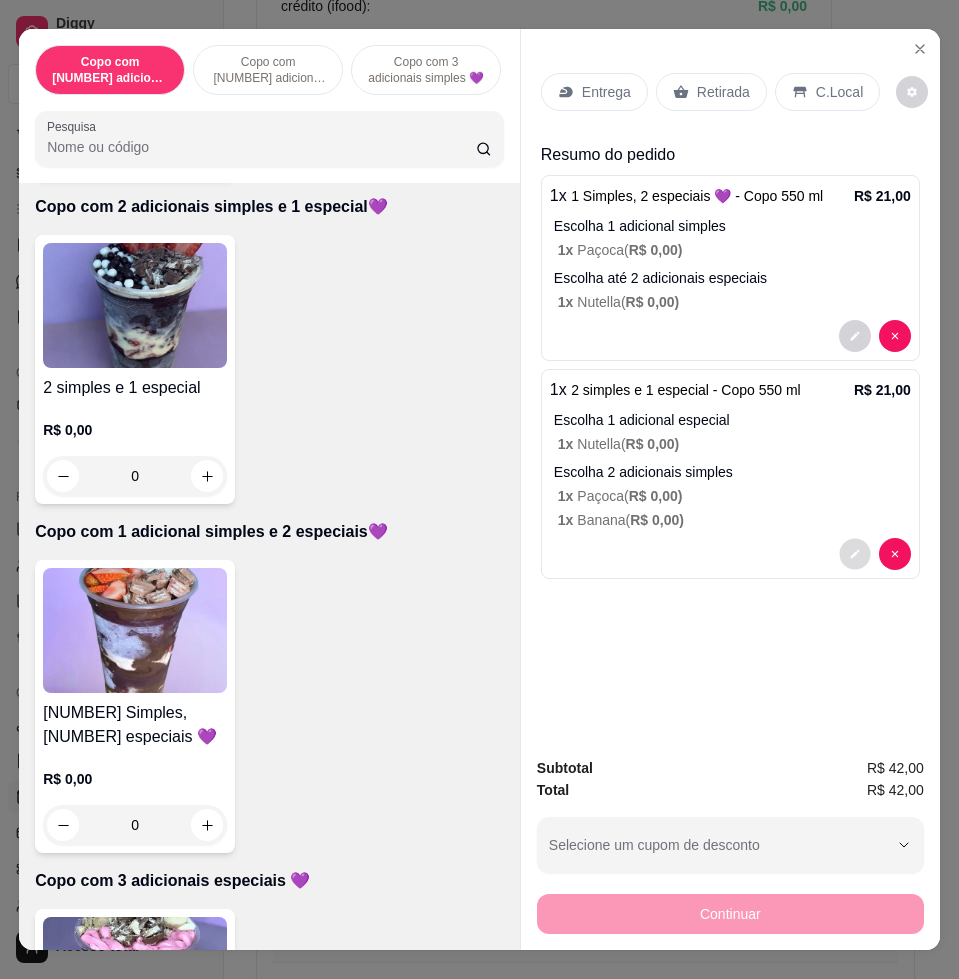 click at bounding box center [854, 554] 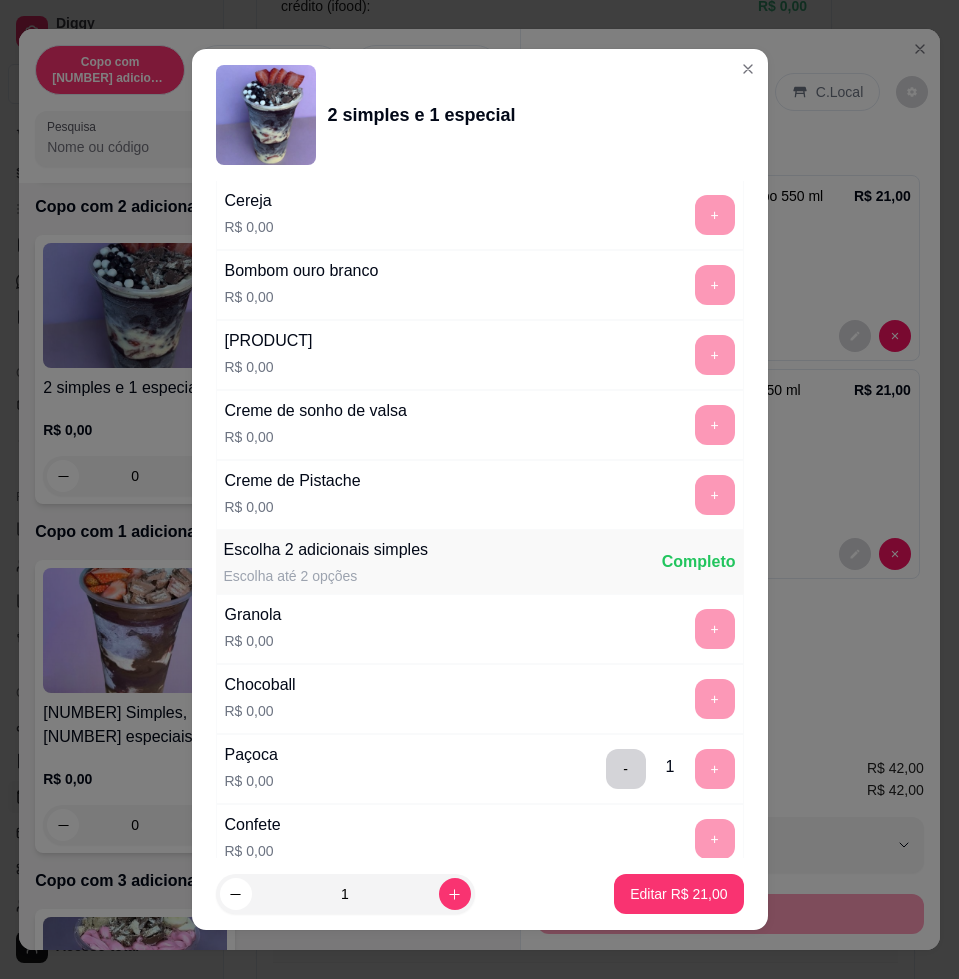 scroll, scrollTop: 1750, scrollLeft: 0, axis: vertical 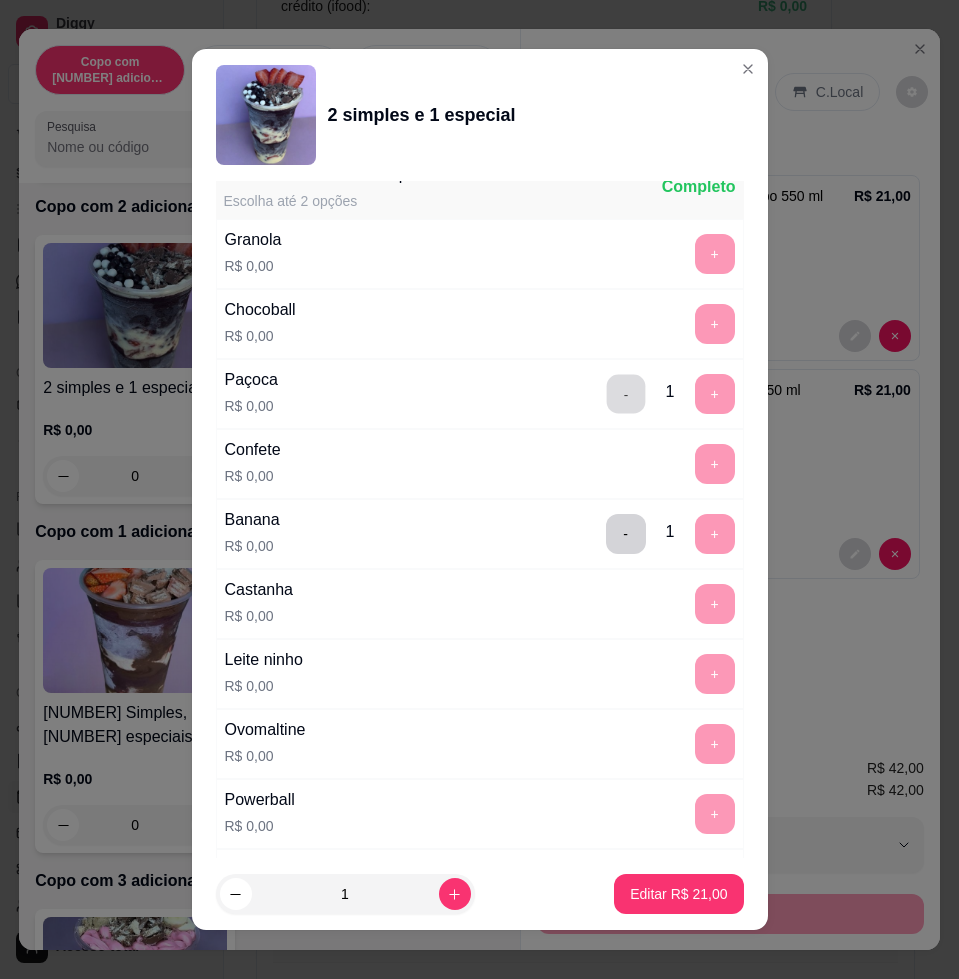 click on "-" at bounding box center (625, 394) 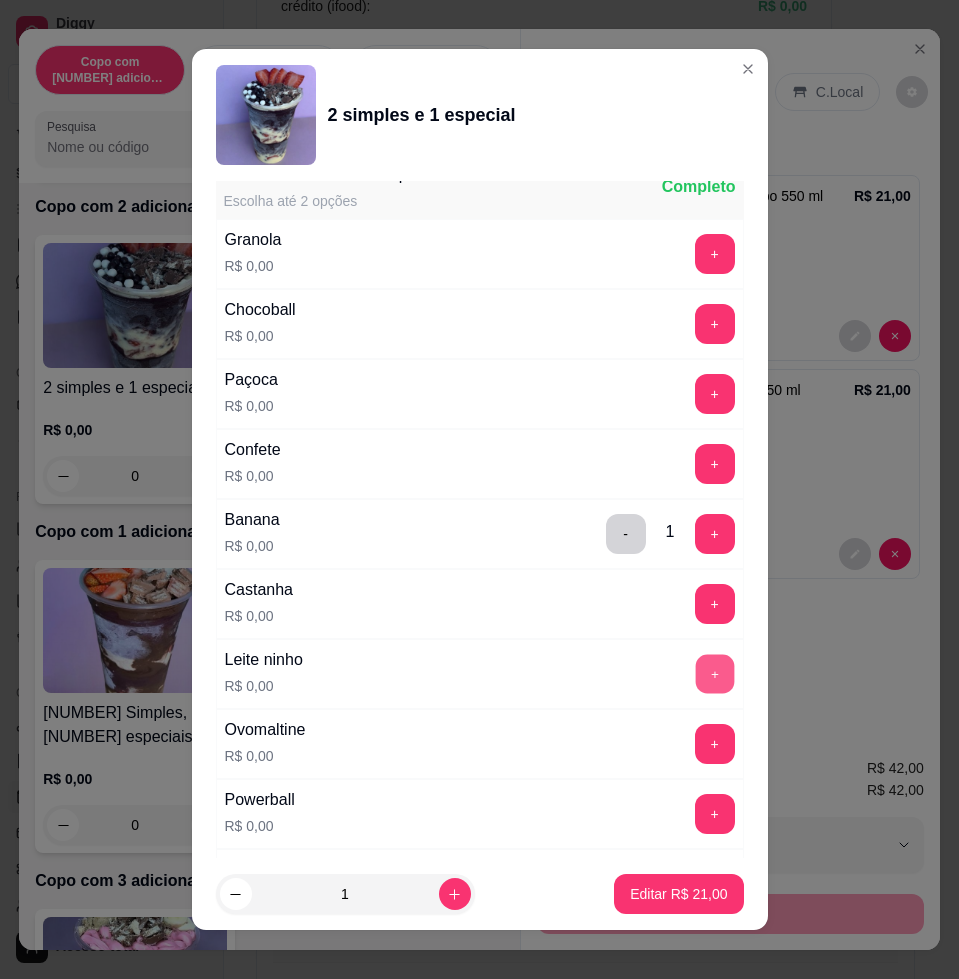 click on "+" at bounding box center (714, 674) 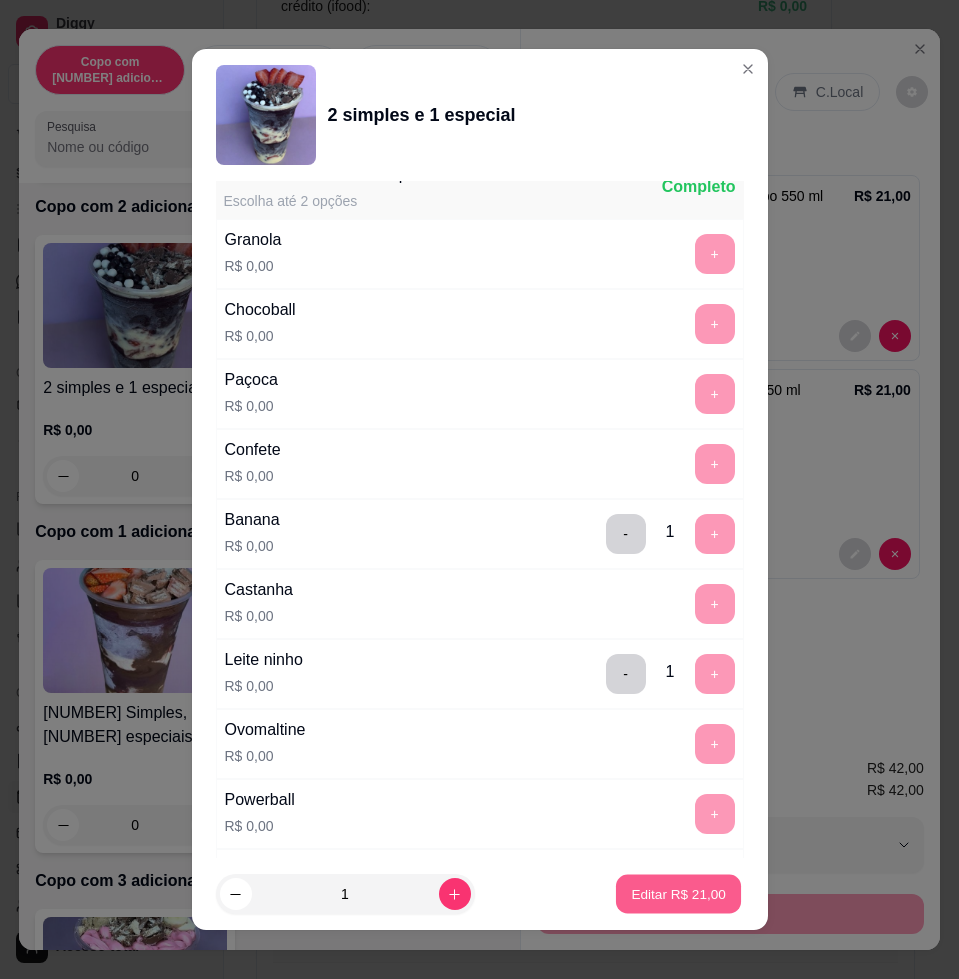 click on "Editar   R$ 21,00" at bounding box center [678, 894] 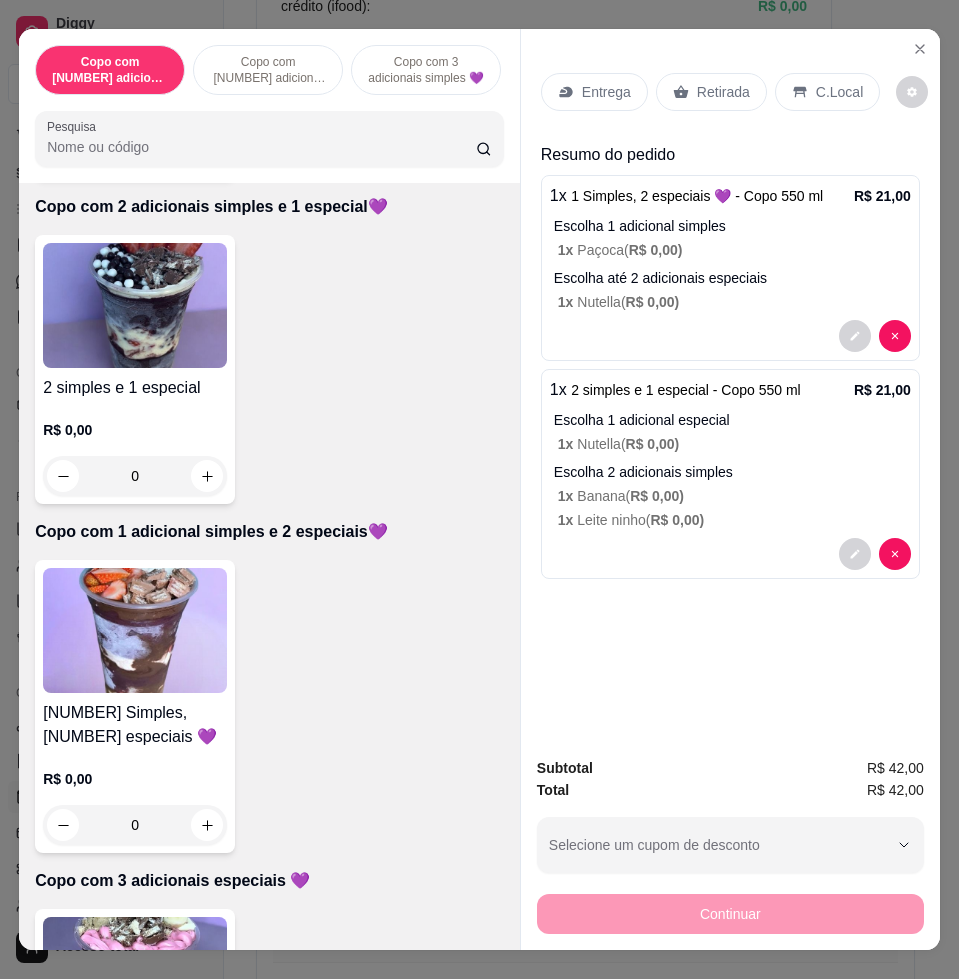 click at bounding box center (135, 305) 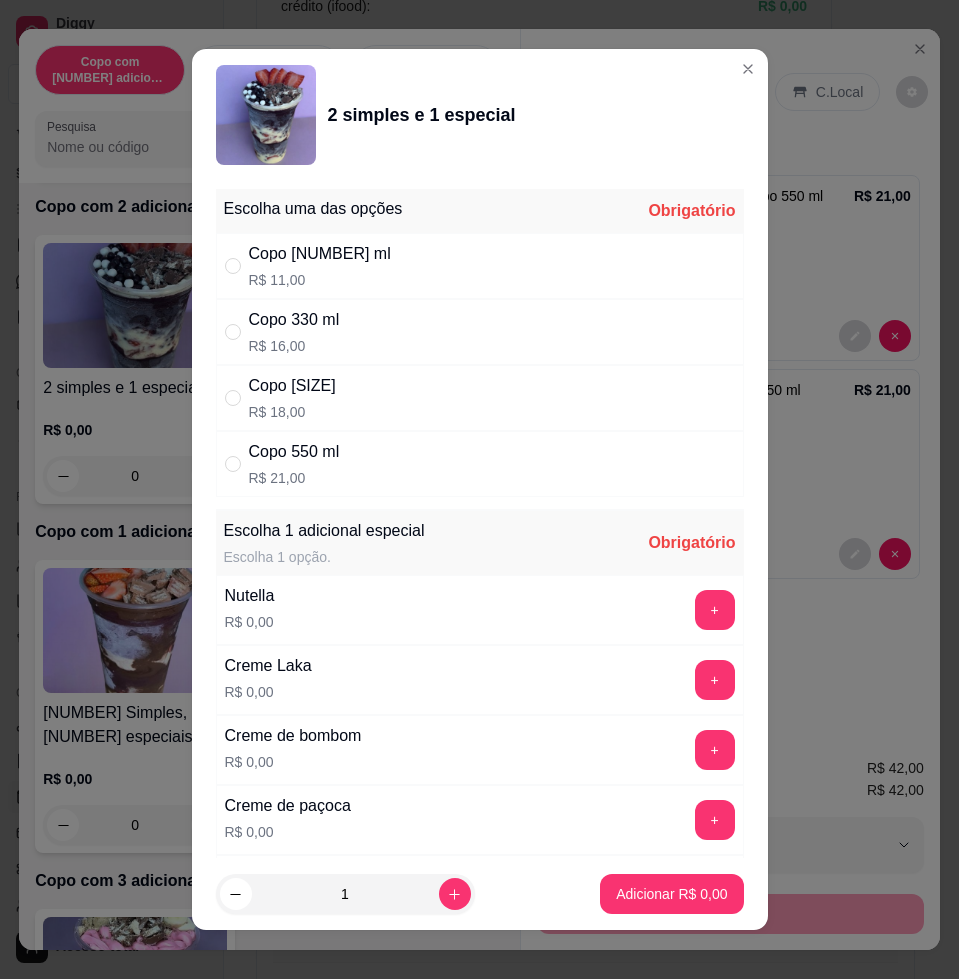 click on "Copo [SIZE] R$ [PRICE]" at bounding box center (480, 332) 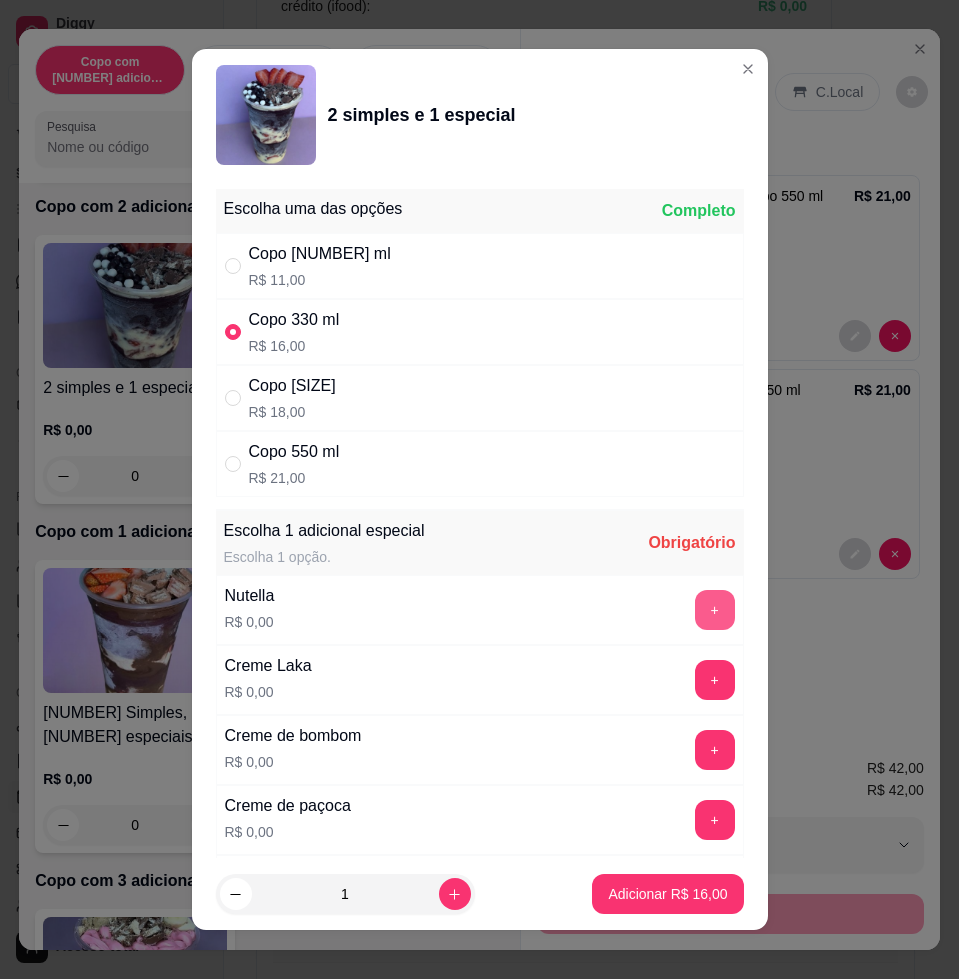 click on "+" at bounding box center (715, 610) 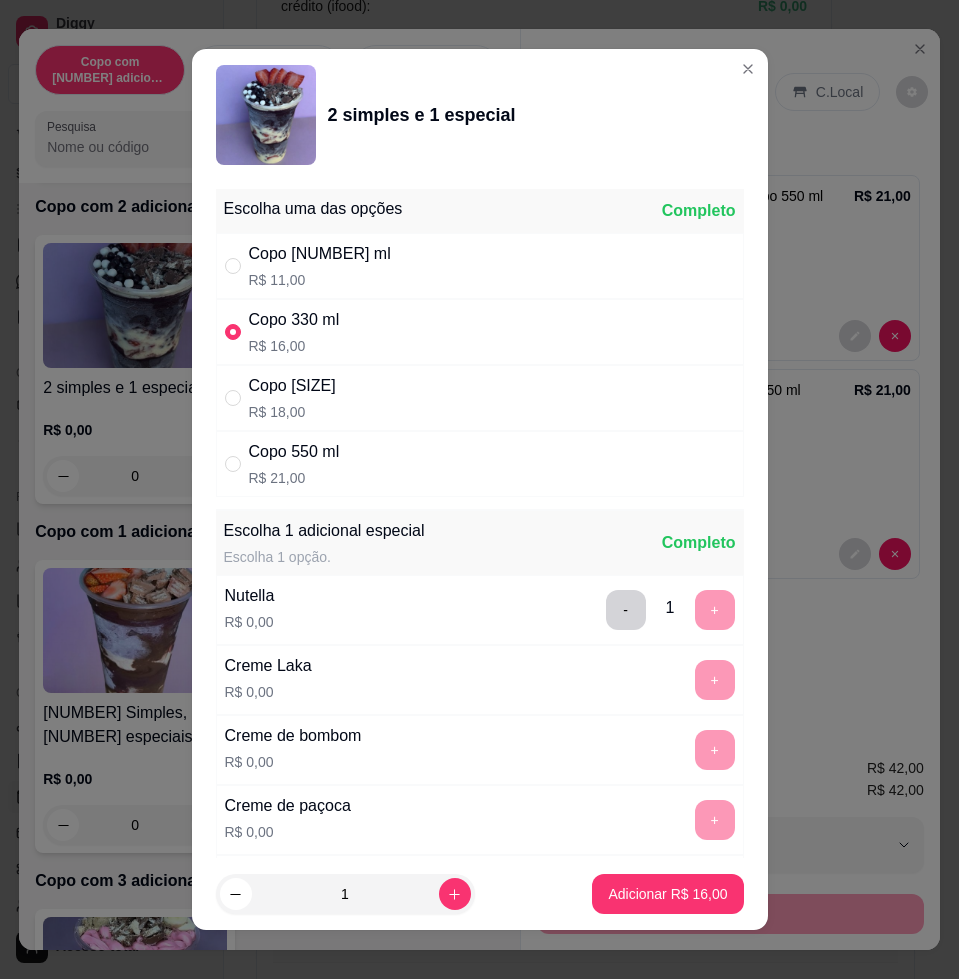 scroll, scrollTop: 1724, scrollLeft: 0, axis: vertical 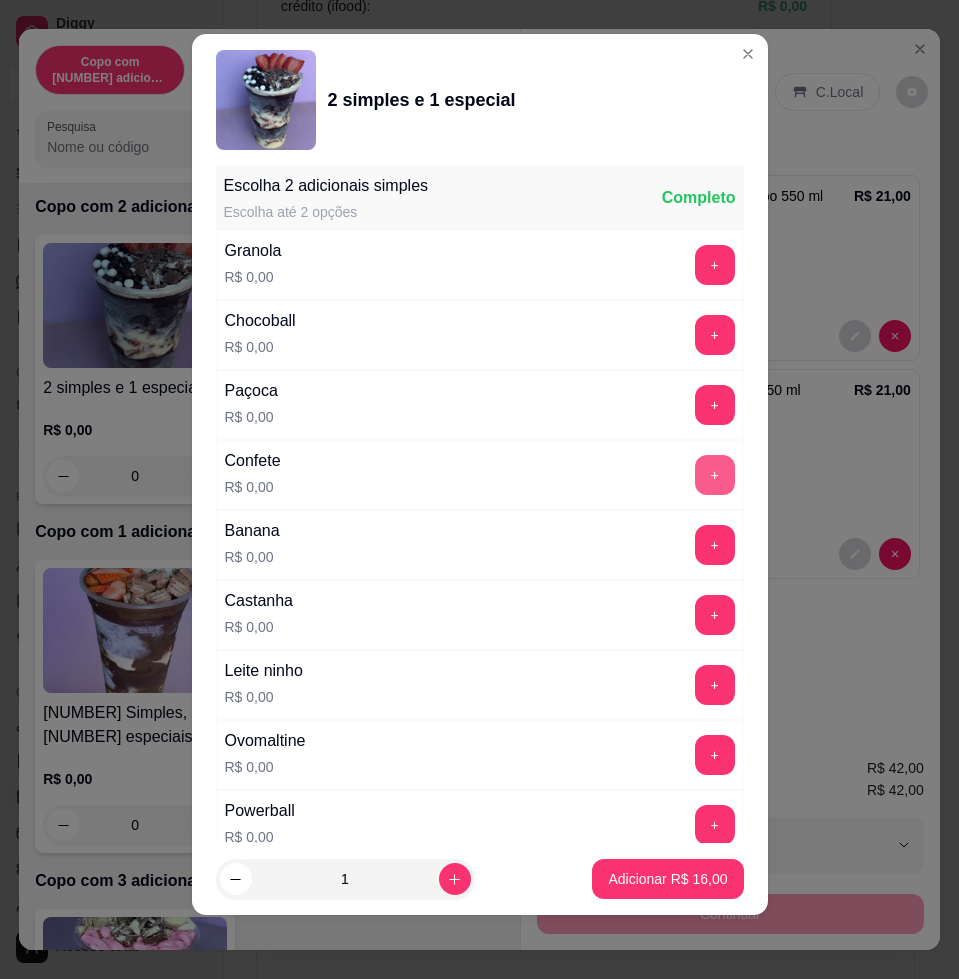 click on "+" at bounding box center (715, 475) 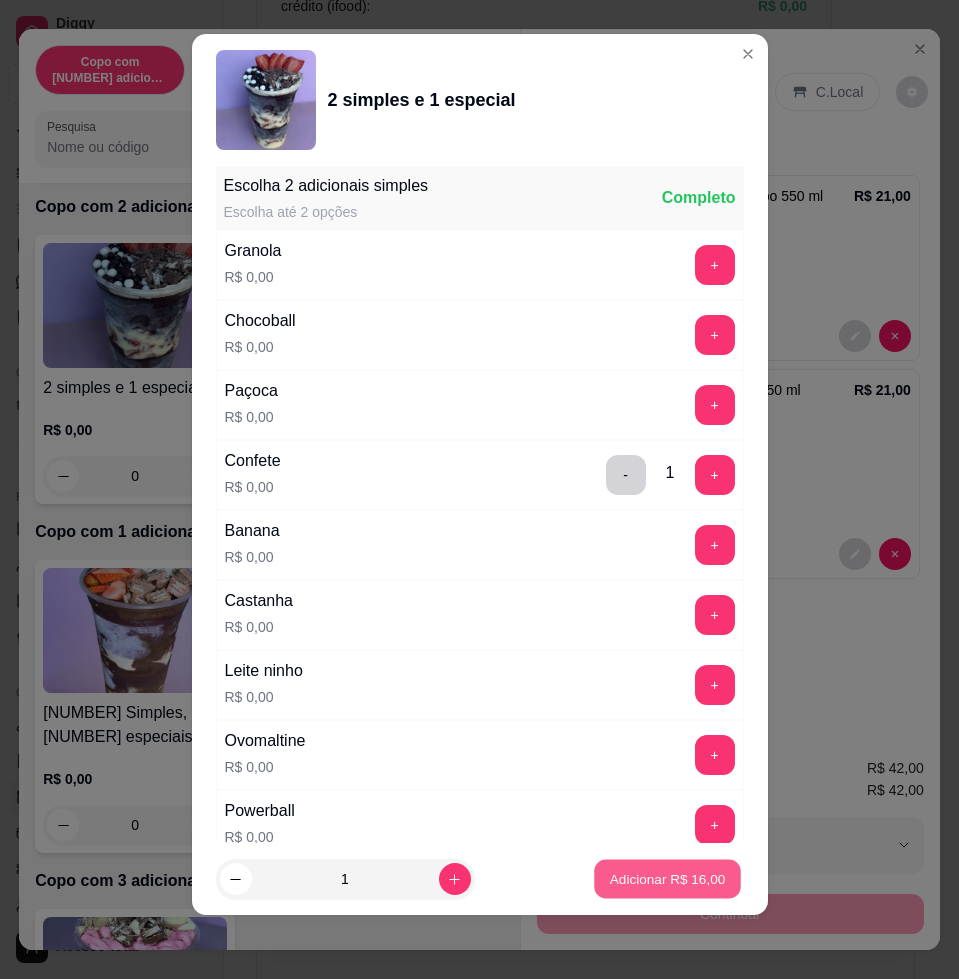 click on "Adicionar   R$ 16,00" at bounding box center [668, 878] 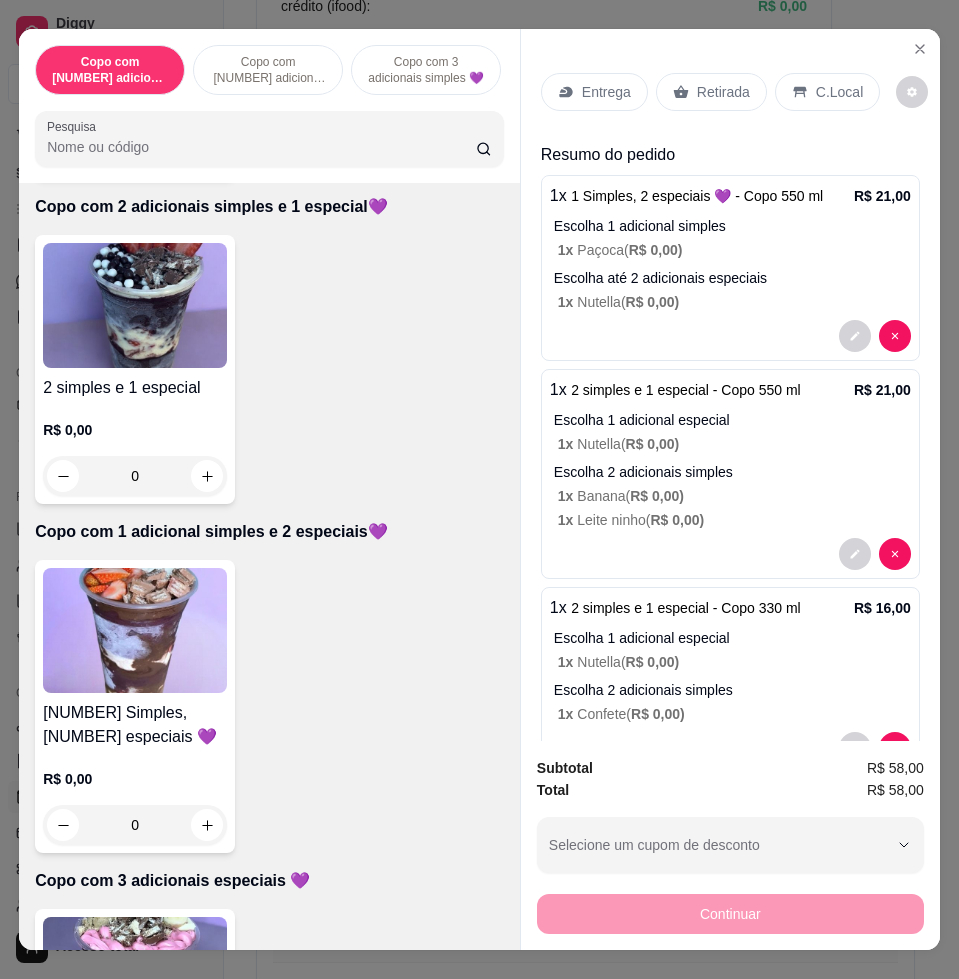 click on "Entrega" at bounding box center (594, 92) 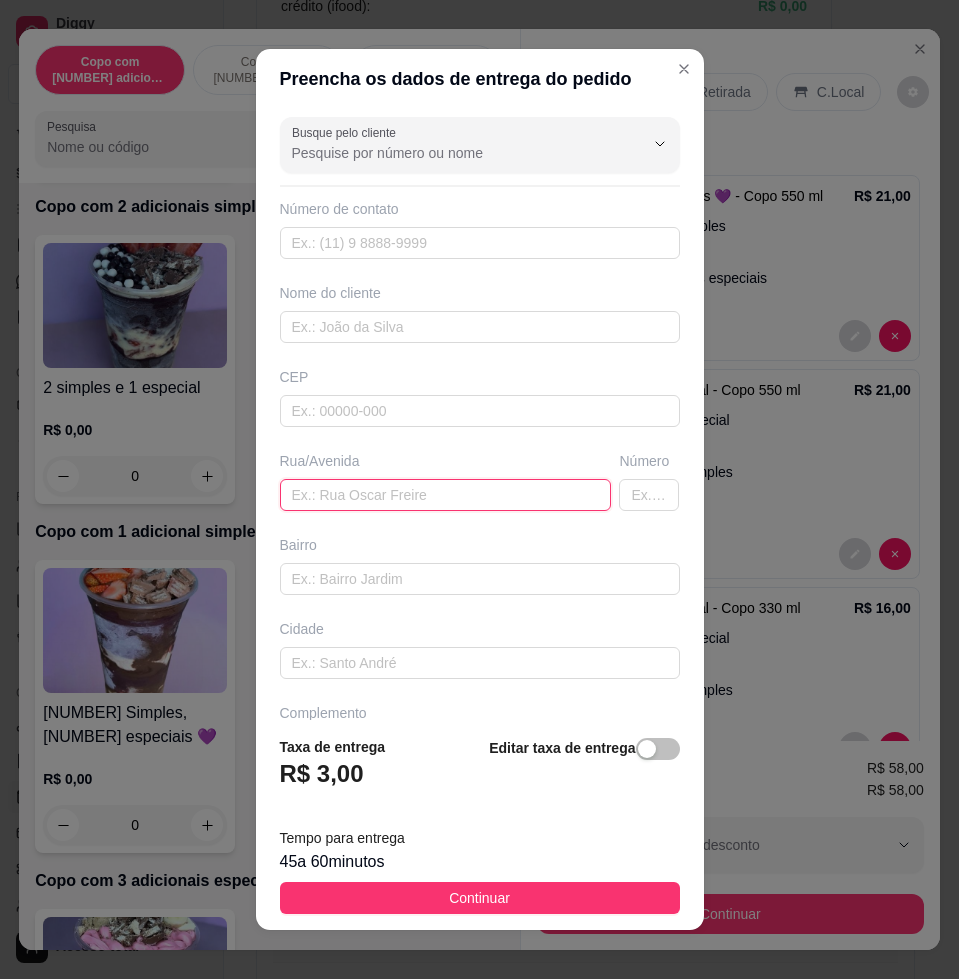 click at bounding box center (446, 495) 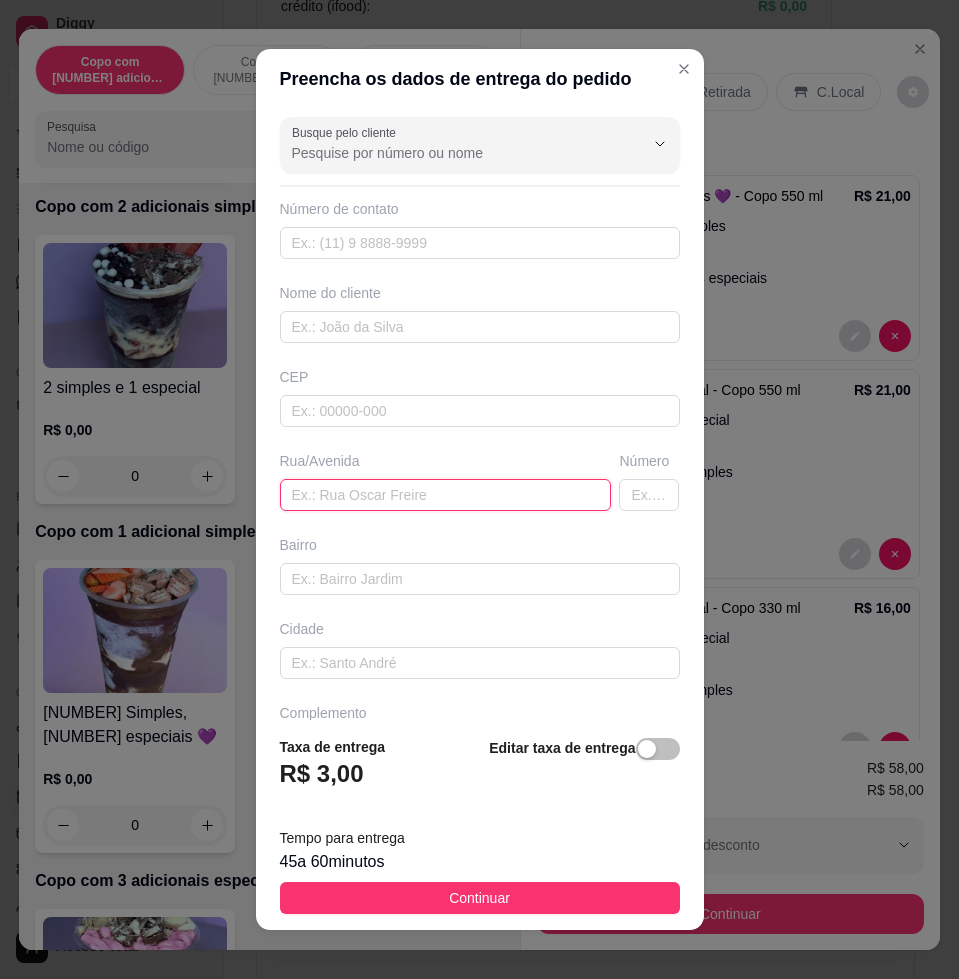 type on "5" 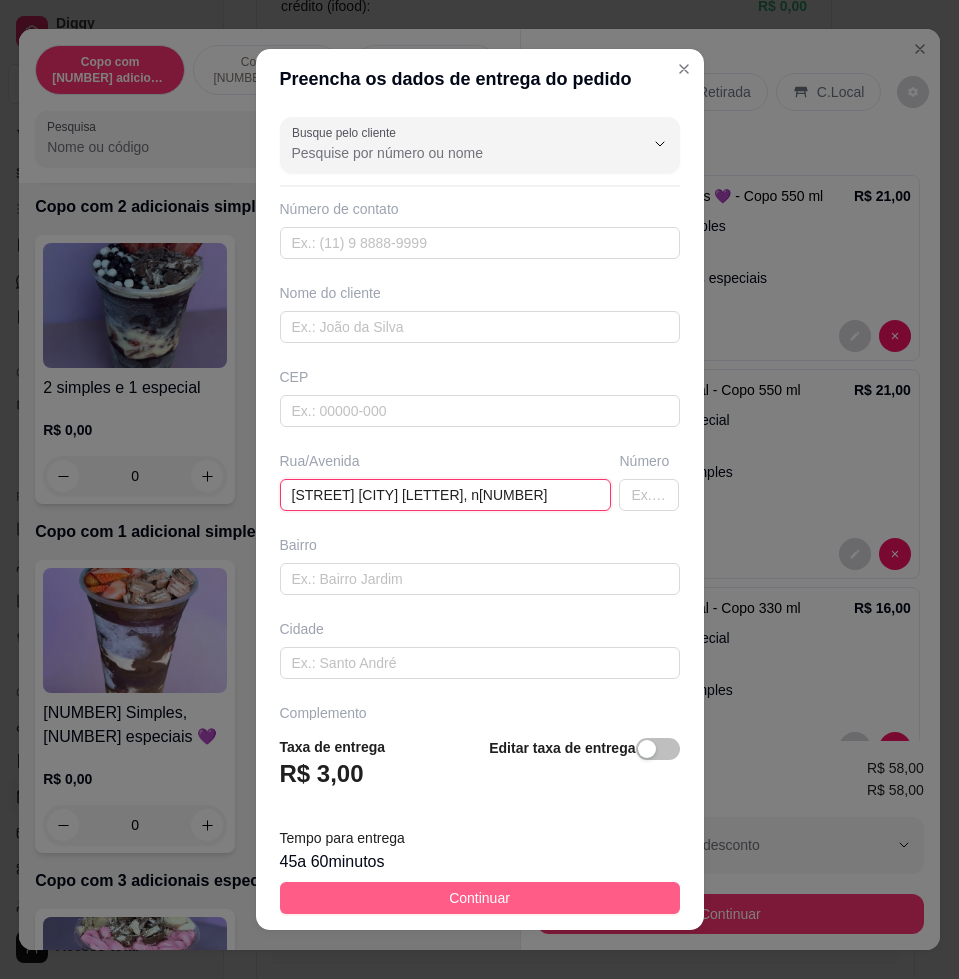 type on "[STREET] [CITY] [LETTER], n[NUMBER]" 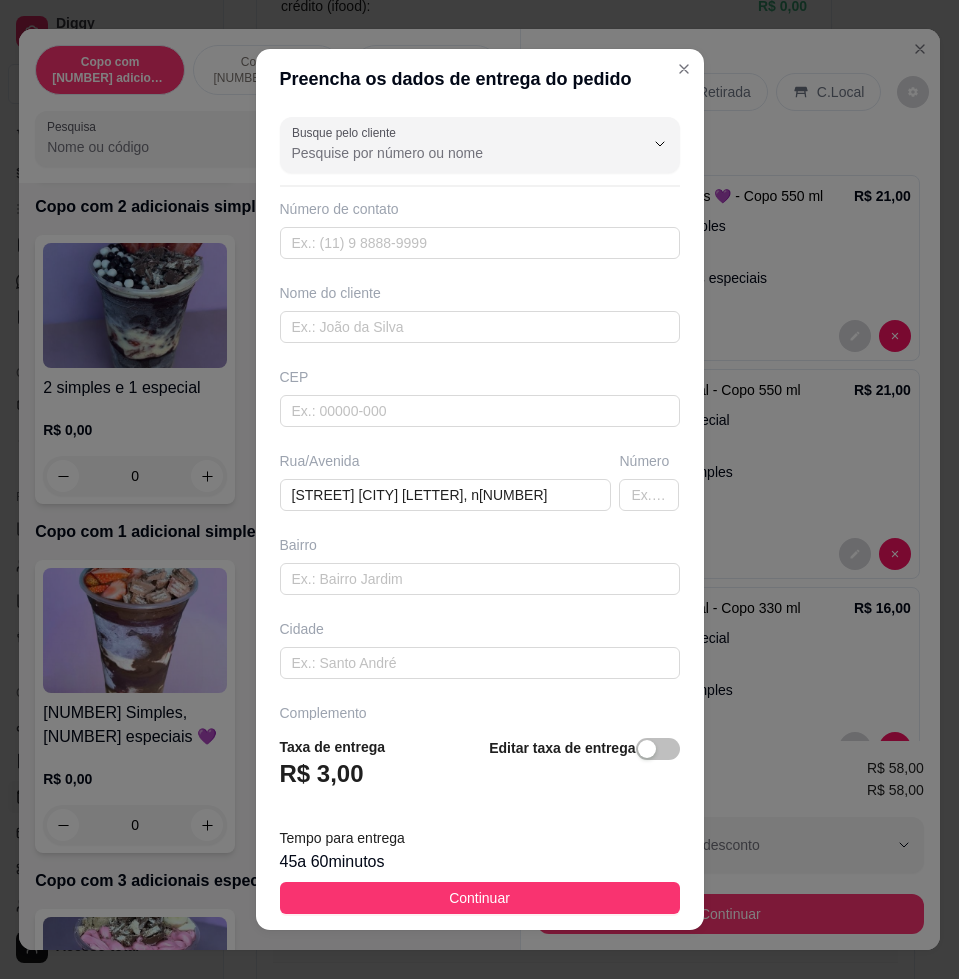click on "Continuar" at bounding box center (480, 898) 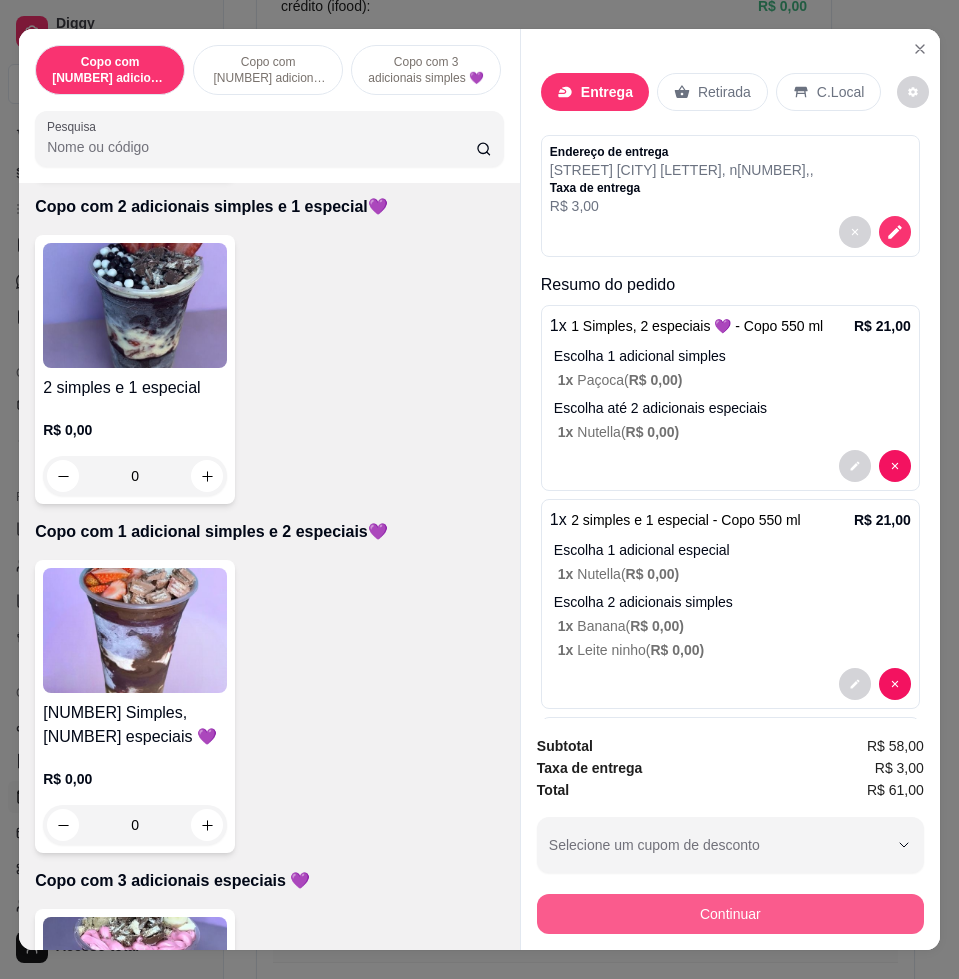 click on "Continuar" at bounding box center (730, 914) 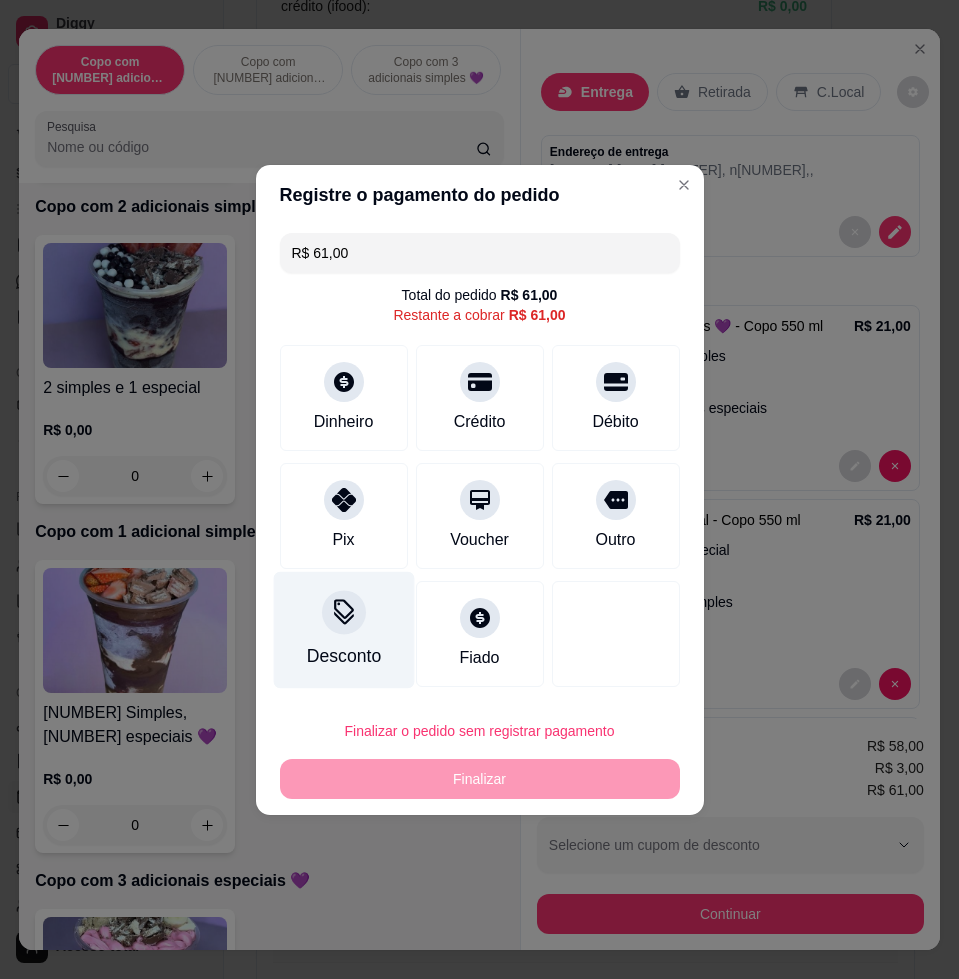 click 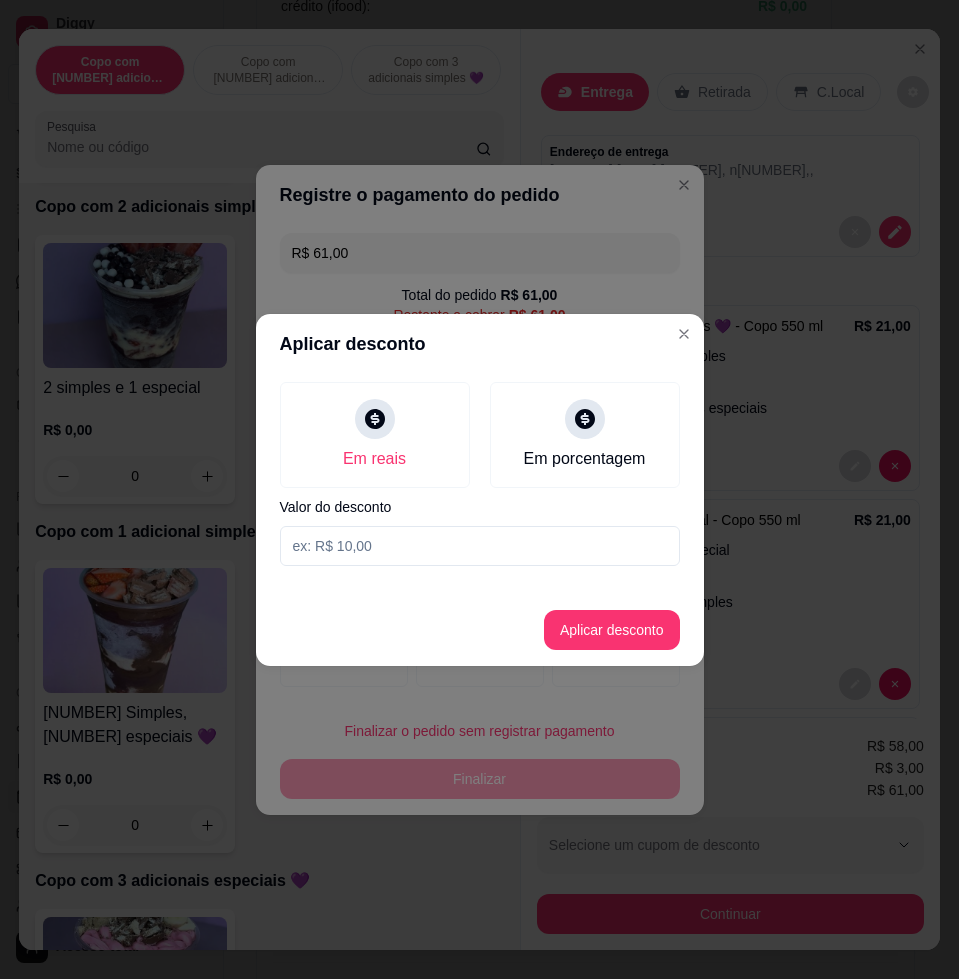 click at bounding box center (480, 546) 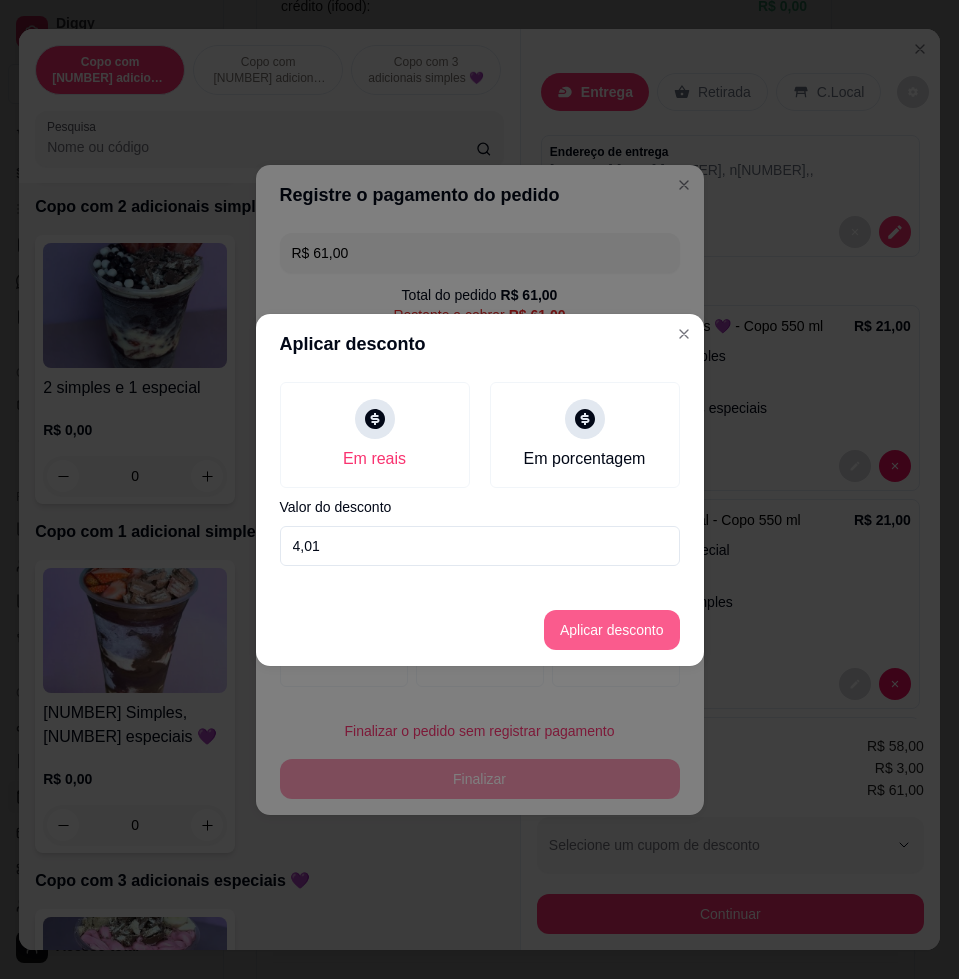 type on "4,01" 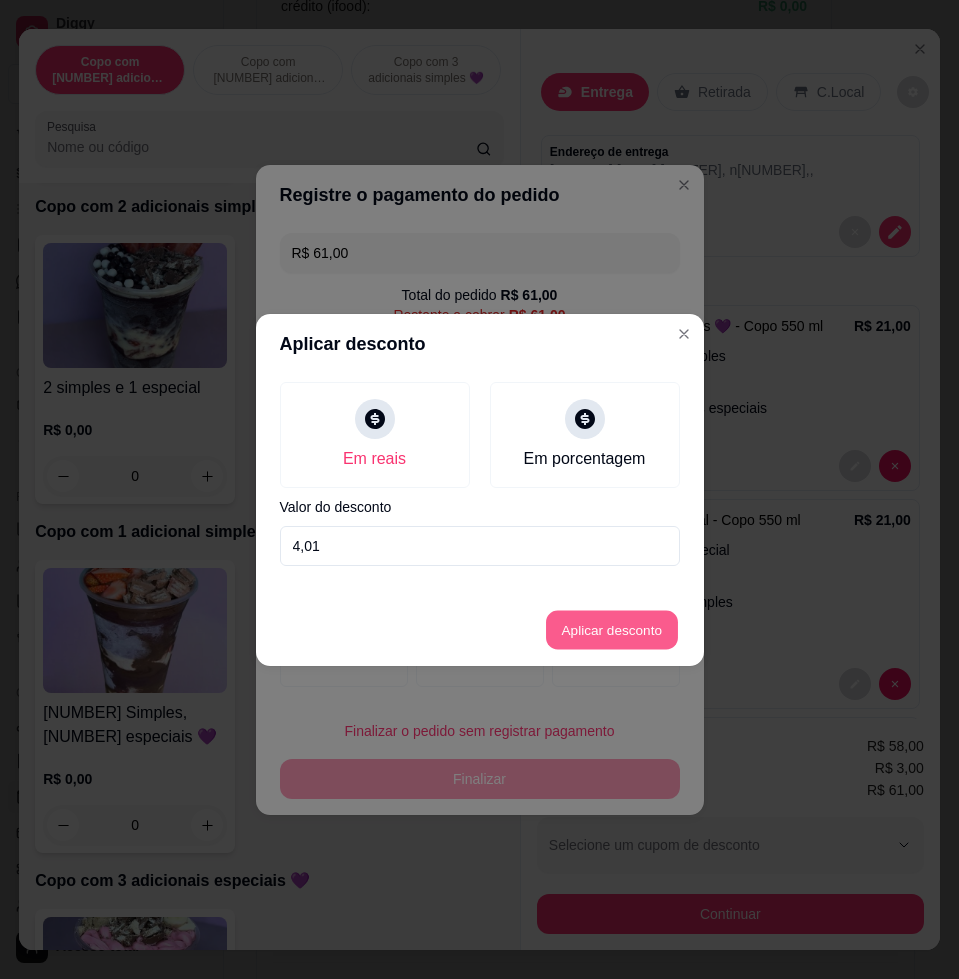click on "Aplicar desconto" at bounding box center (611, 629) 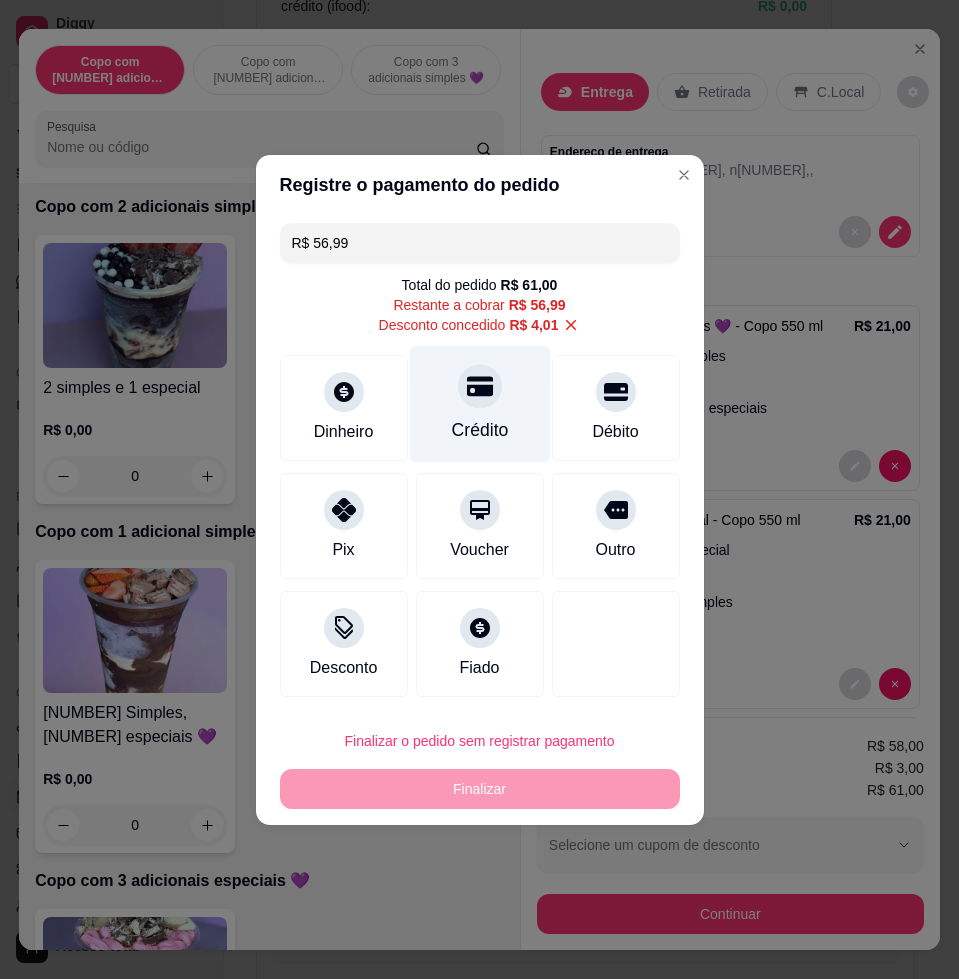 click on "Crédito" at bounding box center [479, 403] 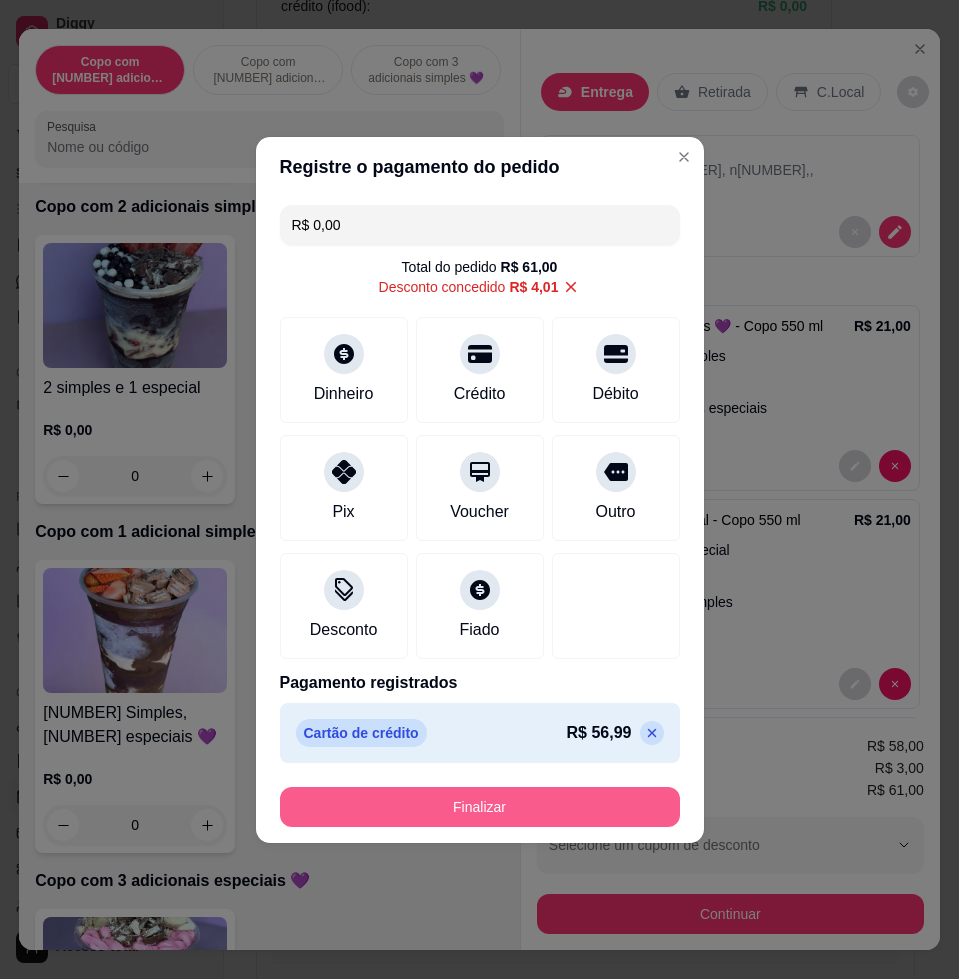 click on "Finalizar" at bounding box center [480, 807] 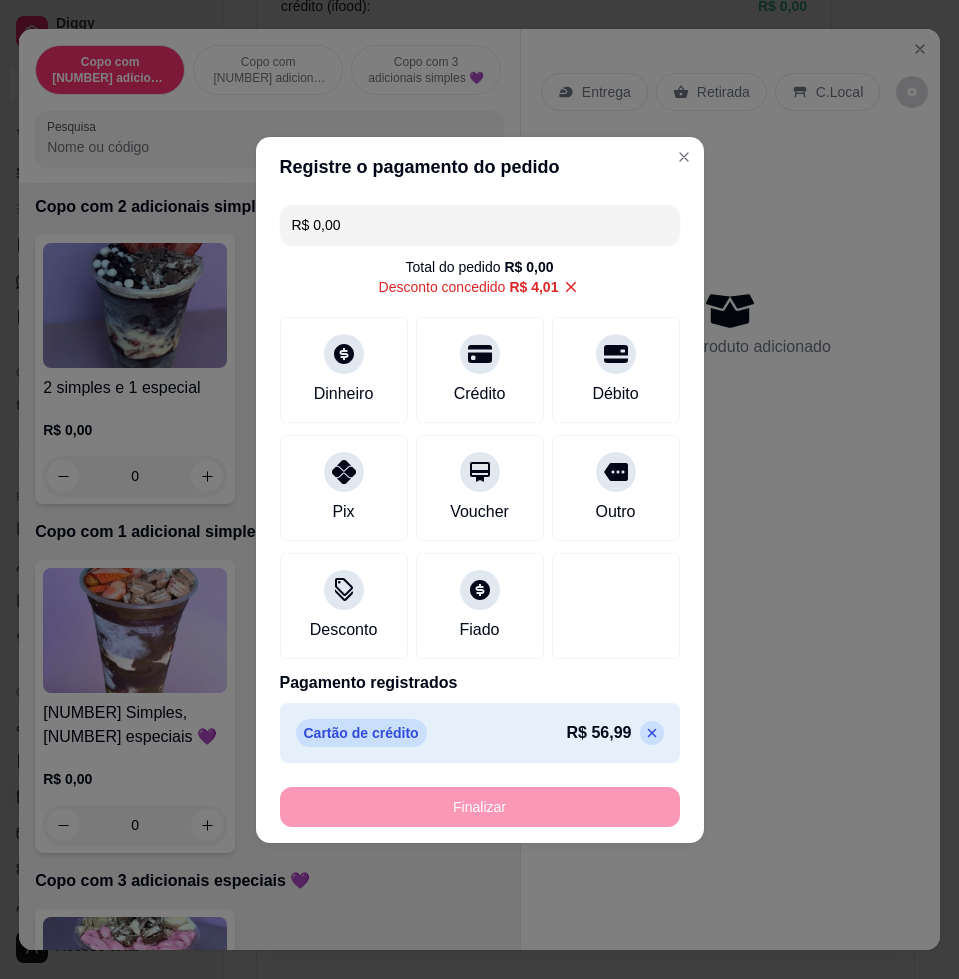 type on "-R$ 61,00" 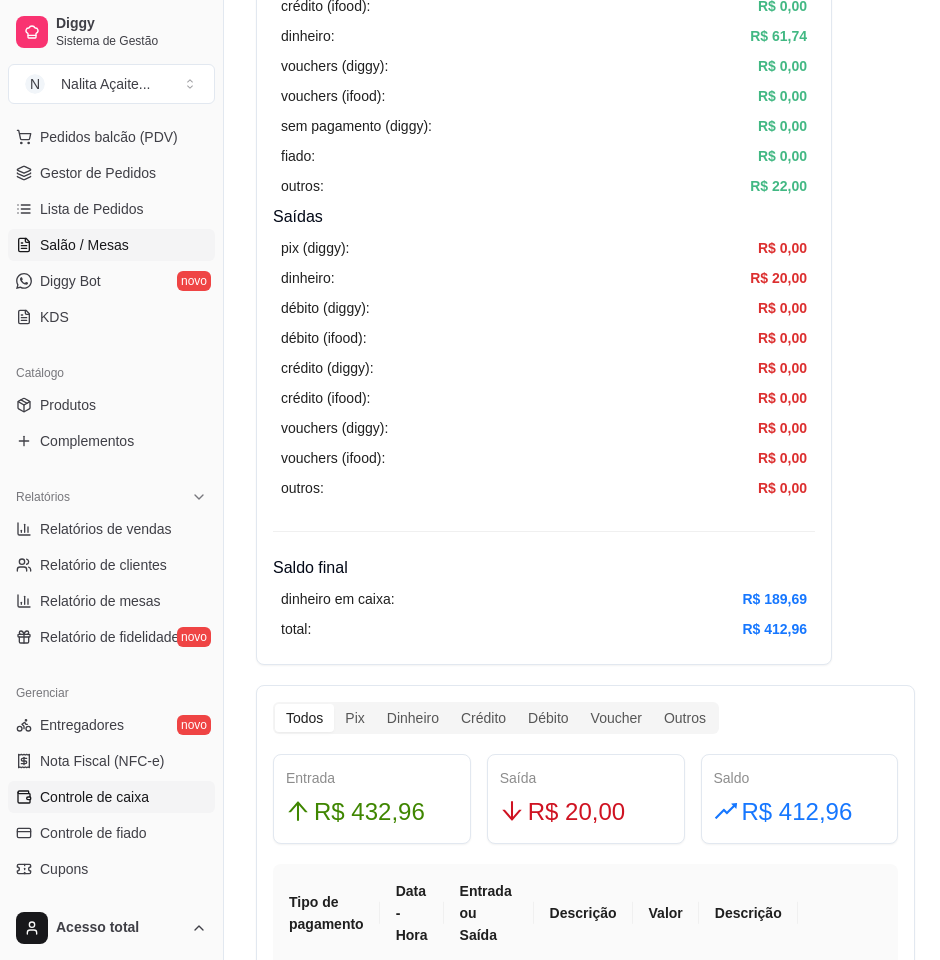 click on "Salão / Mesas" at bounding box center [111, 245] 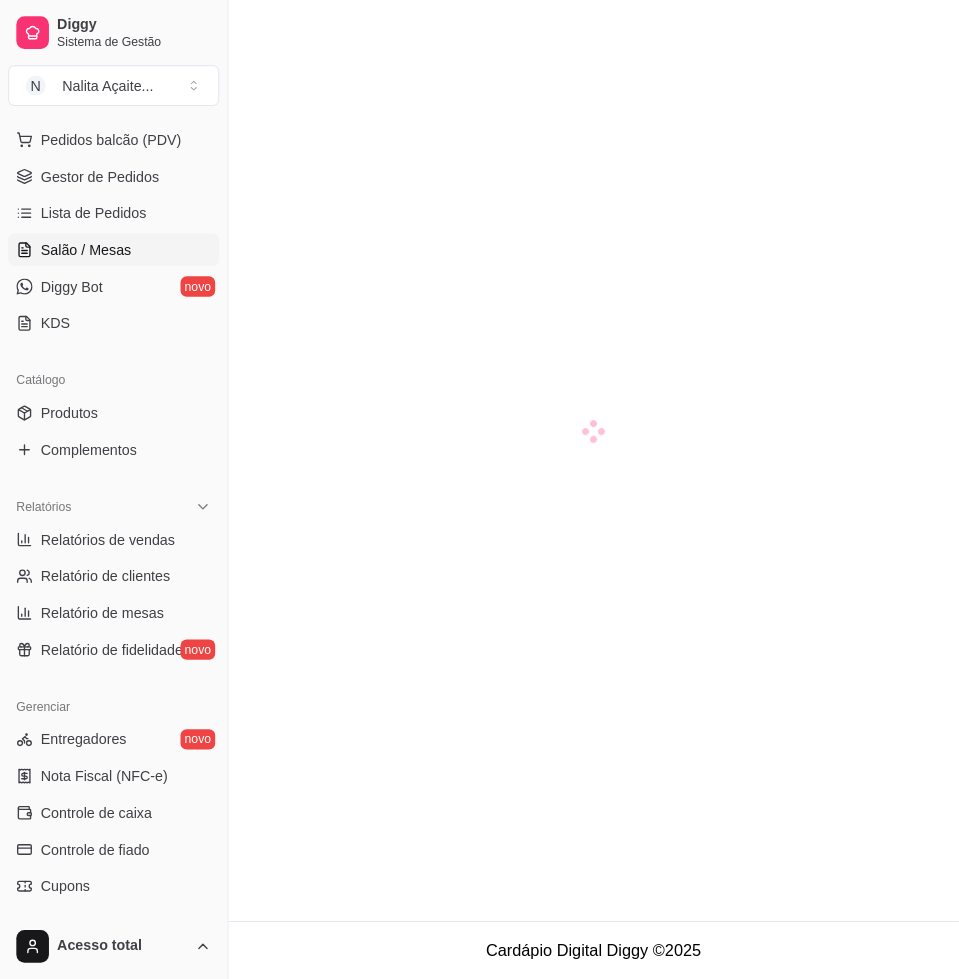 scroll, scrollTop: 0, scrollLeft: 0, axis: both 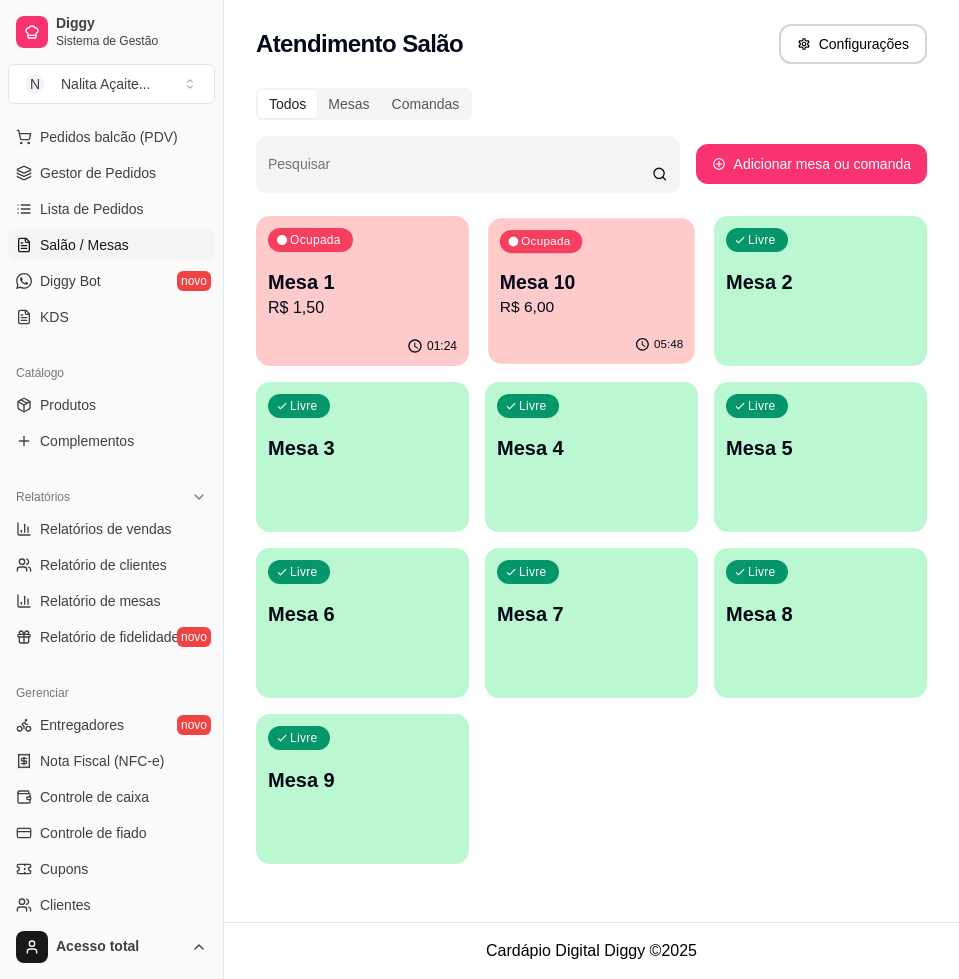 click on "R$ 6,00" at bounding box center [591, 307] 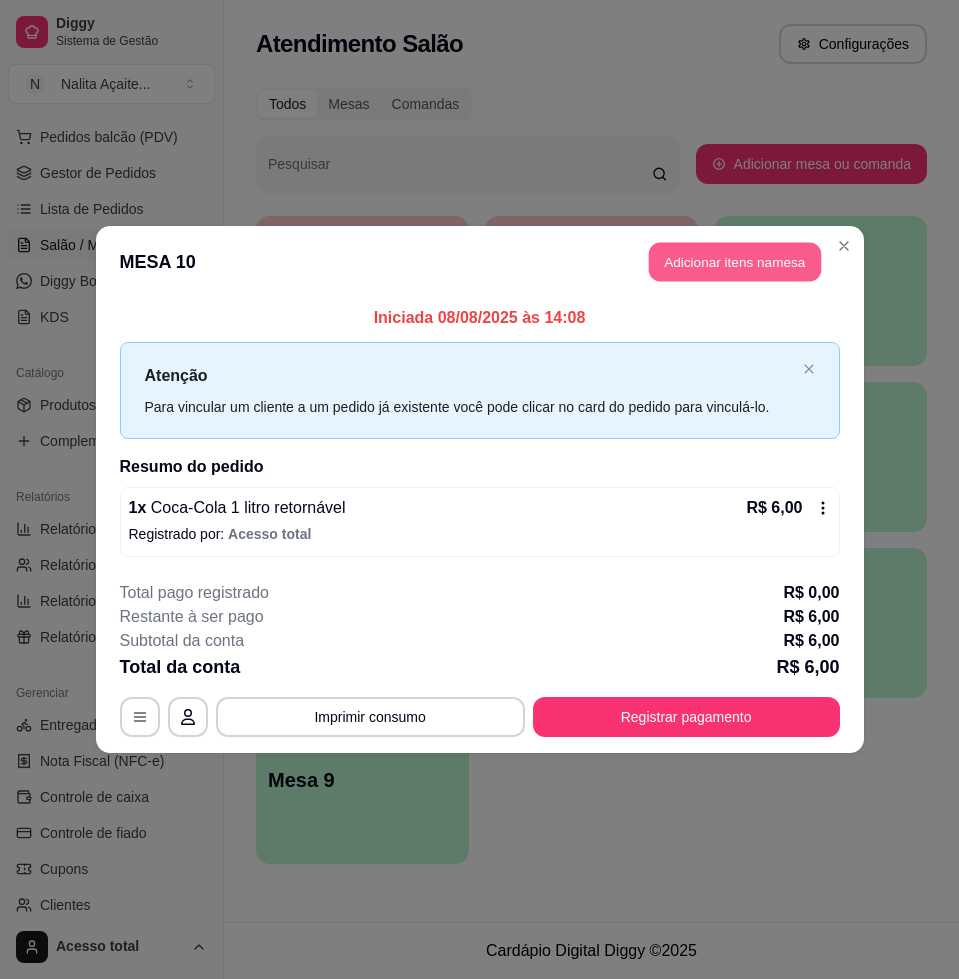 click on "Adicionar itens na  mesa" at bounding box center (735, 262) 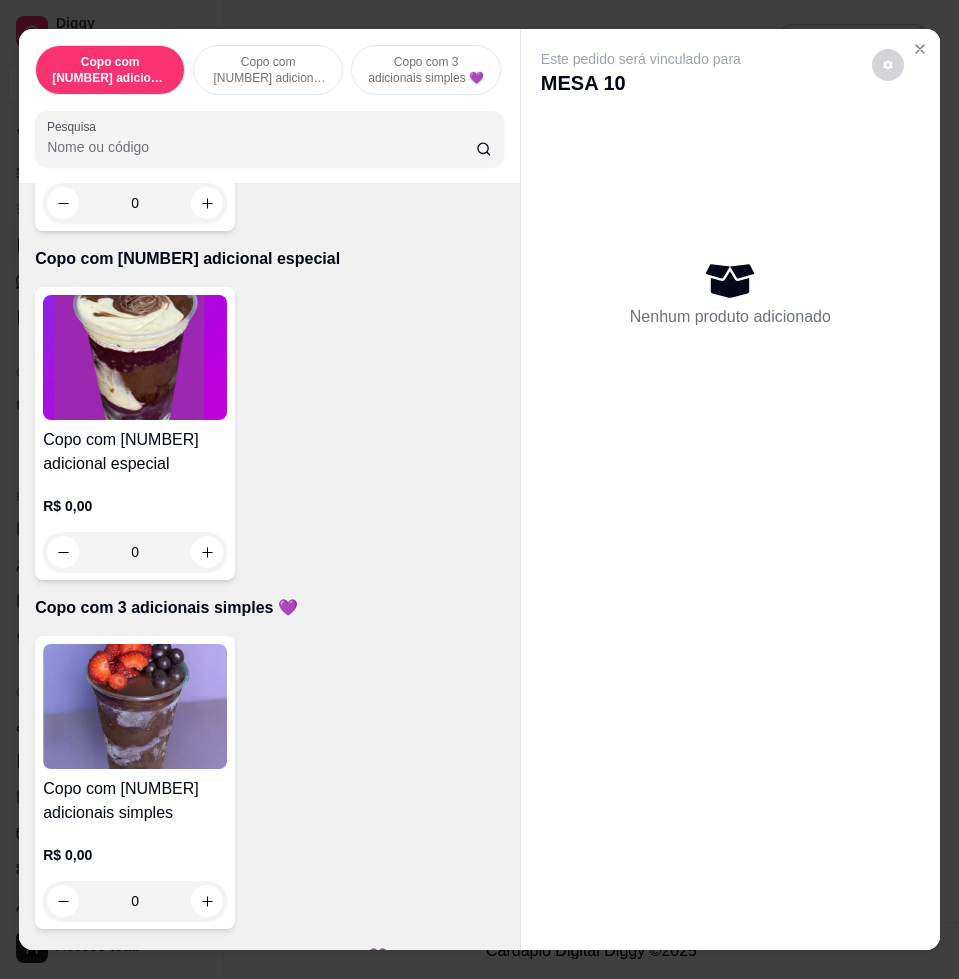 scroll, scrollTop: 500, scrollLeft: 0, axis: vertical 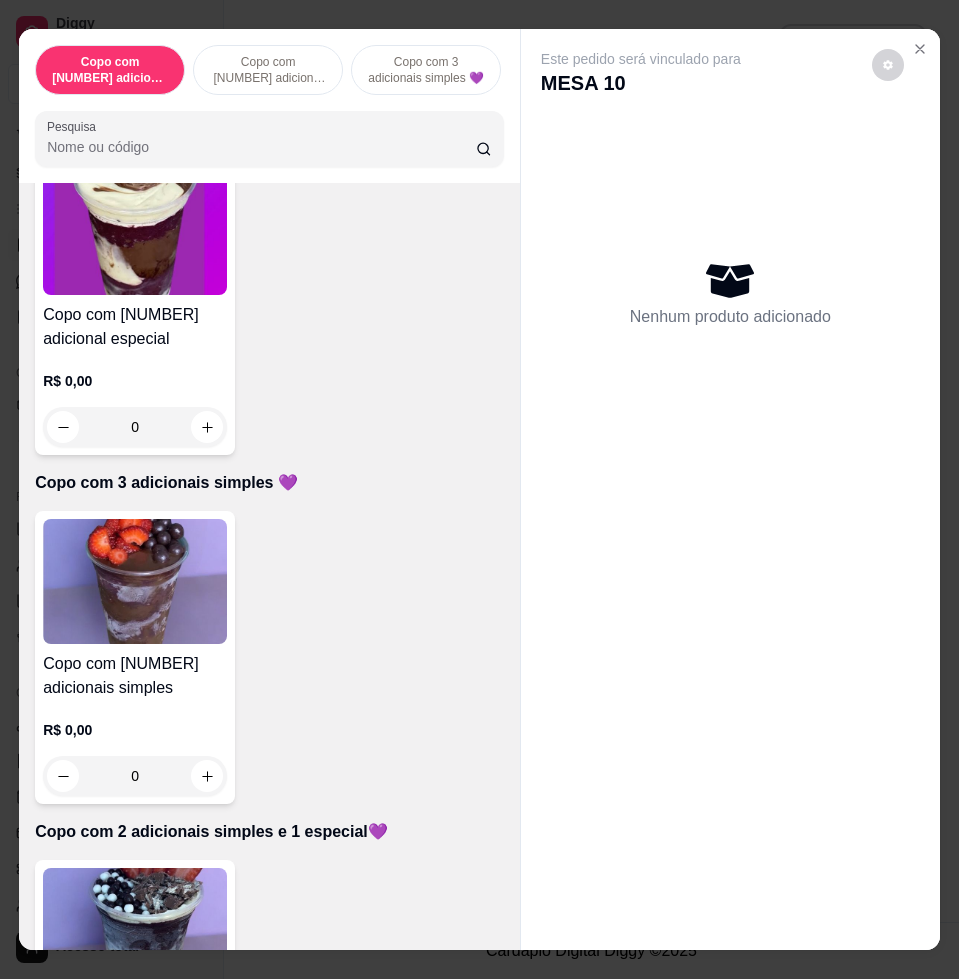 click at bounding box center (135, 581) 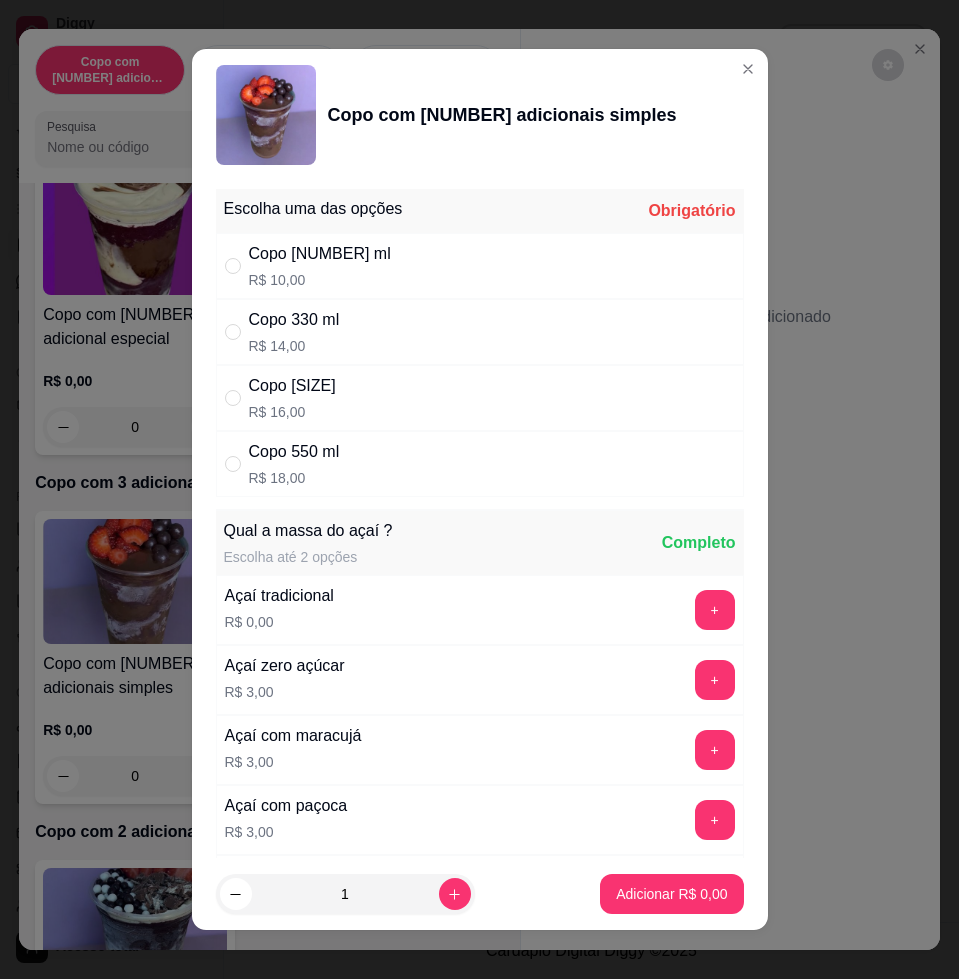 click on "Copo 440 ml R$ 16,00" at bounding box center (480, 398) 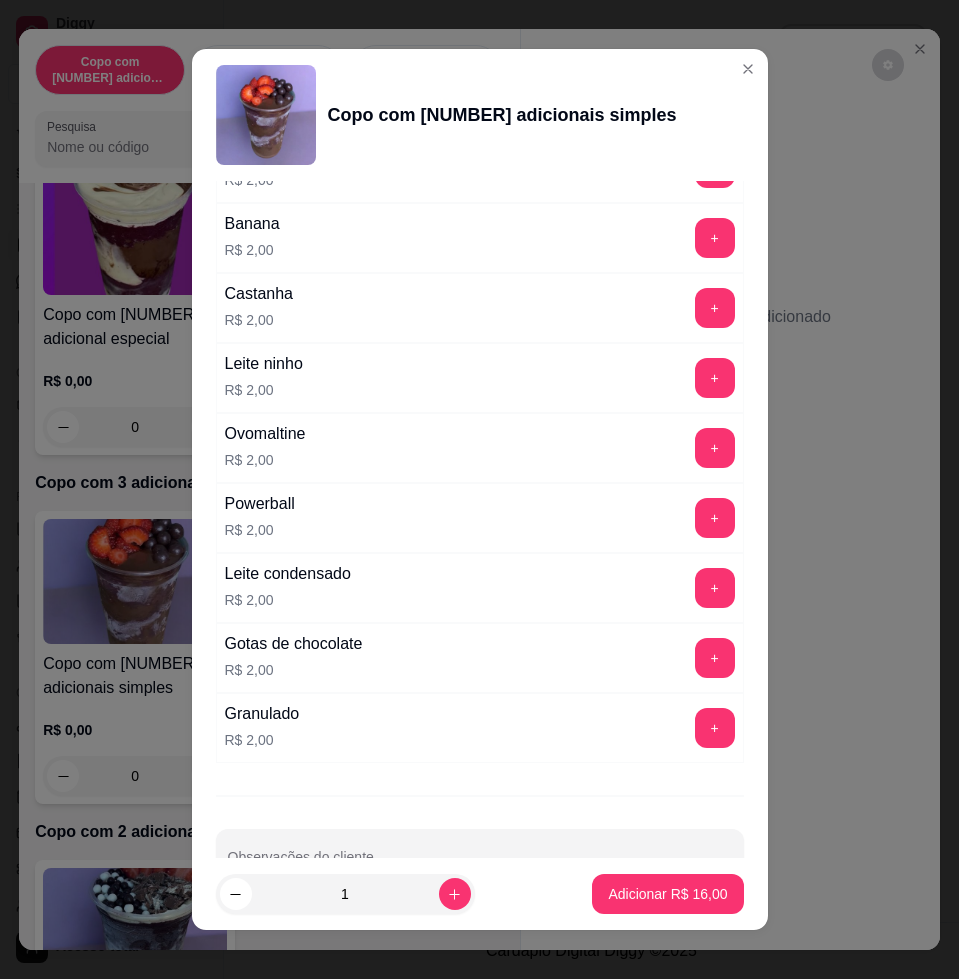 scroll, scrollTop: 2305, scrollLeft: 0, axis: vertical 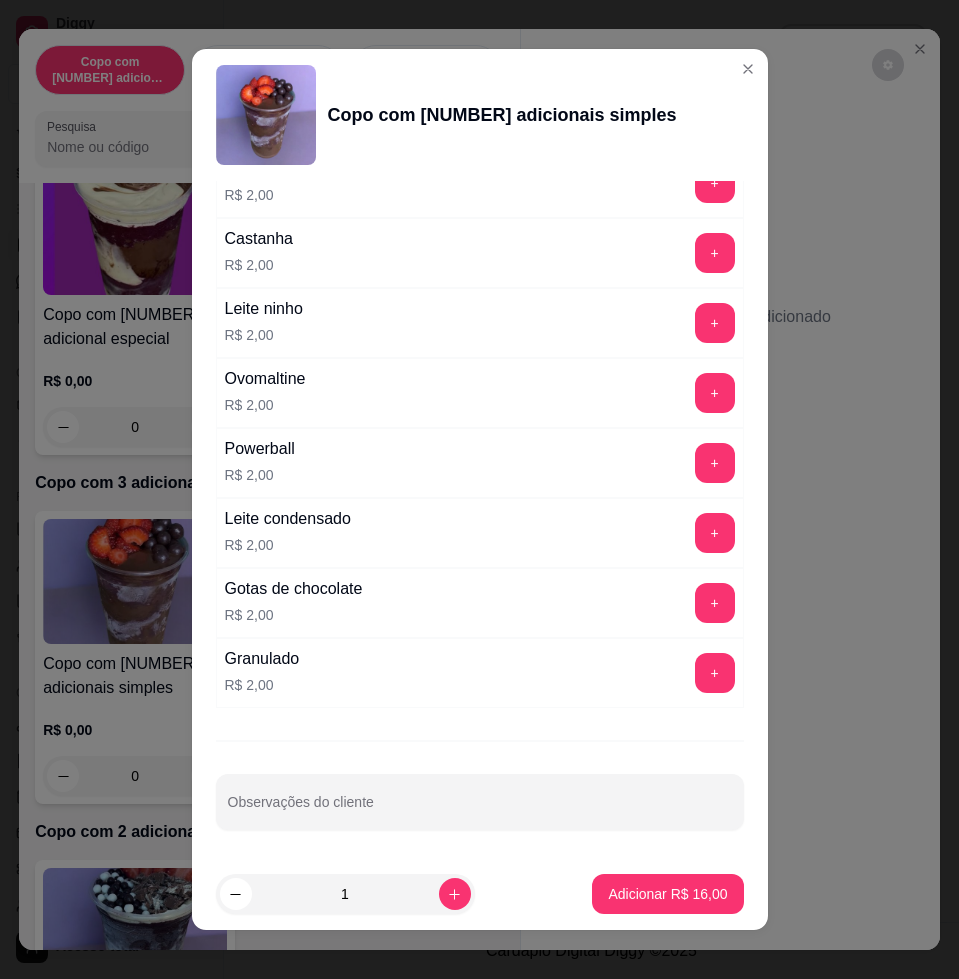 click on "Escolha uma das opções Completo Copo [SIZE] R$ [PRICE] Copo [SIZE] R$ [PRICE] Copo [SIZE] R$ [PRICE] Copo [SIZE] R$ [PRICE] Qual a massa do açaí ? Escolha até [NUMBER] opções Completo Açaí tradicional  R$ [PRICE] + Açaí zero açúcar  R$ [PRICE] + Açaí com maracujá  R$ [PRICE] + Açaí com paçoca  R$ [PRICE] + Açaí trufa branca  R$ [PRICE] + Açaí com avelã  R$ [PRICE] + Cupuaçu R$ [PRICE] + Açaí com creme de ninho  R$ [PRICE] + Açaí c/ yogurt natural  R$ [PRICE] + Açaí com morango  R$ [PRICE] + Escolha [NUMBER] adicionais  Escolha [NUMBER] opção. Obrigatório Banana R$ [PRICE] + Chocoball R$ [PRICE] + Leite ninho  R$ [PRICE] + Gotas de chocolate  R$ [PRICE] + Leite condensado  R$ [PRICE] + Powerball R$ [PRICE] + Castanha  R$ [PRICE] + Ovomaltine  R$ [PRICE] + Confete R$ [PRICE] + Paçoca  R$ [PRICE] + Granola  R$ [PRICE] + Deseja adicionar ? Escolha até [NUMBER] opções Completo Granola  R$ [PRICE] + Chocoball R$ [PRICE] + Paçoca  R$ [PRICE] + Confete  R$ [PRICE] + Banana R$ [PRICE] + Castanha  R$ [PRICE] + Leite ninho R$ [PRICE] + Ovomaltine  R$ [PRICE] + Powerball" at bounding box center [480, 519] 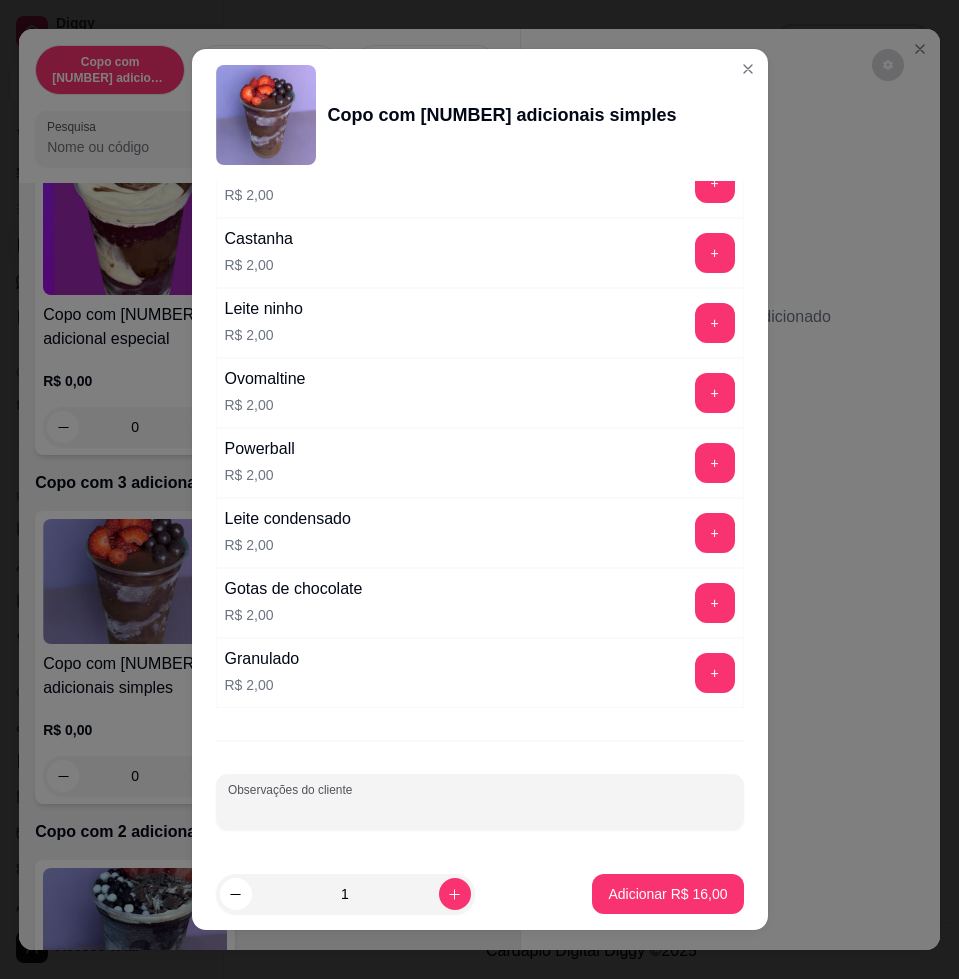 click on "Observações do cliente" at bounding box center (480, 810) 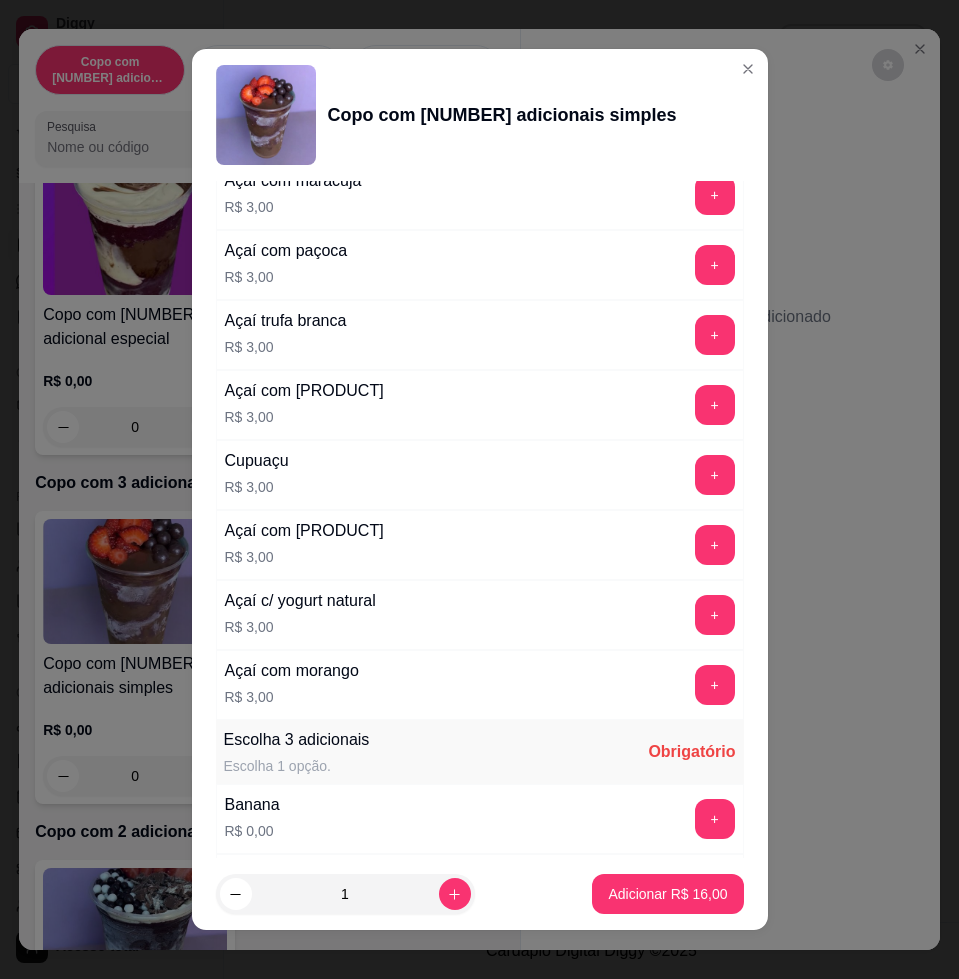 scroll, scrollTop: 930, scrollLeft: 0, axis: vertical 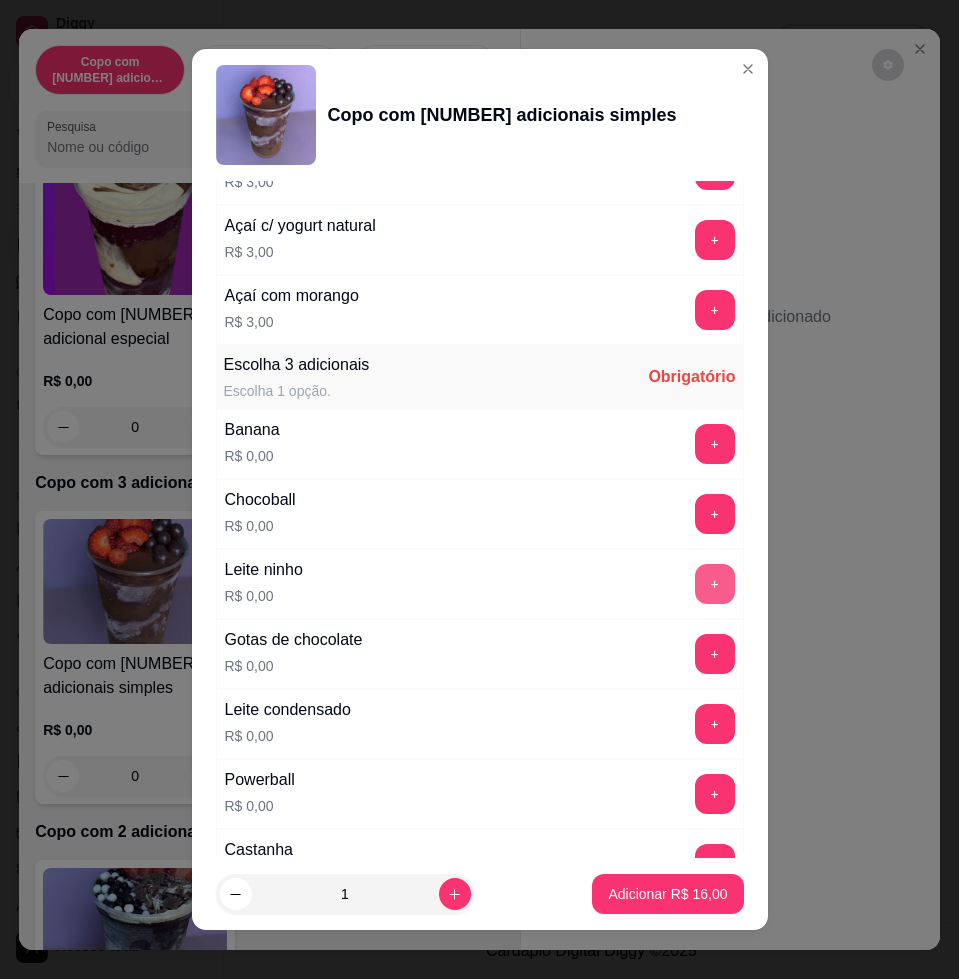 type on "retira" 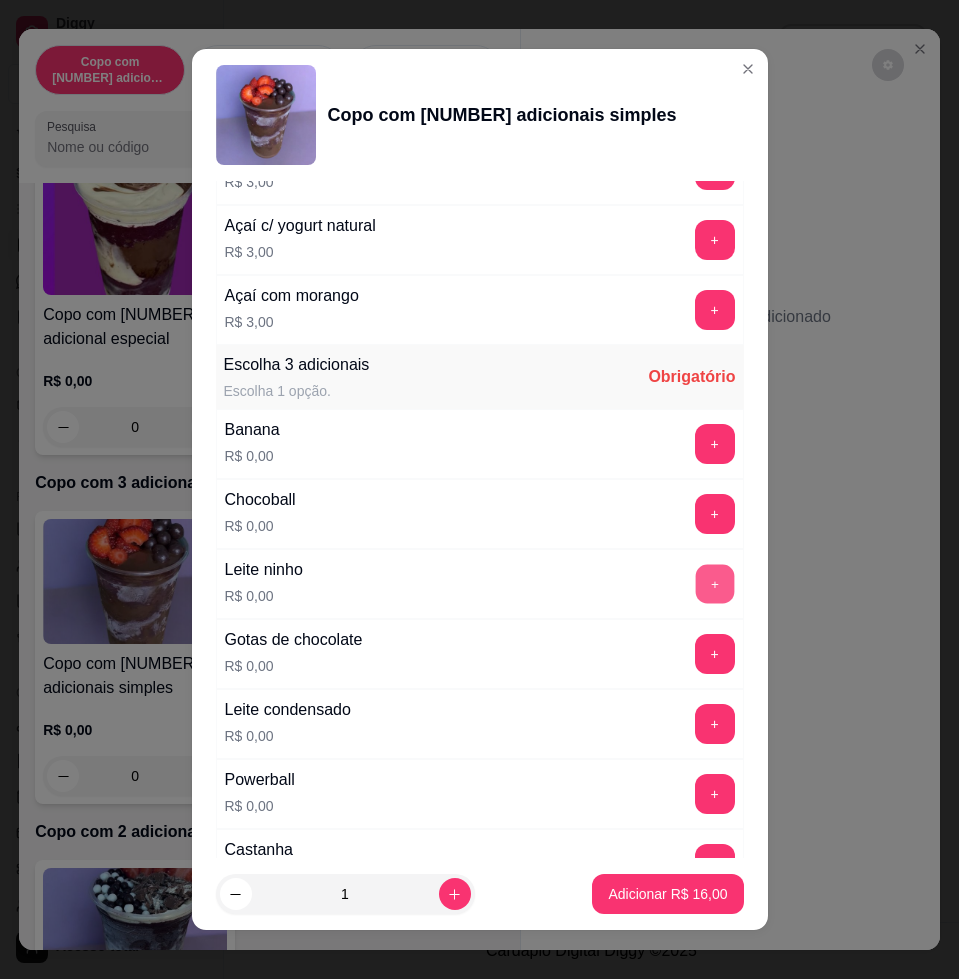 click on "+" at bounding box center [714, 584] 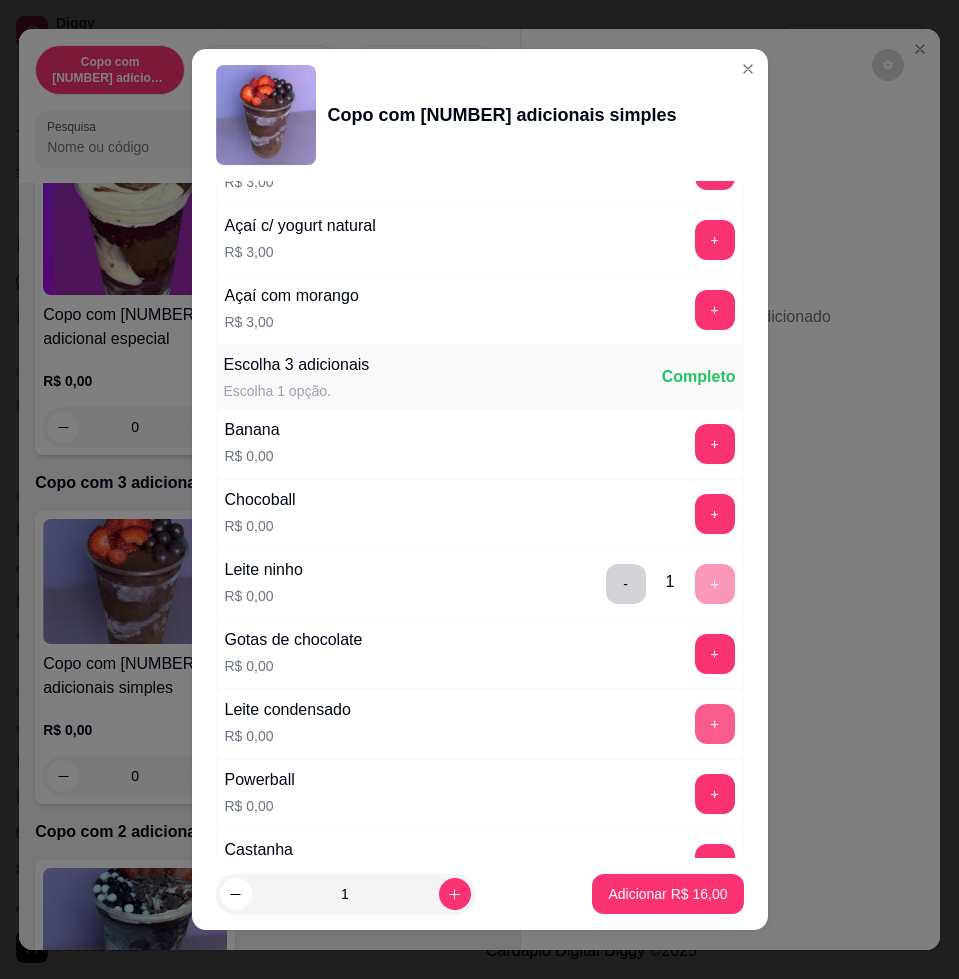 click on "+" at bounding box center (715, 724) 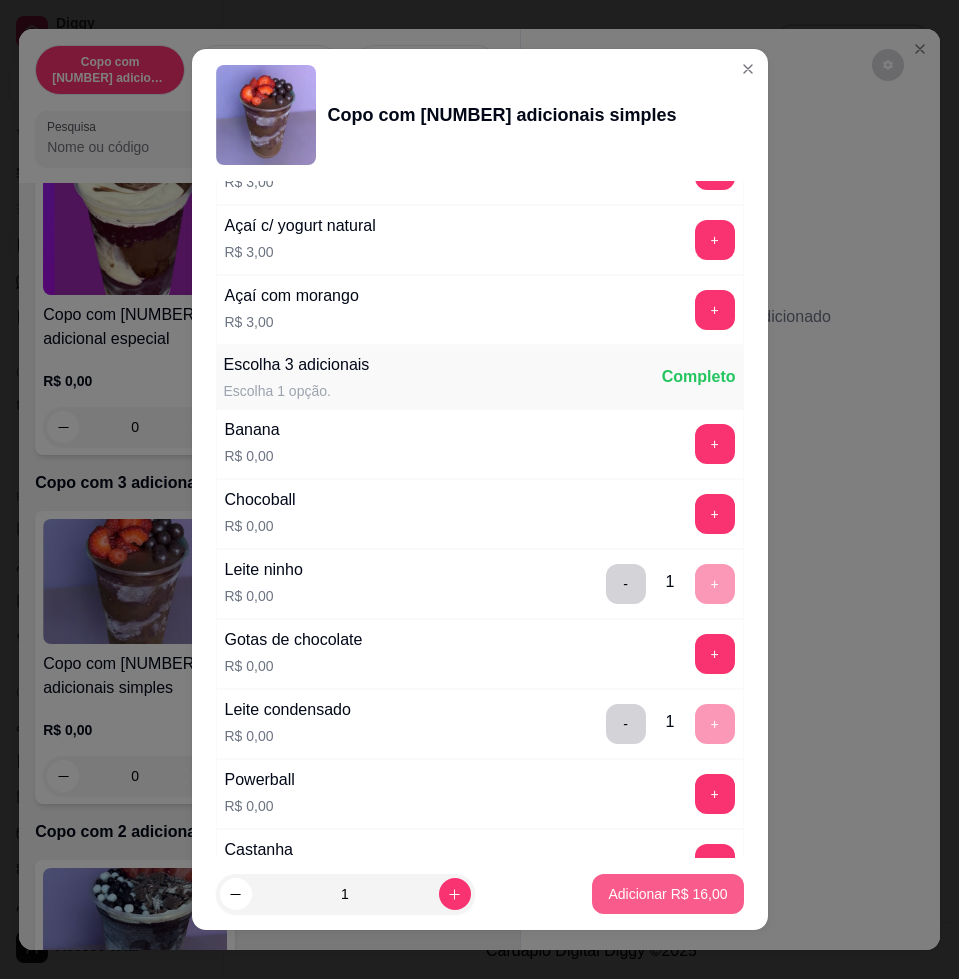 click on "Adicionar   R$ 16,00" at bounding box center (667, 894) 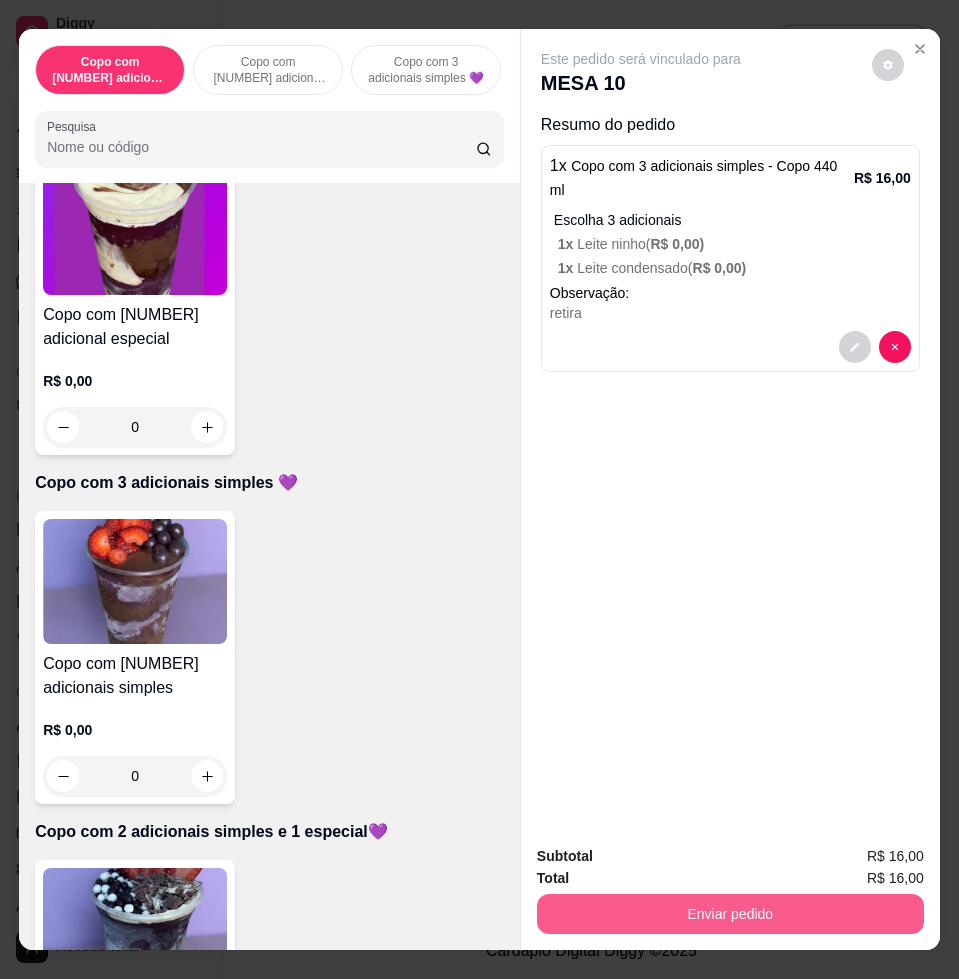 click on "Enviar pedido" at bounding box center (730, 914) 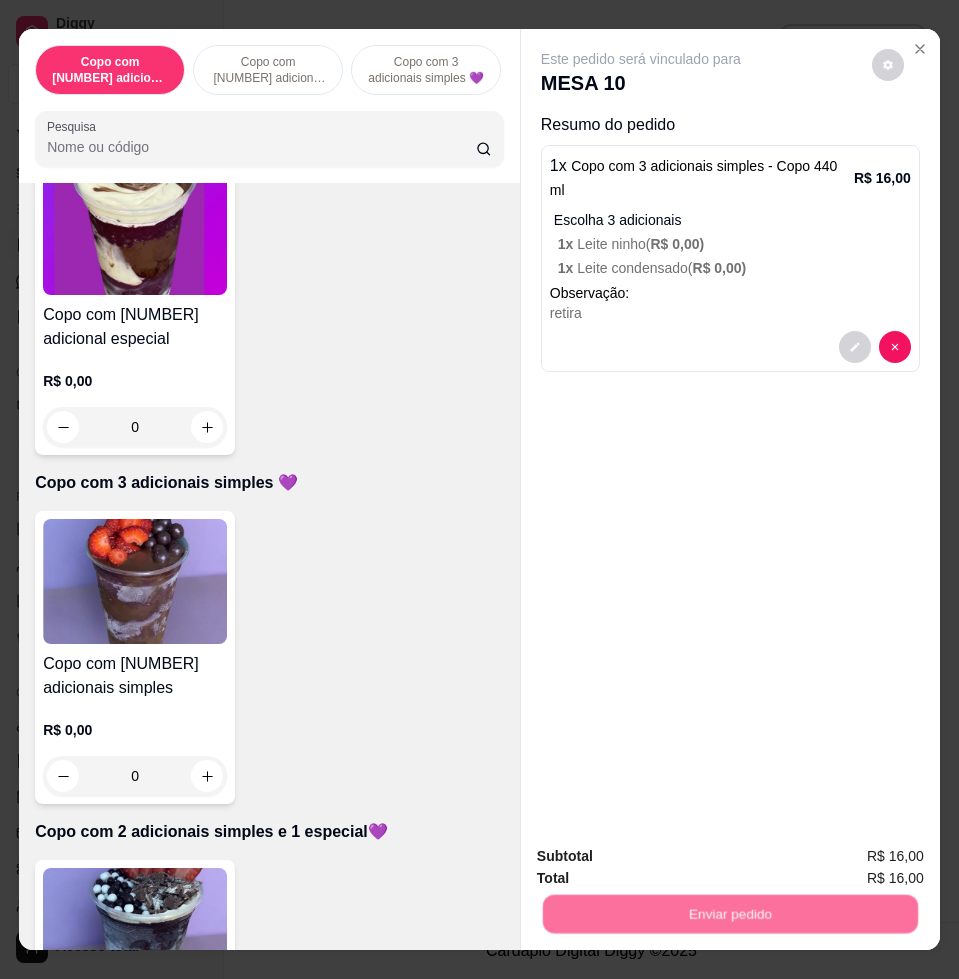 click on "Não registrar e enviar pedido" at bounding box center (662, 854) 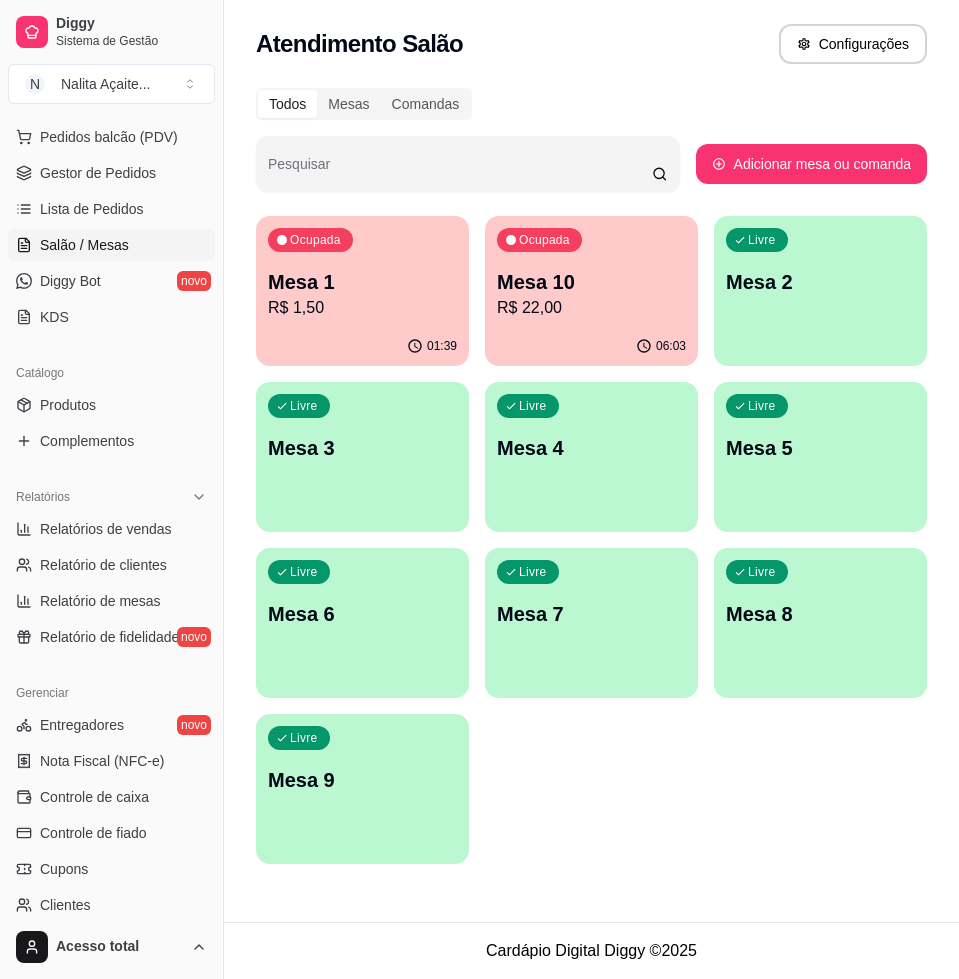 click on "Mesa 2" at bounding box center (820, 282) 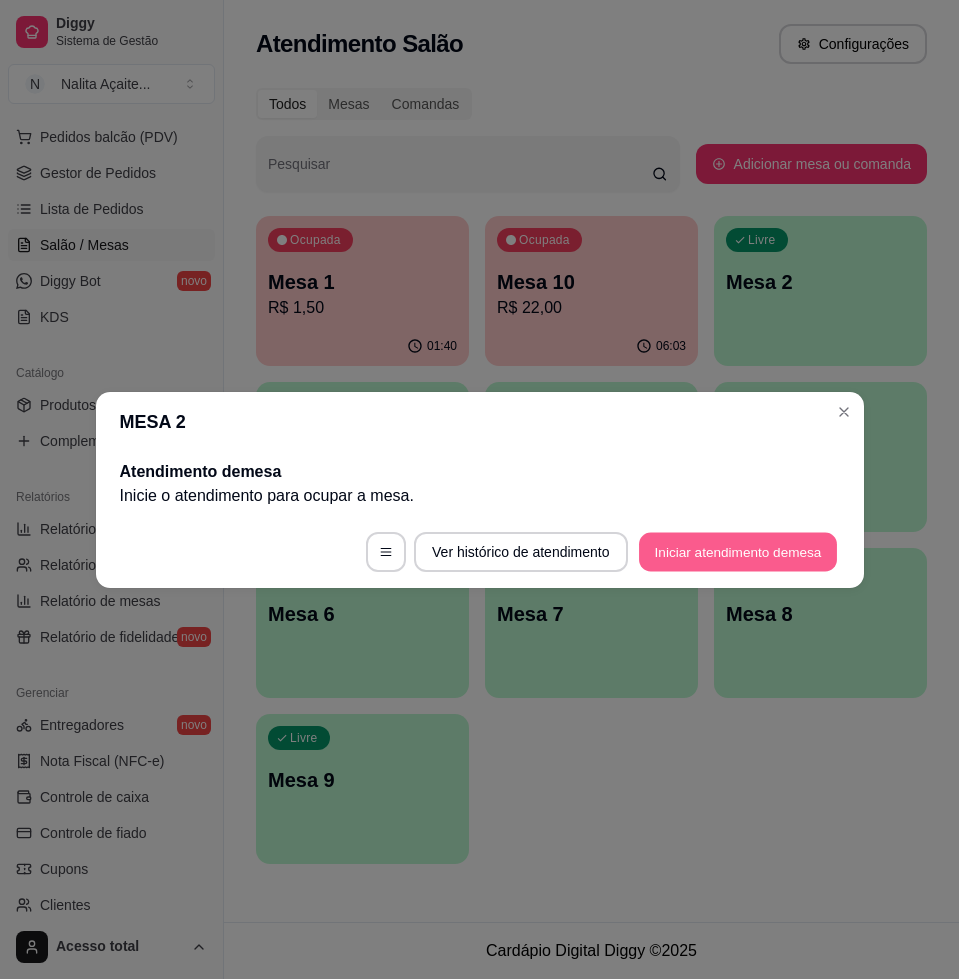 click on "Iniciar atendimento de  mesa" at bounding box center [738, 551] 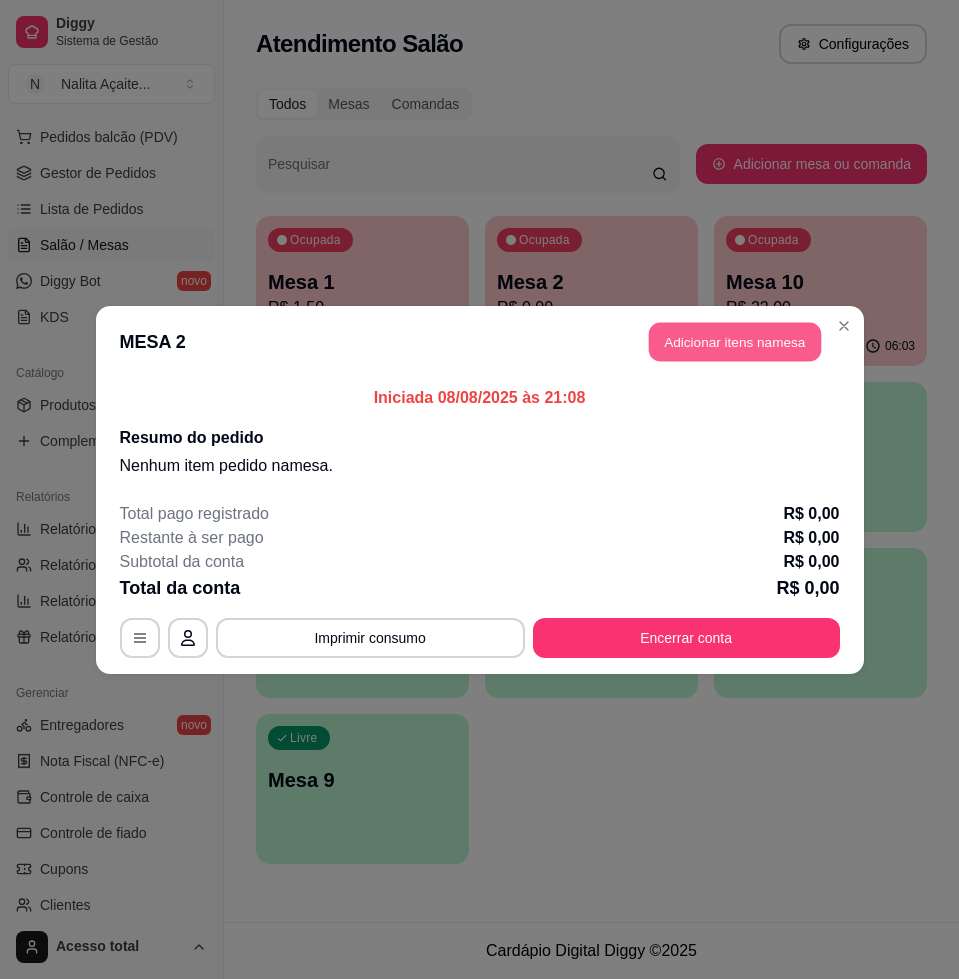 click on "Adicionar itens na  mesa" at bounding box center [735, 341] 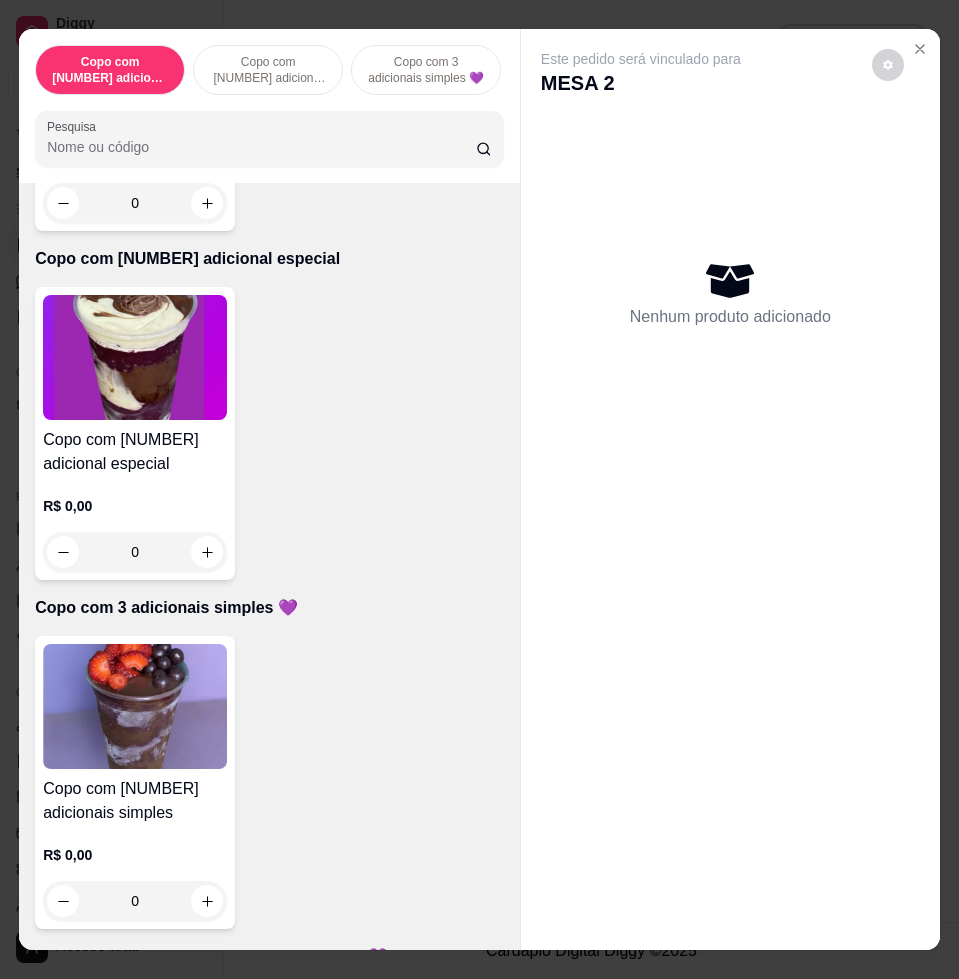 scroll, scrollTop: 625, scrollLeft: 0, axis: vertical 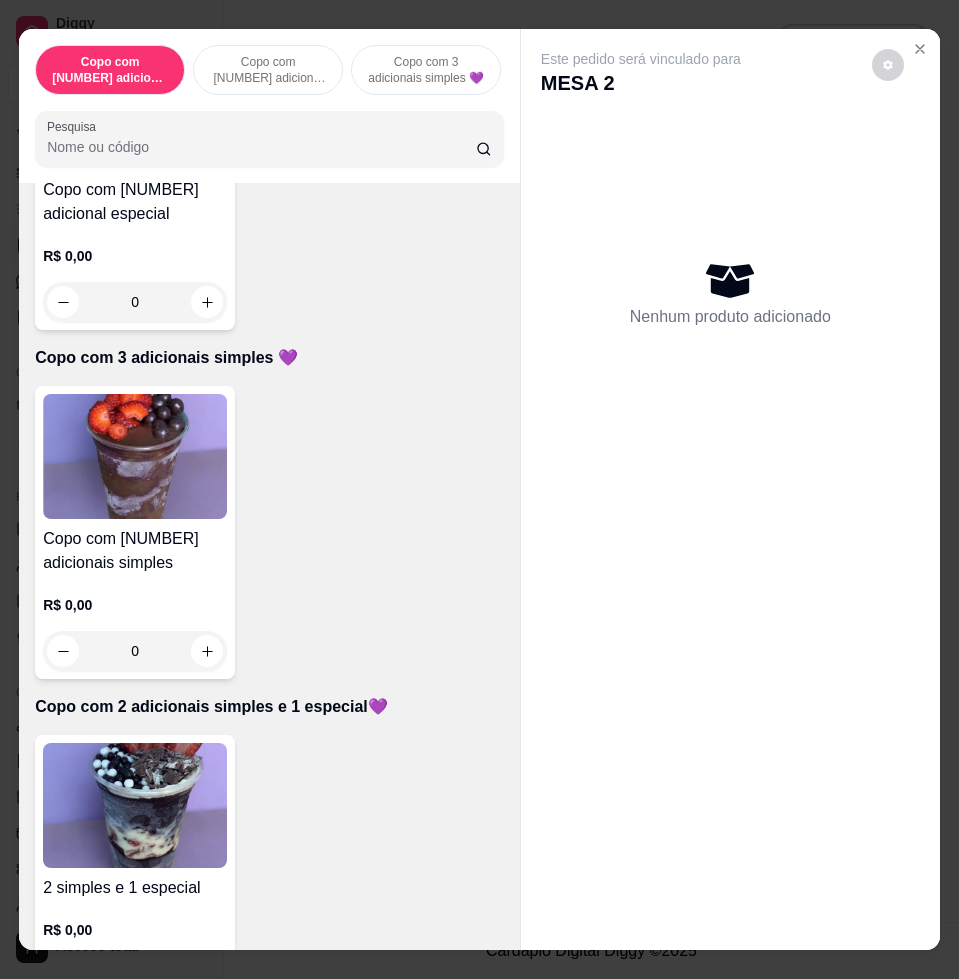 click at bounding box center (135, 805) 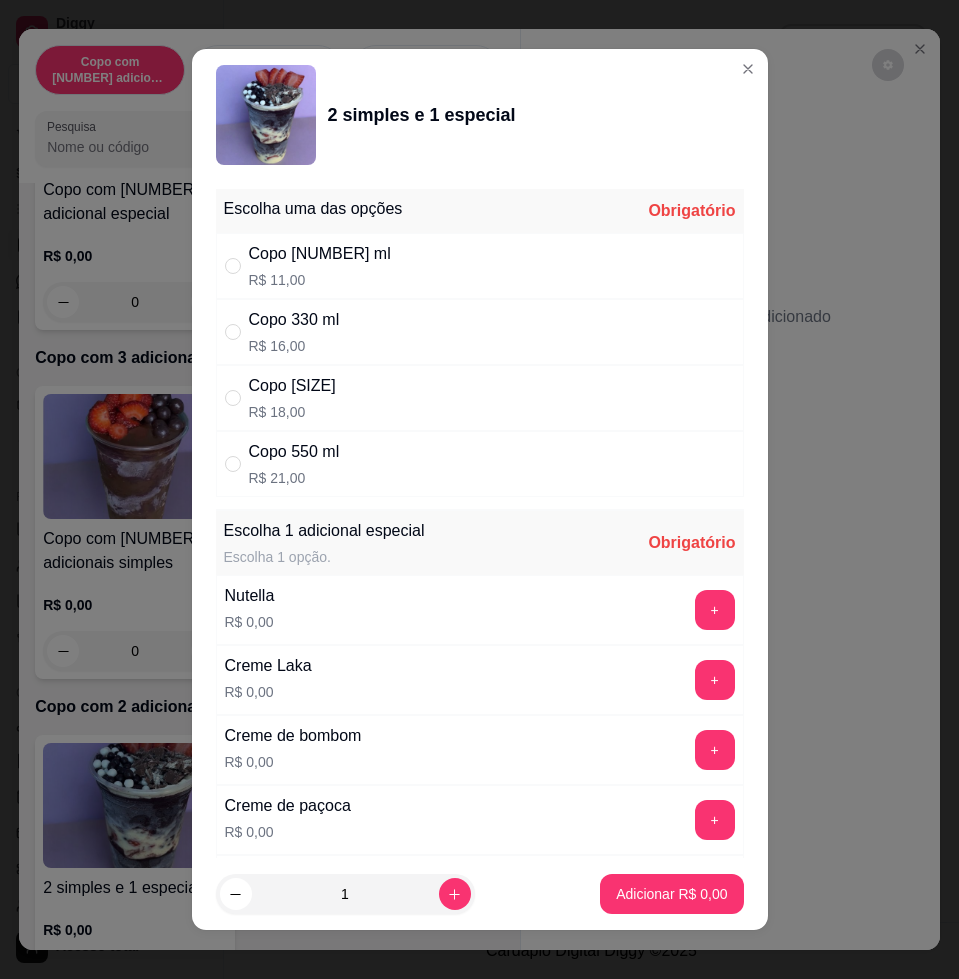 click on "Copo [SIZE] R$ [PRICE]" at bounding box center (480, 464) 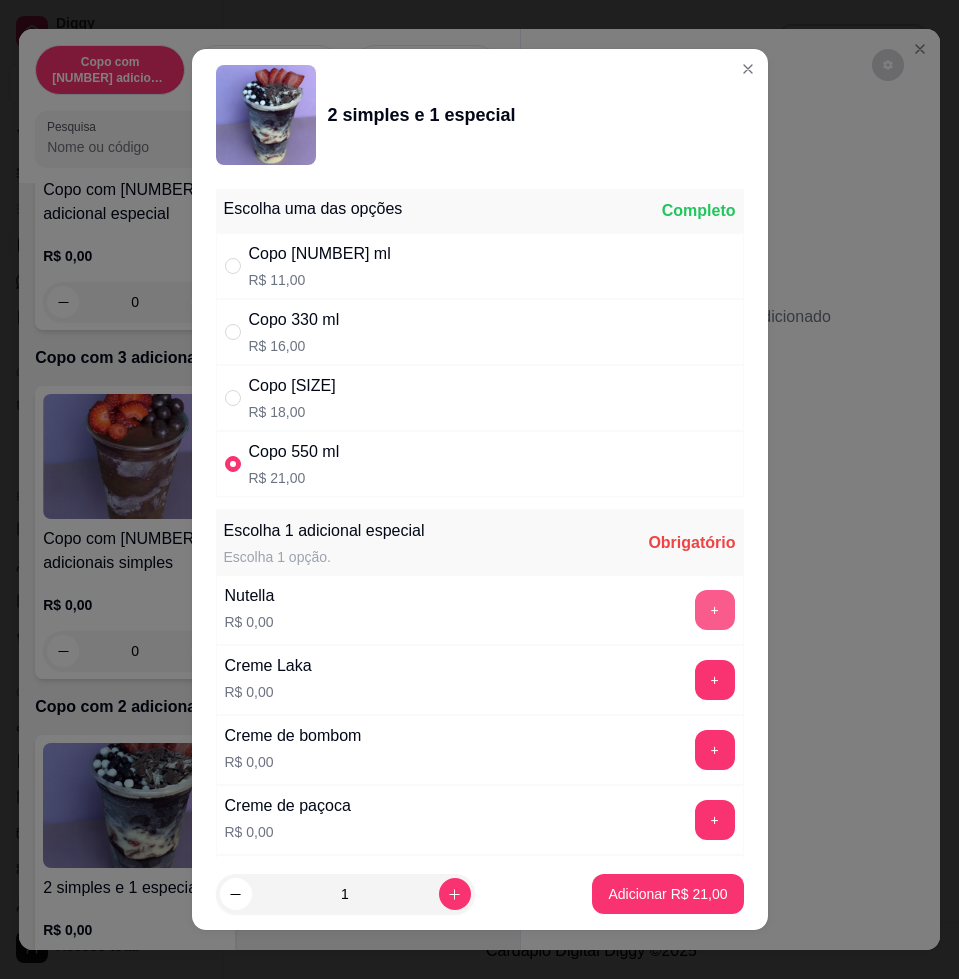 click on "+" at bounding box center [715, 610] 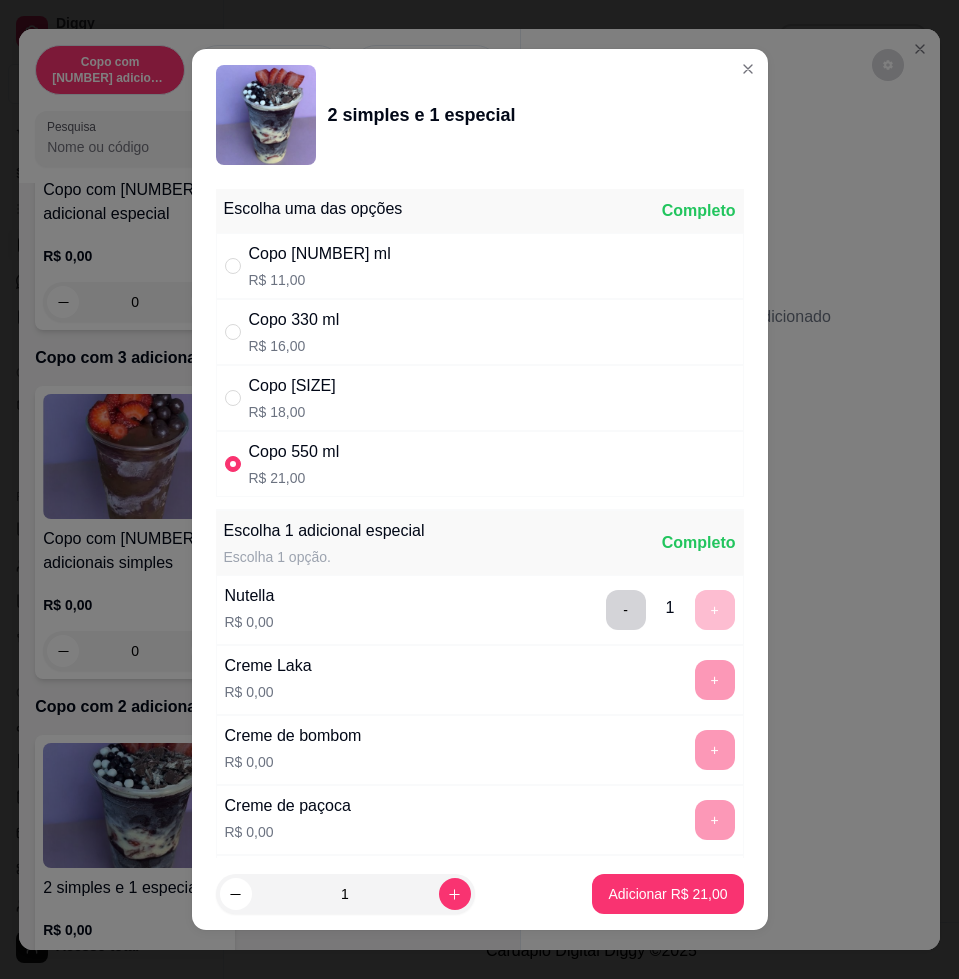scroll, scrollTop: 1724, scrollLeft: 0, axis: vertical 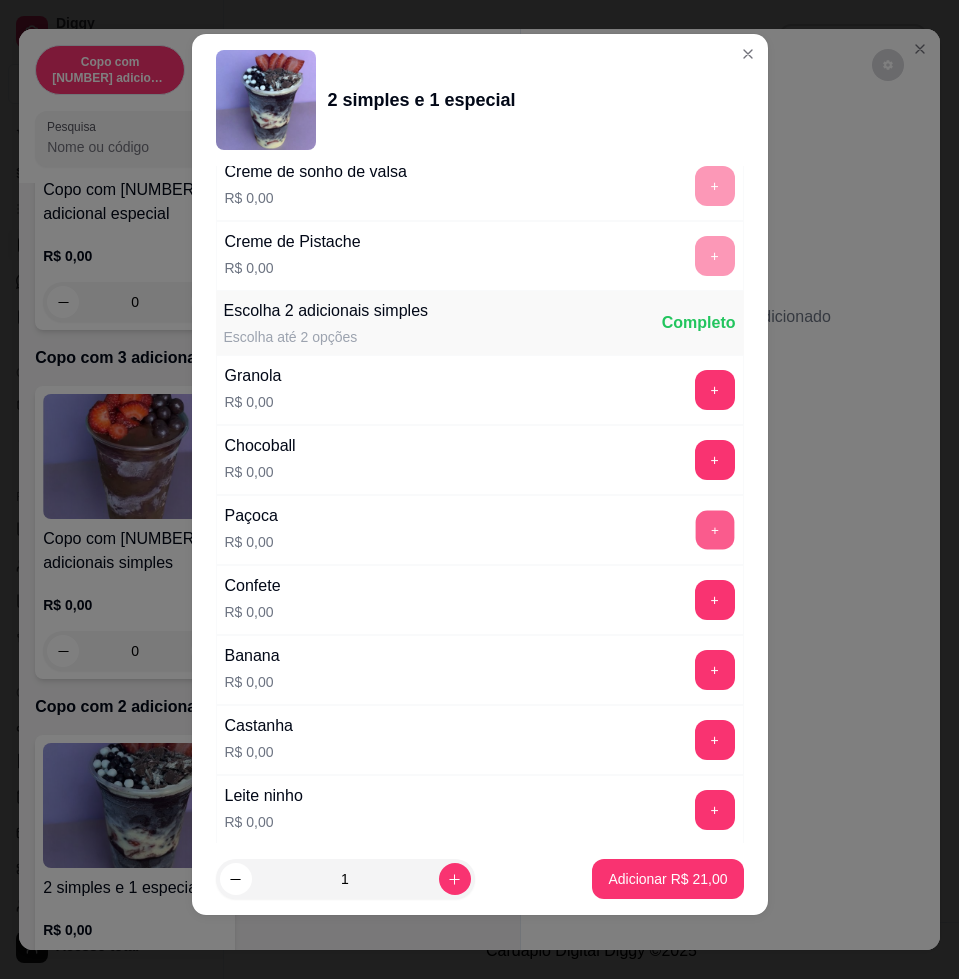 click on "+" at bounding box center [714, 530] 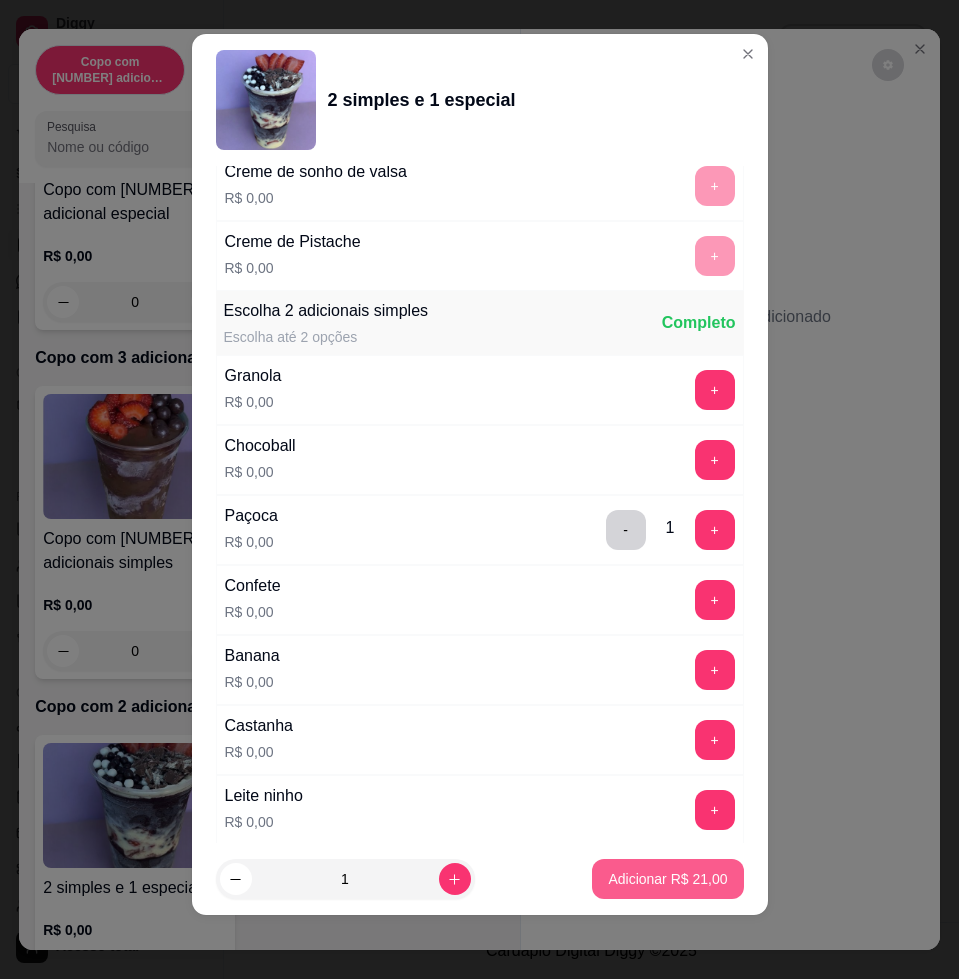 click on "Adicionar   R$ 21,00" at bounding box center [667, 879] 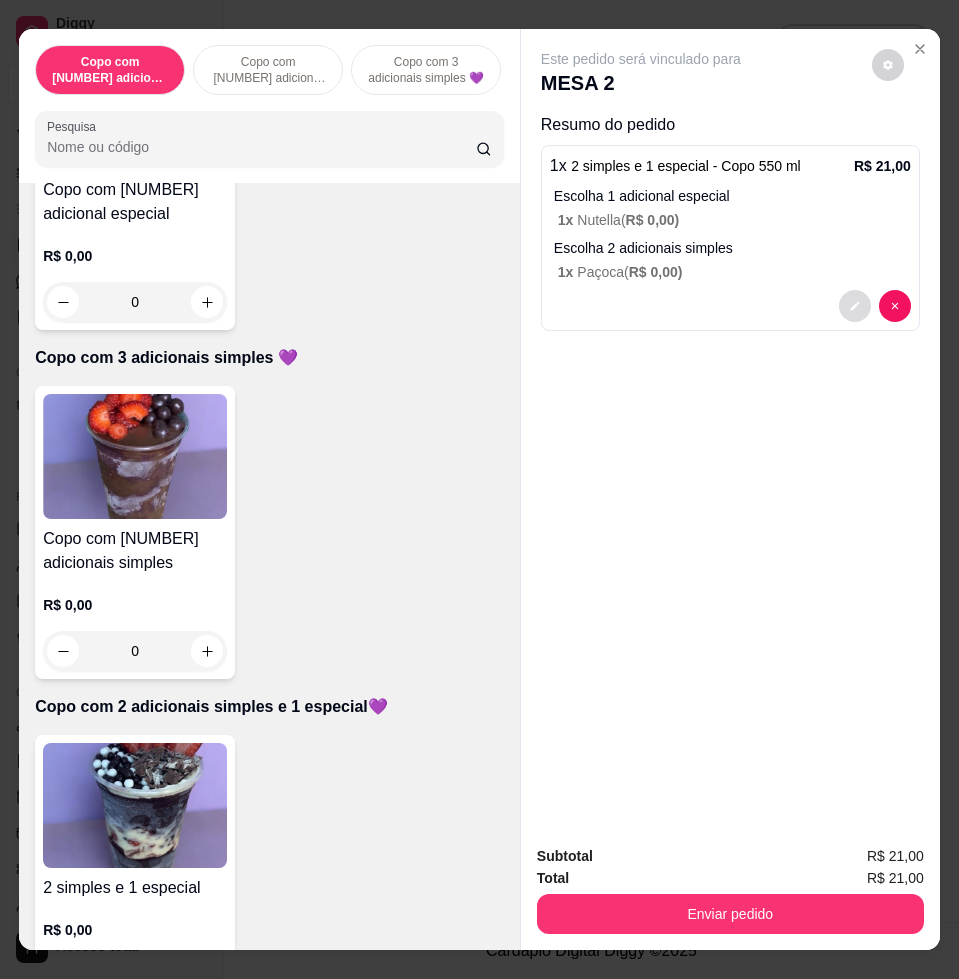 click at bounding box center [855, 306] 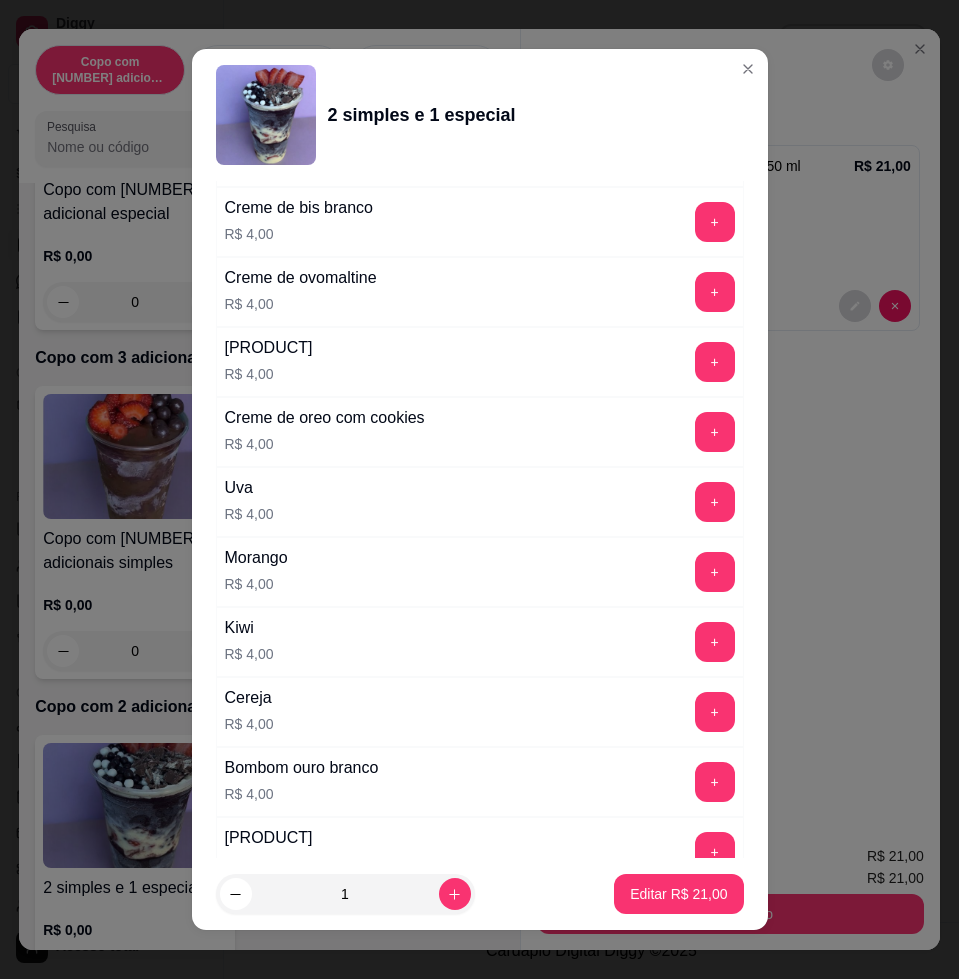 scroll, scrollTop: 4959, scrollLeft: 0, axis: vertical 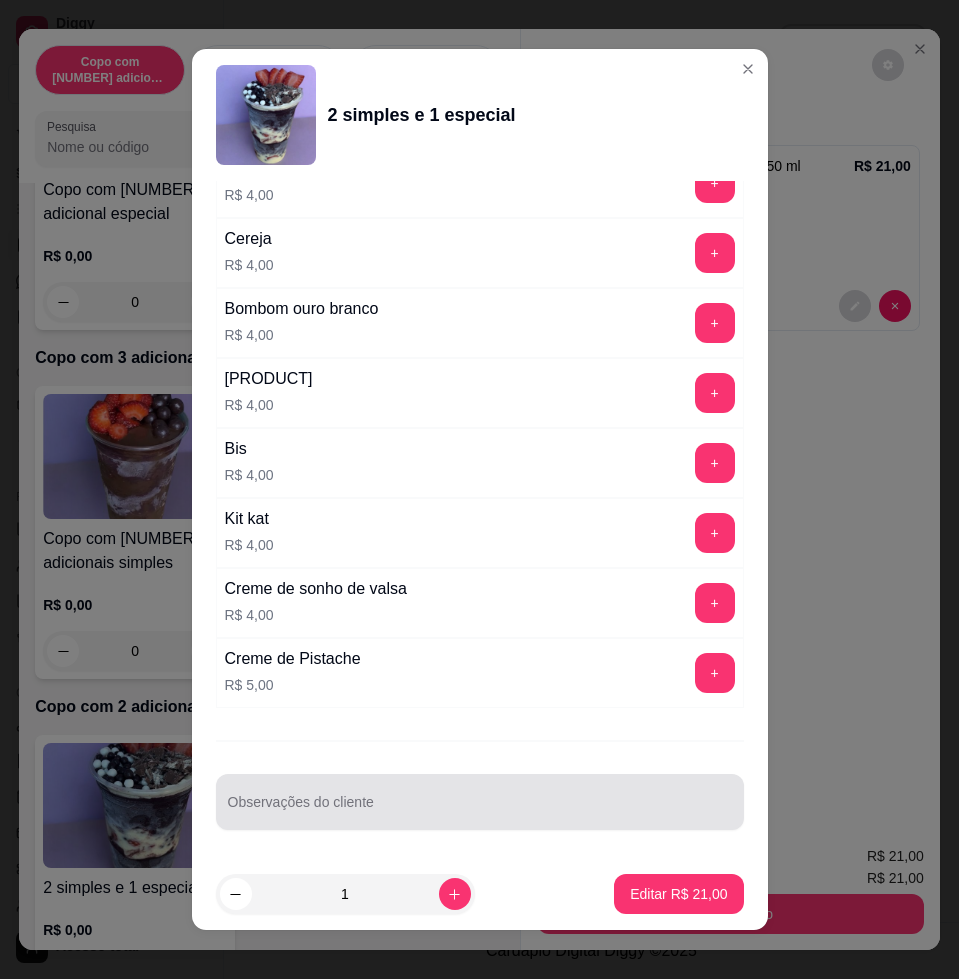 click at bounding box center [480, 802] 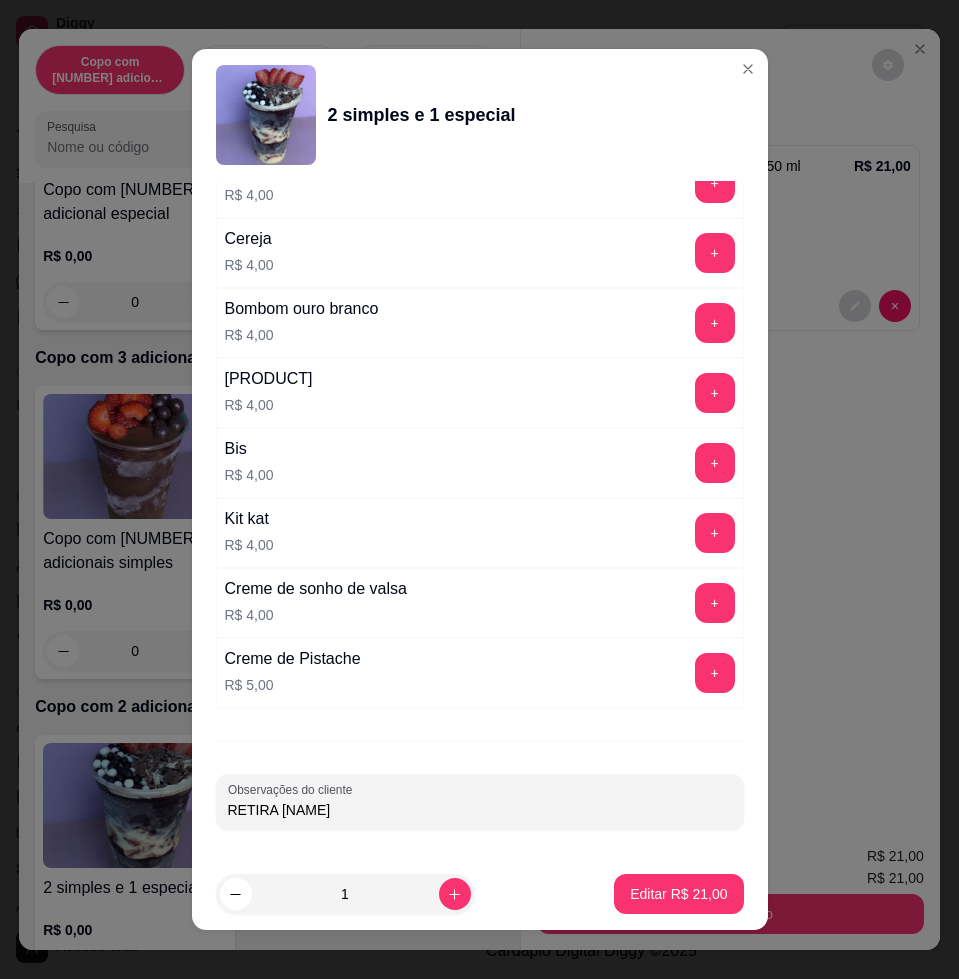 type on "RETIRA [NAME]" 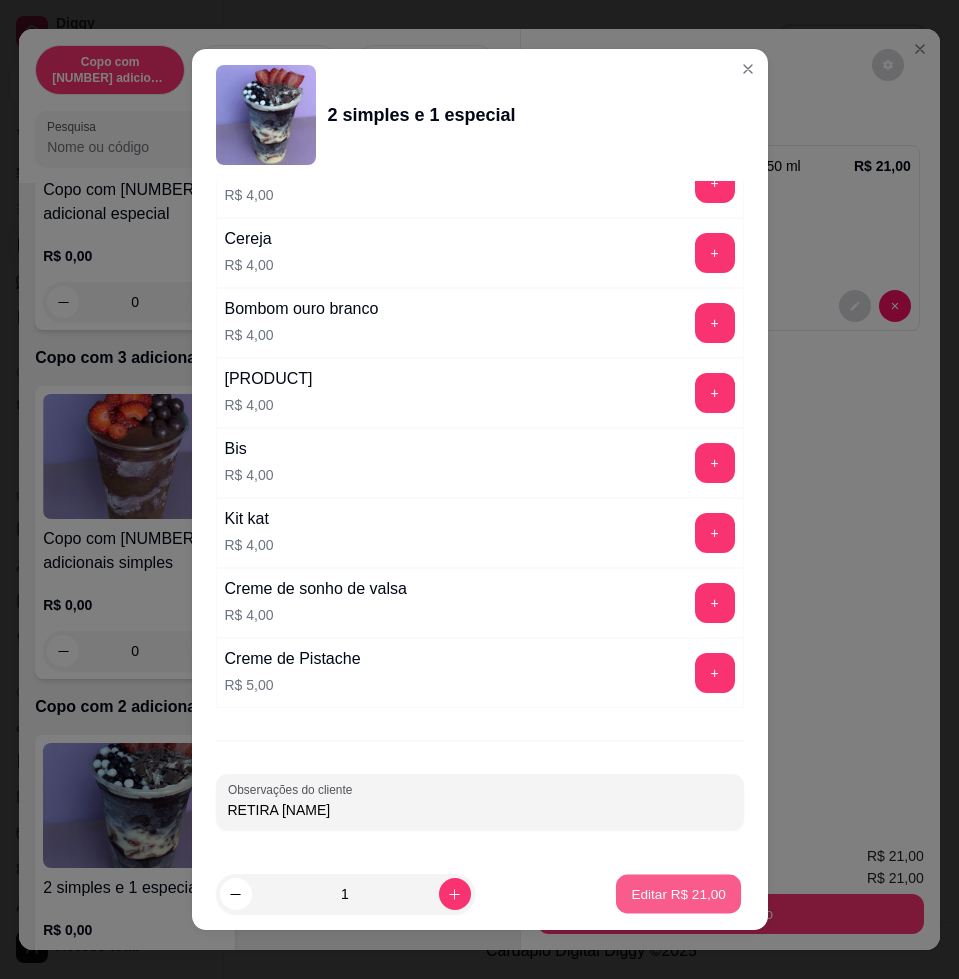 click on "Editar   R$ 21,00" at bounding box center (678, 894) 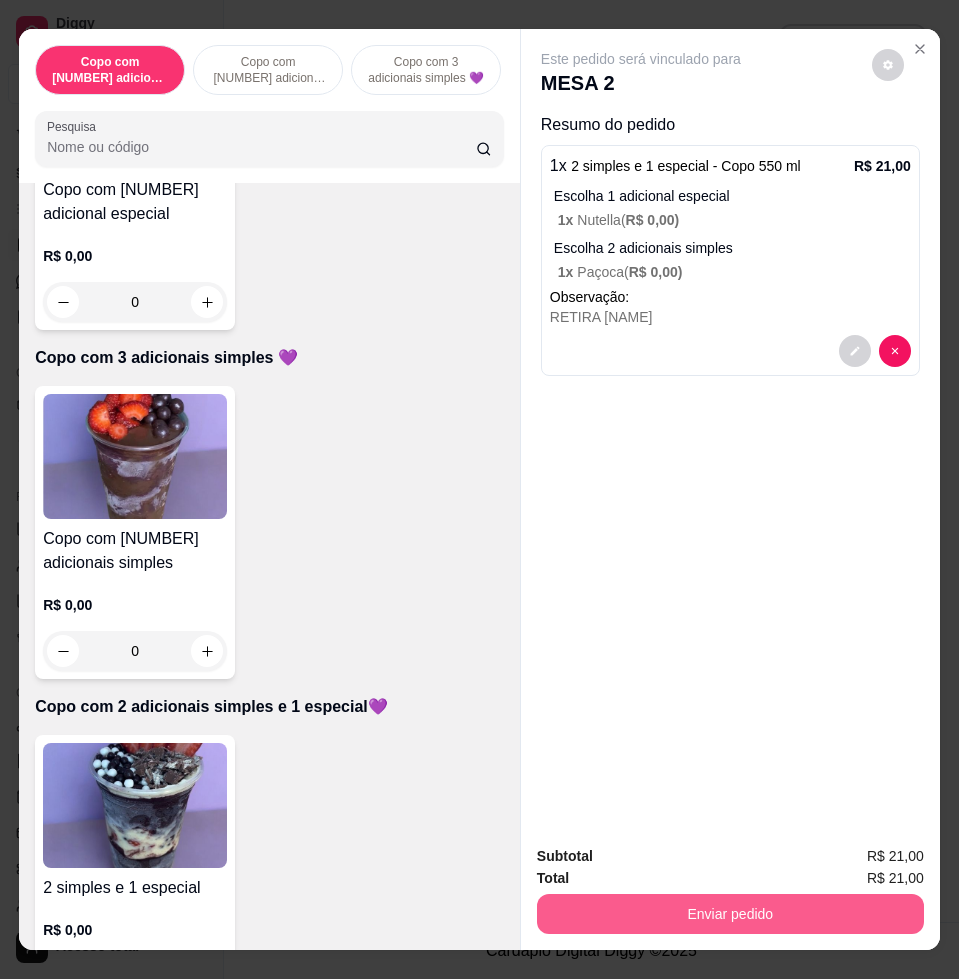 click on "Enviar pedido" at bounding box center (730, 914) 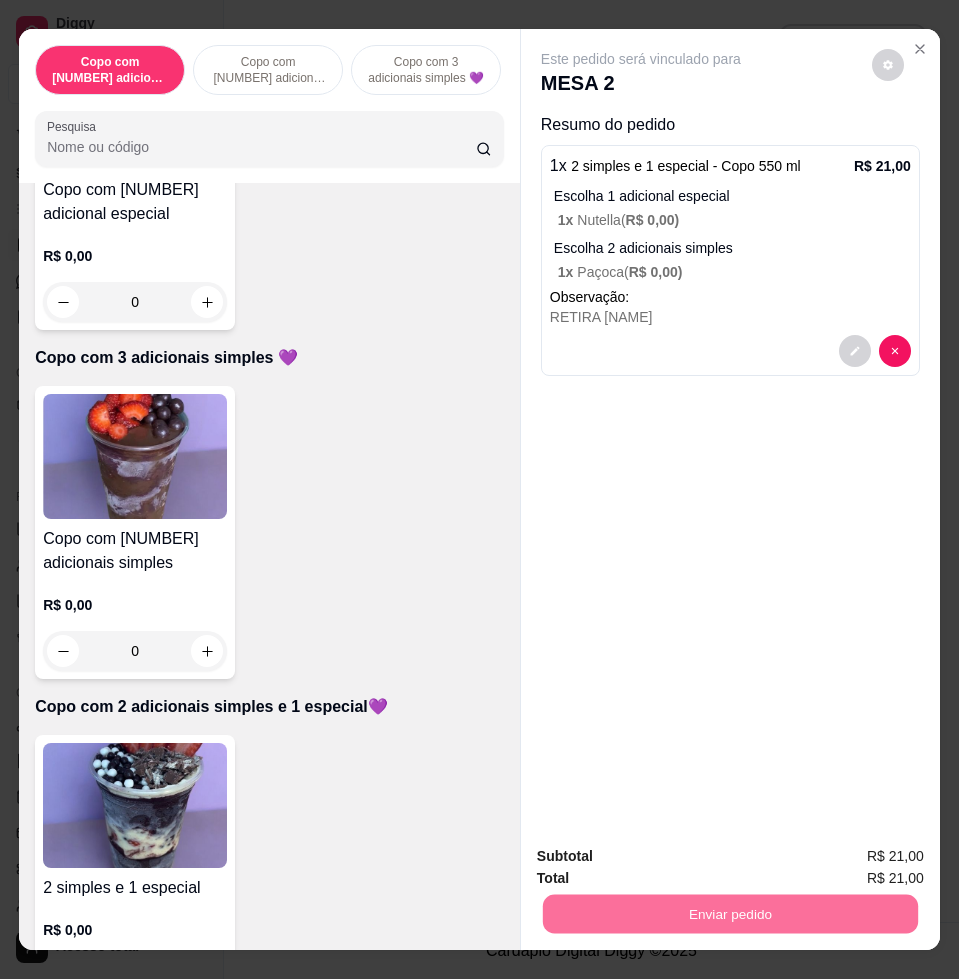 click on "Não registrar e enviar pedido" at bounding box center [662, 854] 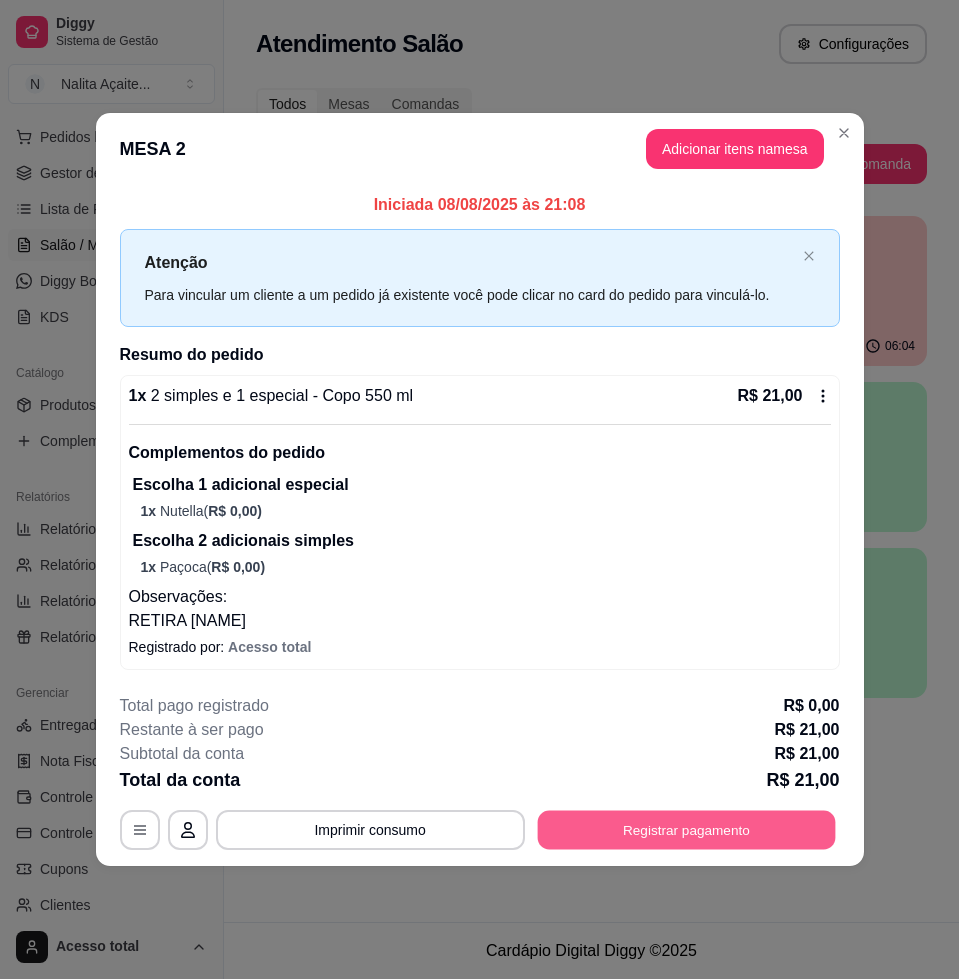 click on "Registrar pagamento" at bounding box center (686, 829) 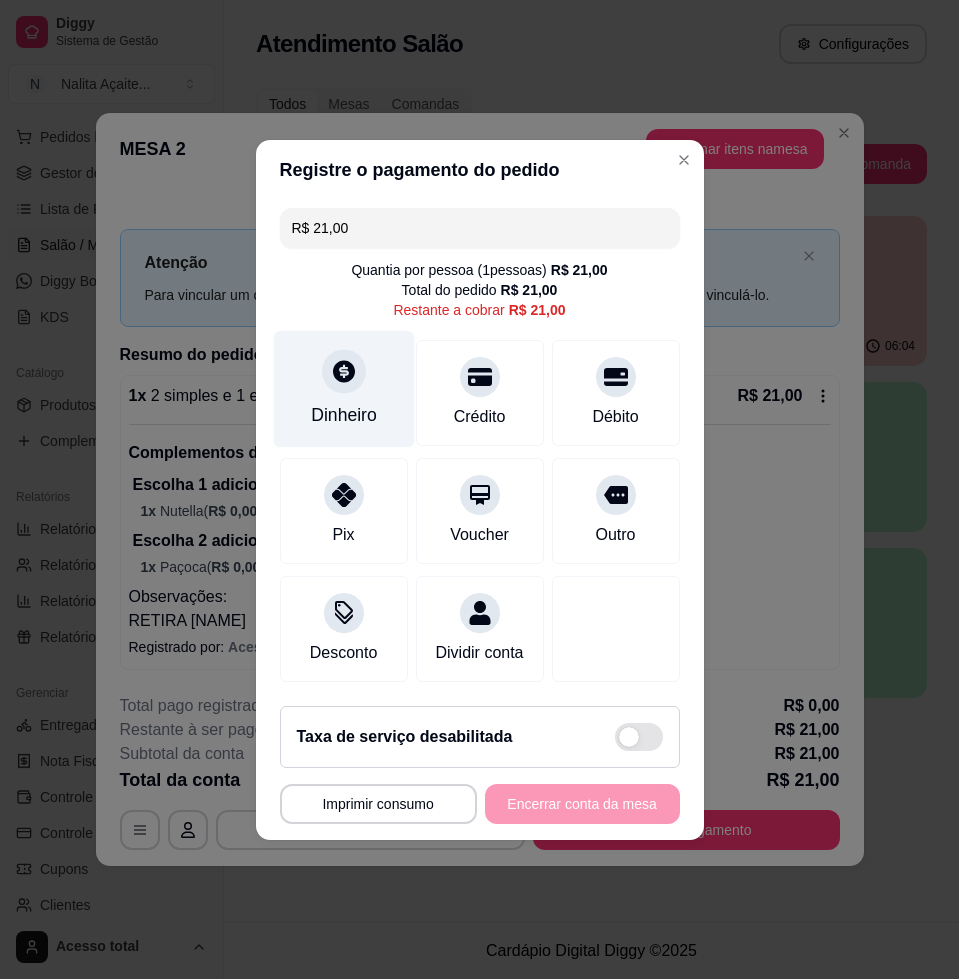 click on "Dinheiro" at bounding box center (343, 388) 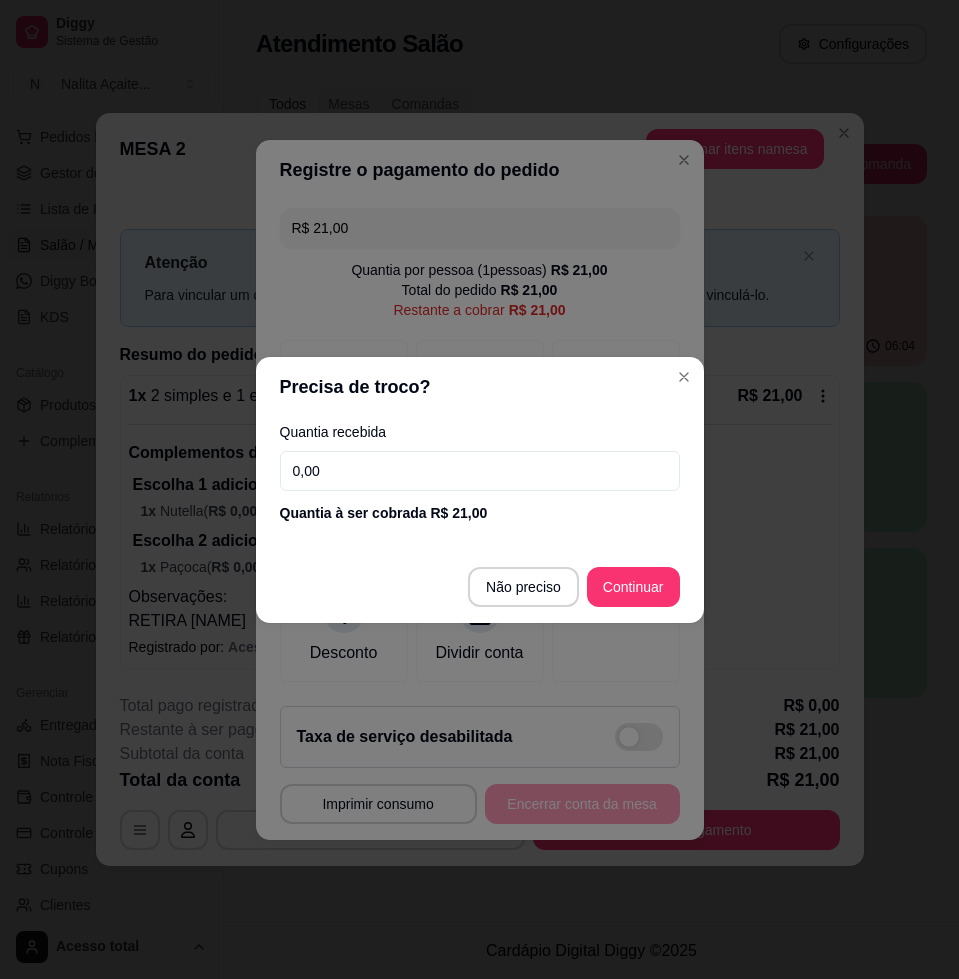click on "0,00" at bounding box center (480, 471) 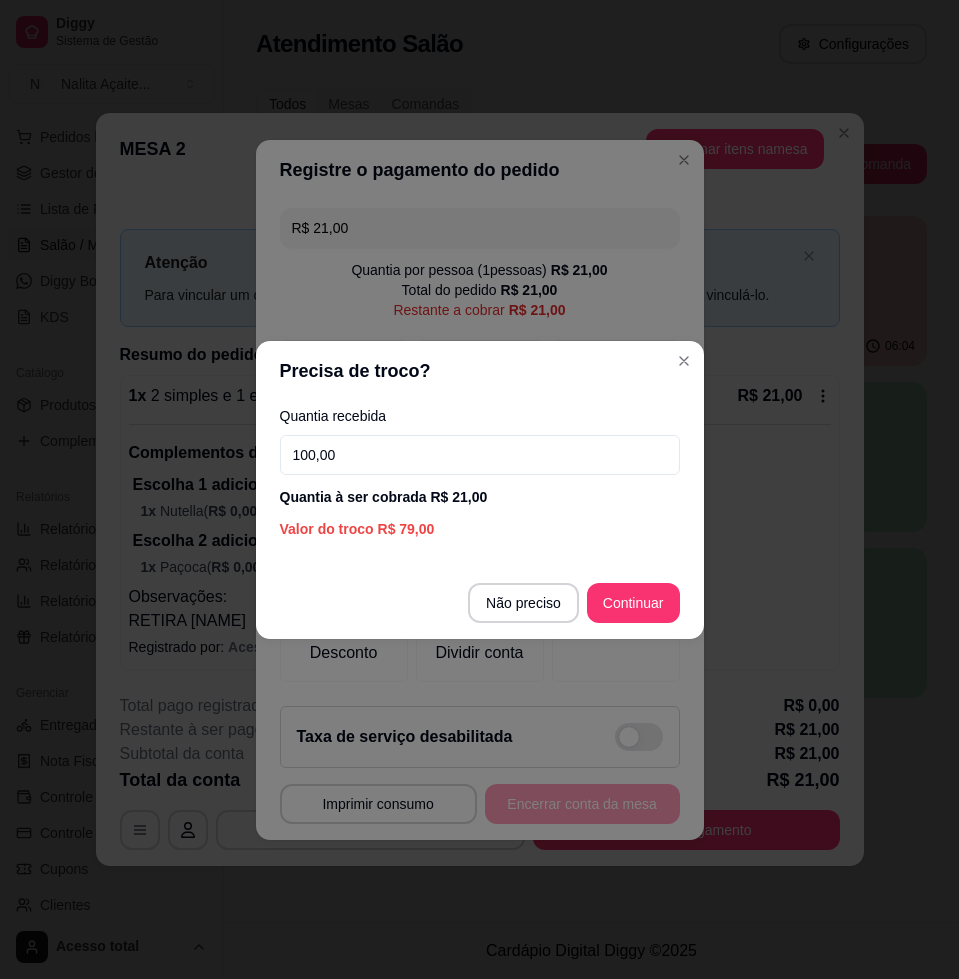 type on "100,00" 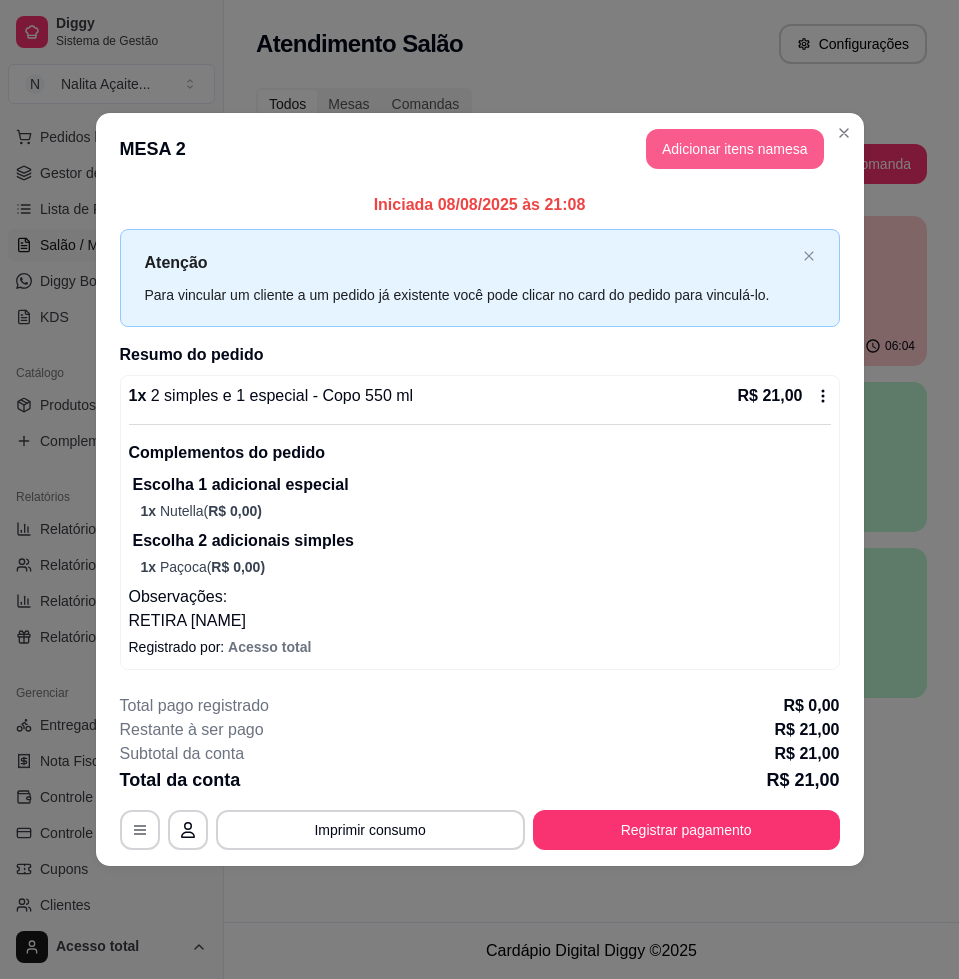 click on "Adicionar itens na  mesa" at bounding box center [735, 149] 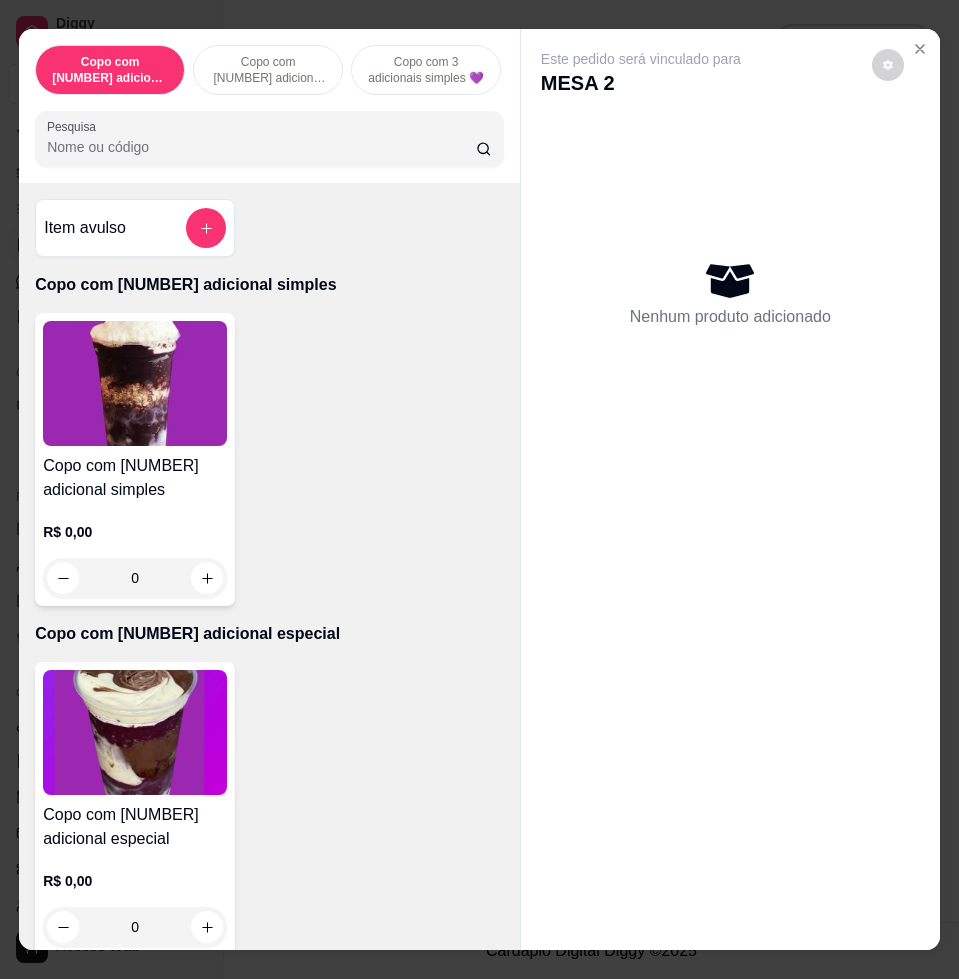 click on "Copo com 1 adicional simples  Copo com 1 adicional especial  Copo com 3 adicionais simples 💜 Copo com 2 adicionais simples e 1 especial💜  Copo com 1 adicional simples e 2 especiais💜  Copo com 3 adicionais especiais  💜 Copo de açaí puro 💜 Açaí na marmita 💜 Barca de açaí 💜 Barca de açaí 💜 Pote 1 litro puro 💜 Pote 2 litros puro 💜 Pote 1 litro recheado com creme laka💜 Pote 1 litro recheado com creme de nutella💜 Escolha seus adicionais a parte  Fondue Fondue na tijela💜 Pote 1 litro de sorvete  Sorvetes Bolas Milk-shake  Roleta P (500 ml)  Roleta de açaí 💜 Picolé  SORVETE 0% DE AÇÚCAR 200 ml  Pote 1,8 litros   Bombons Skimos (8 unidades) Cascão 2 bolas Casquinha  Cestinha 2 bolas Combo Família 💜 Marmita P (350 ml)  Marmita de açaí G (1100 ml) Petit Gâteau Milk shake gourmet Bebidas  Doces Pesquisa" at bounding box center (269, 106) 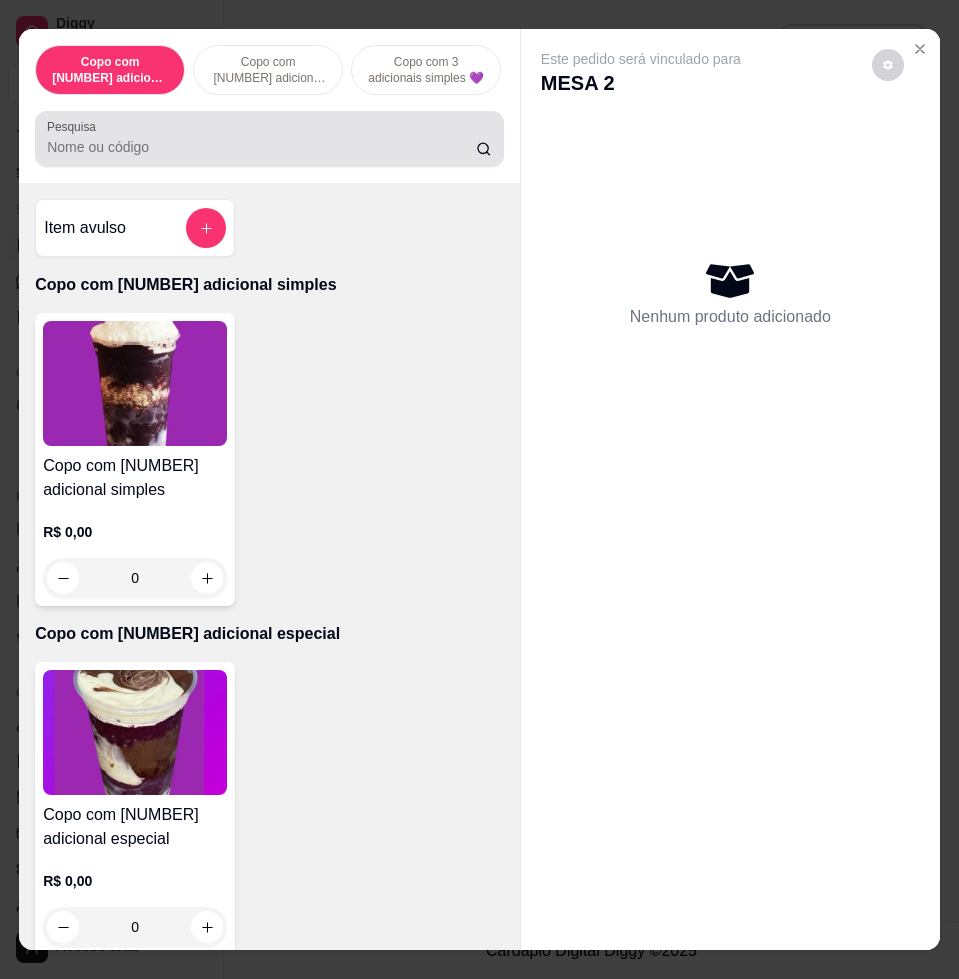 click on "Pesquisa" at bounding box center (261, 147) 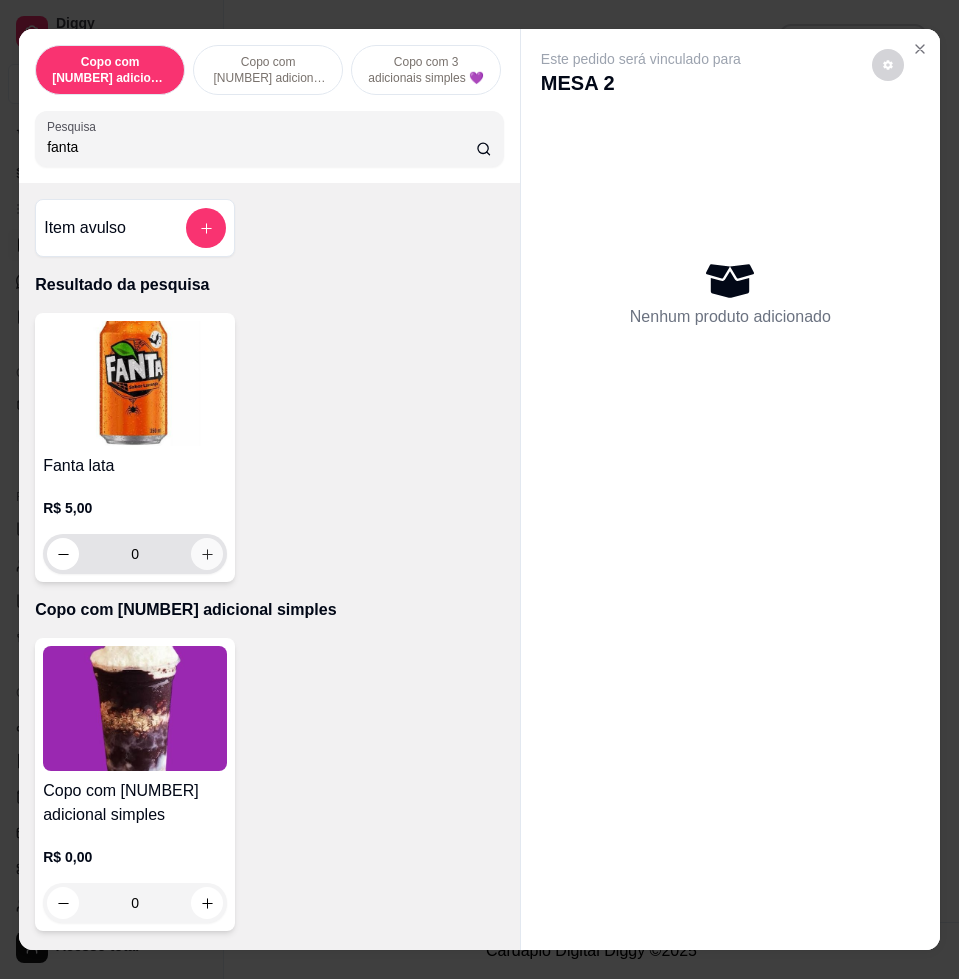 type on "fanta" 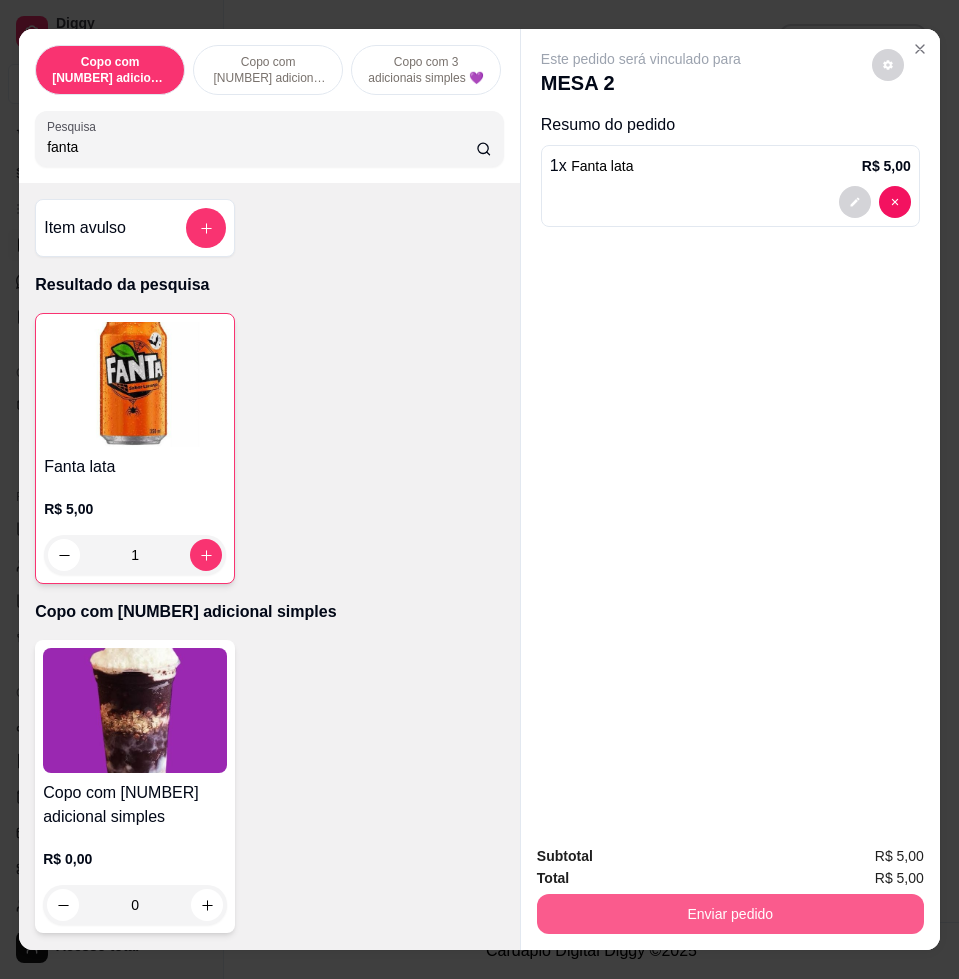 click on "Enviar pedido" at bounding box center (730, 914) 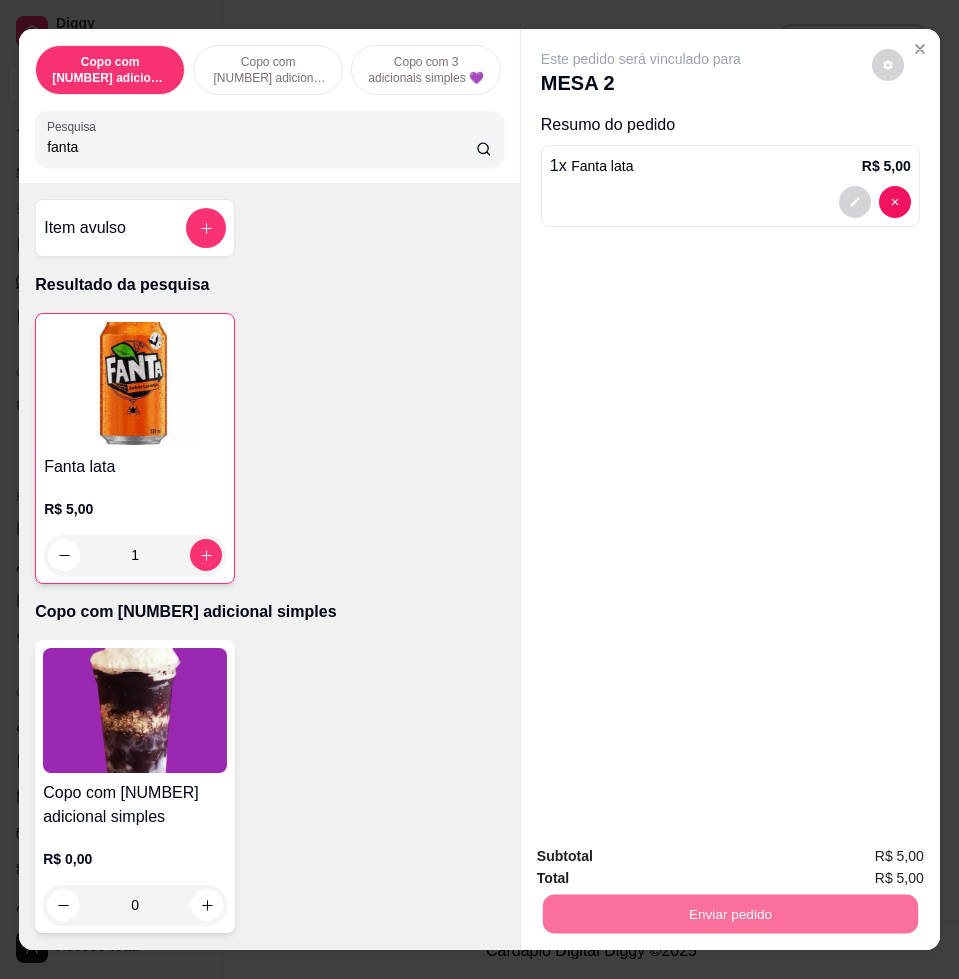 click on "Não registrar e enviar pedido" at bounding box center [662, 854] 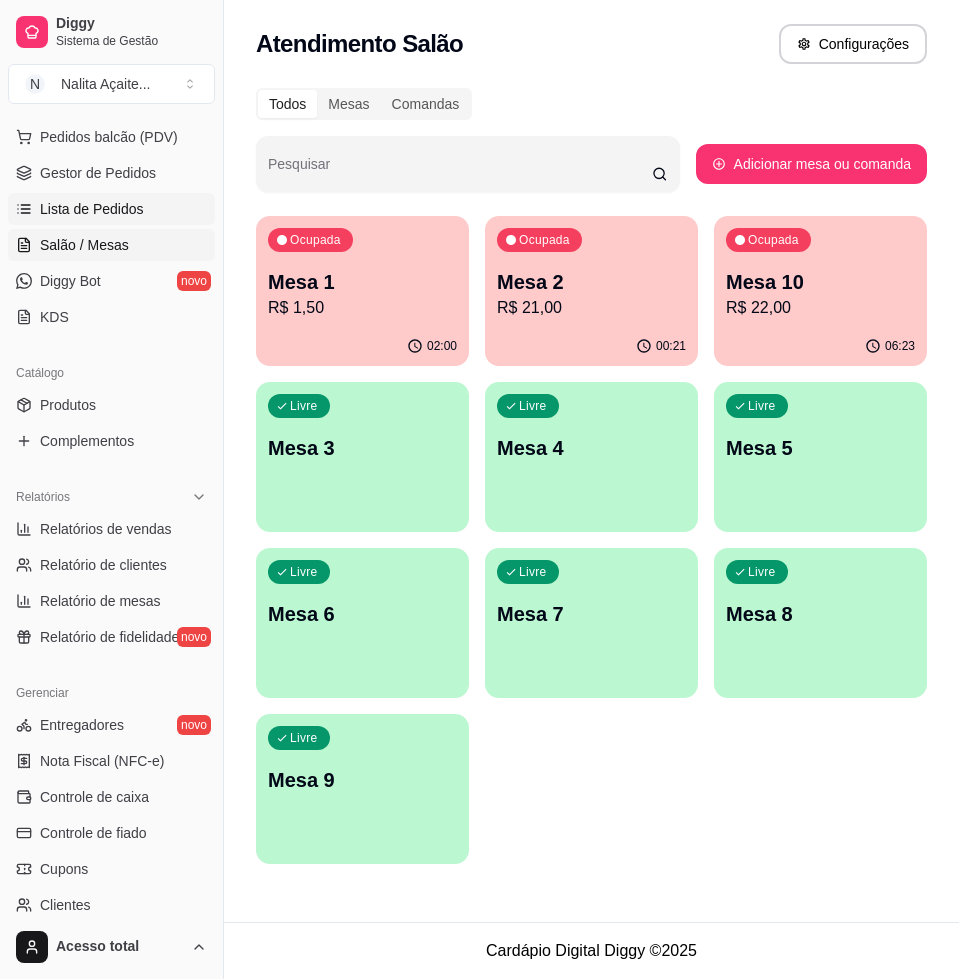 click on "Lista de Pedidos" at bounding box center (92, 209) 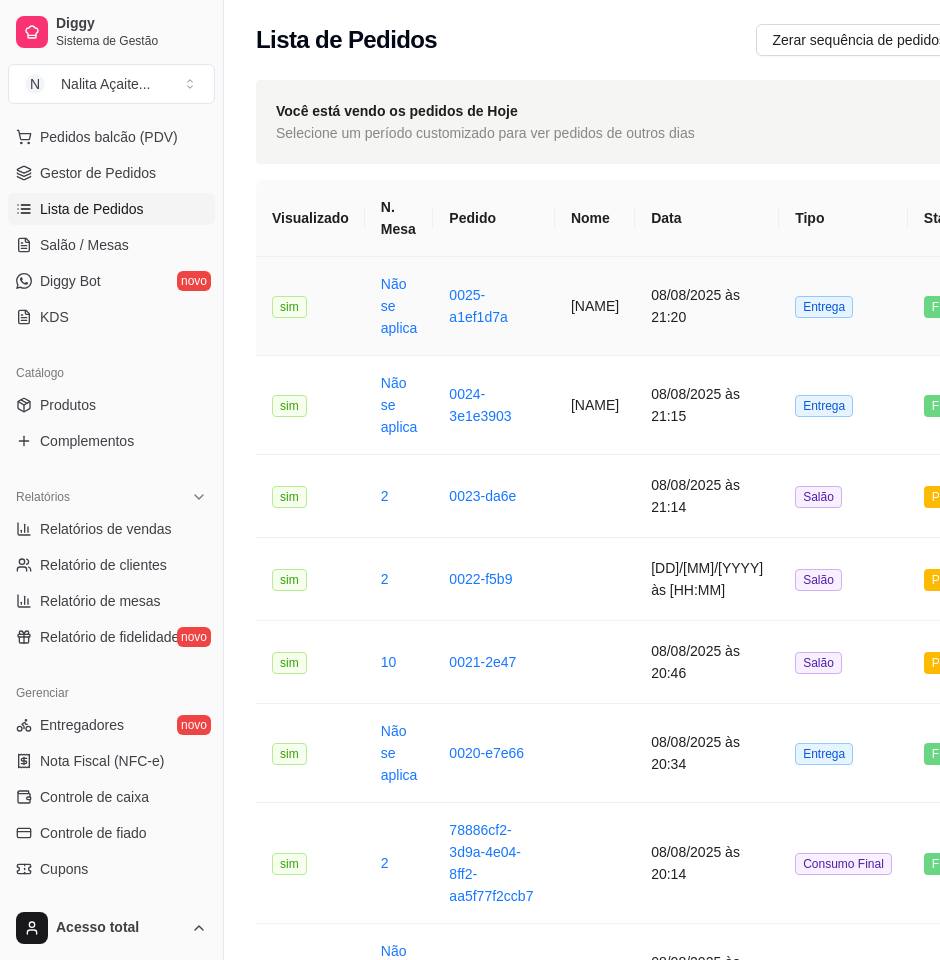 click on "[NAME]" at bounding box center (595, 306) 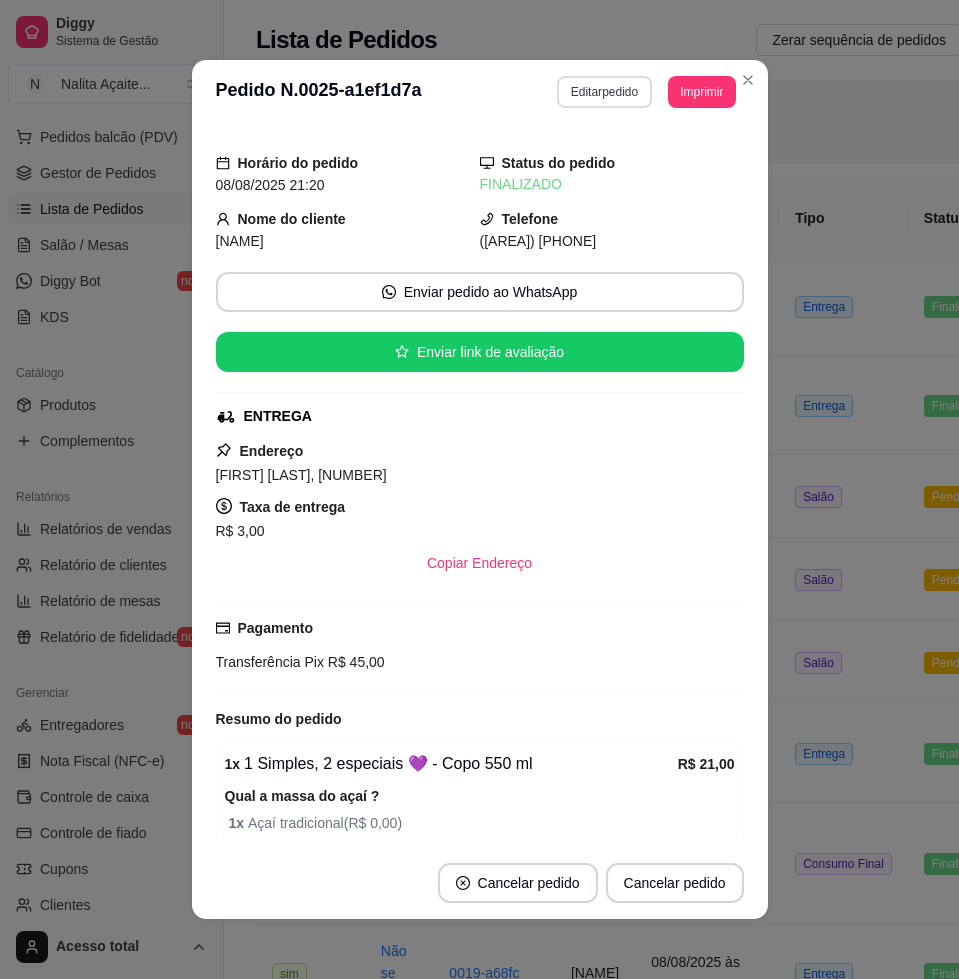 click on "Editar  pedido" at bounding box center [604, 92] 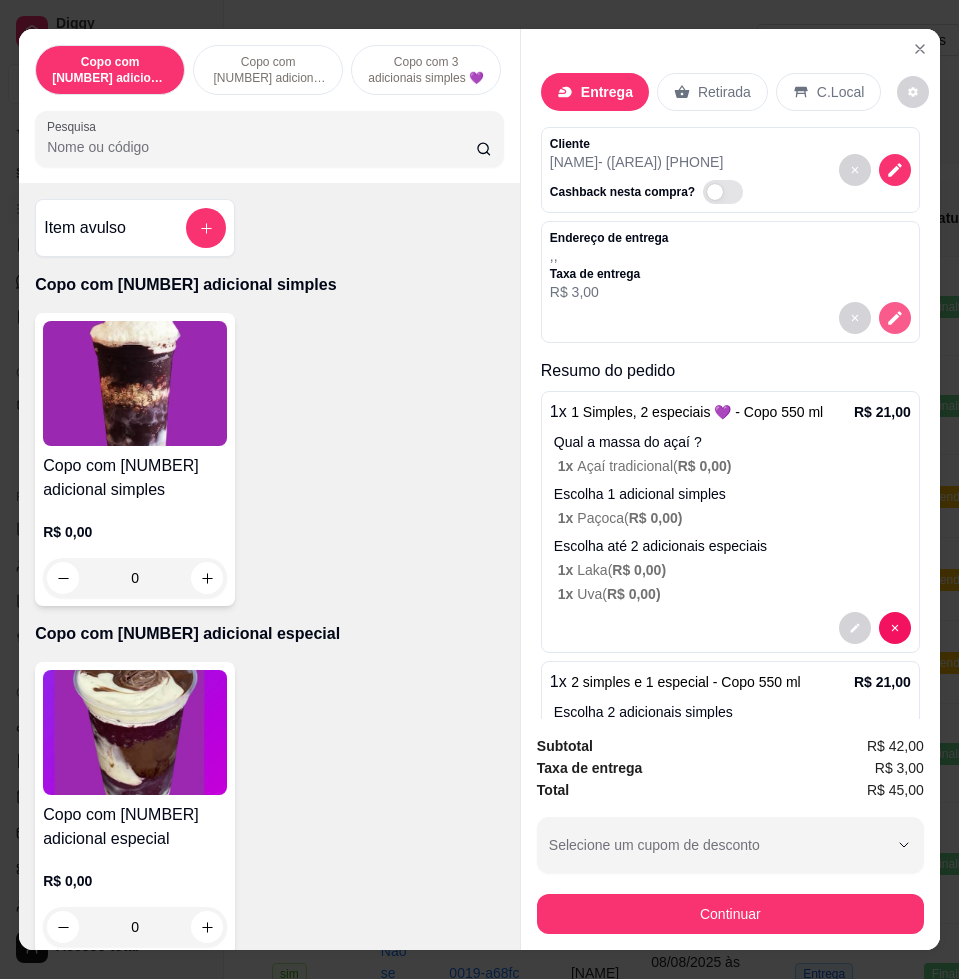 click 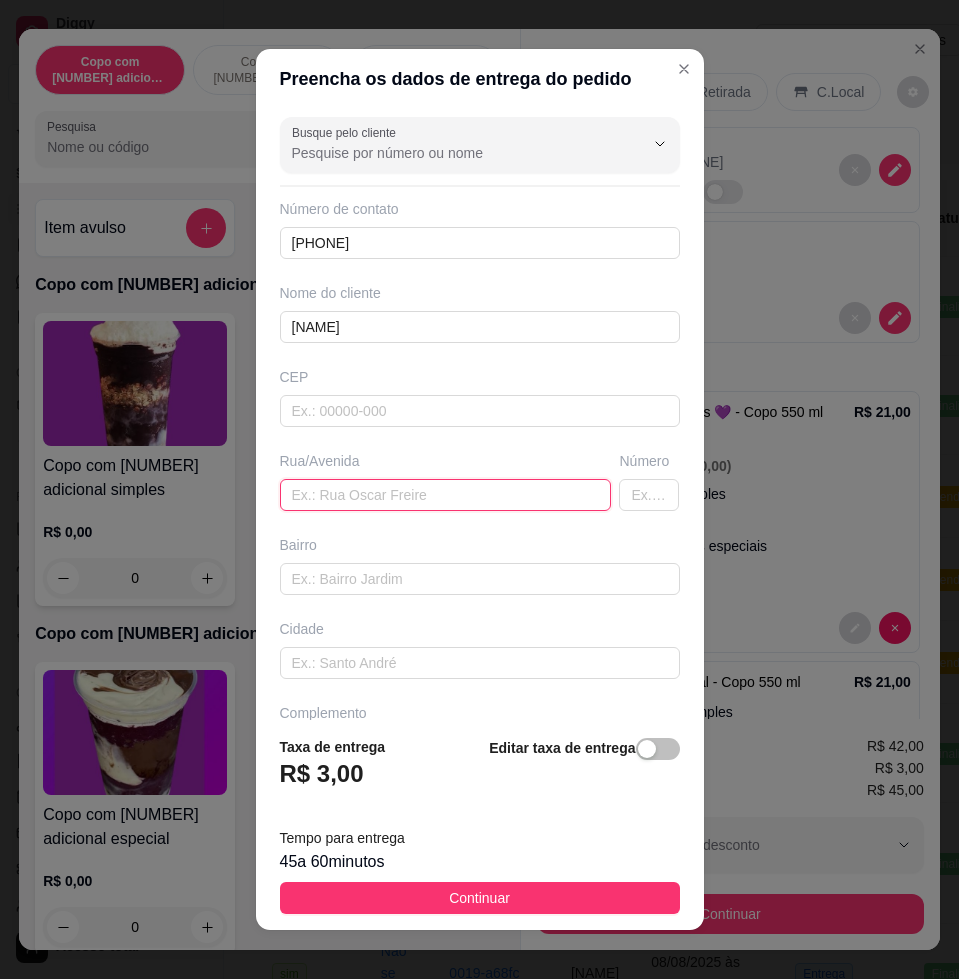drag, startPoint x: 423, startPoint y: 506, endPoint x: 455, endPoint y: 471, distance: 47.423622 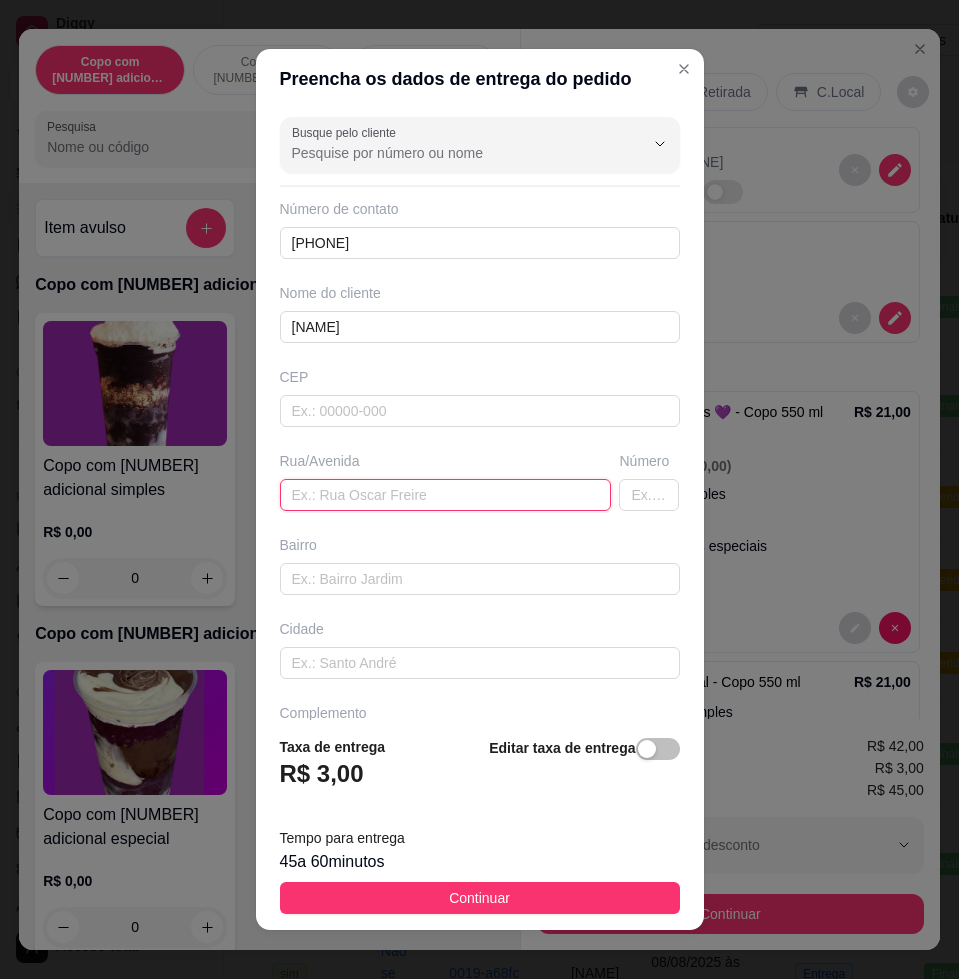 click at bounding box center (446, 495) 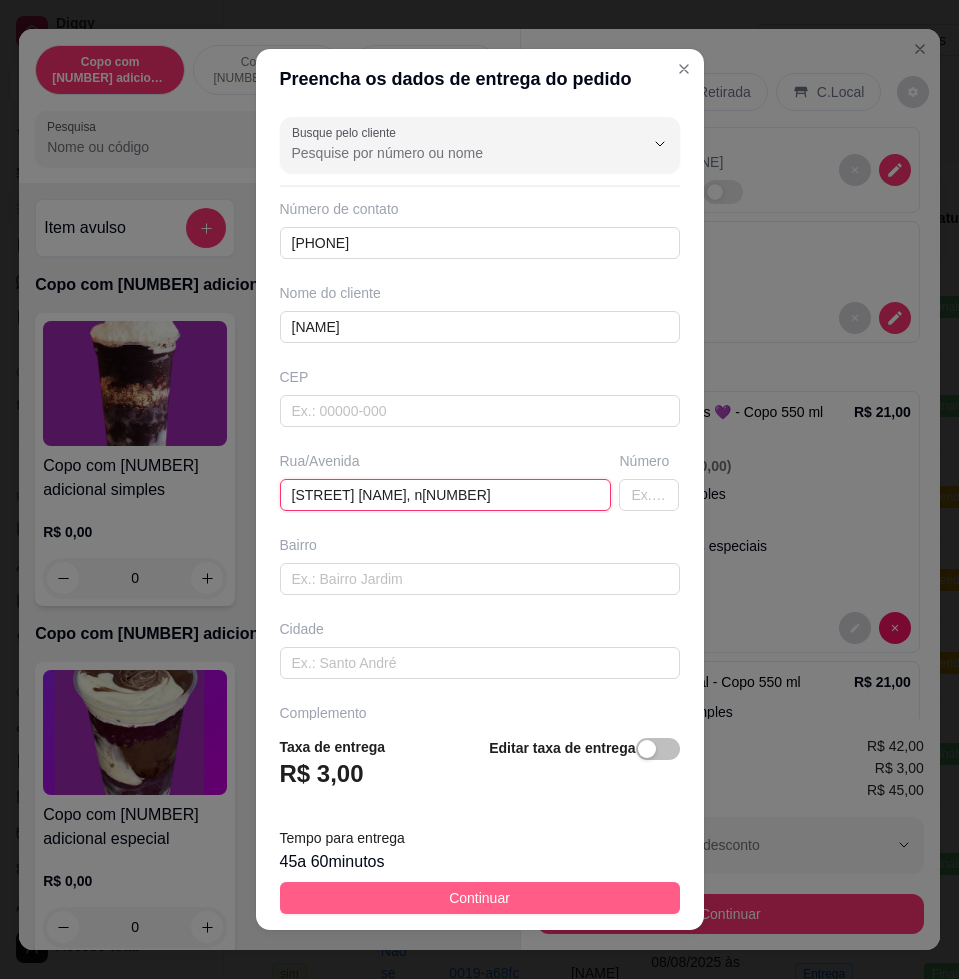 type on "[STREET] [NAME], n[NUMBER]" 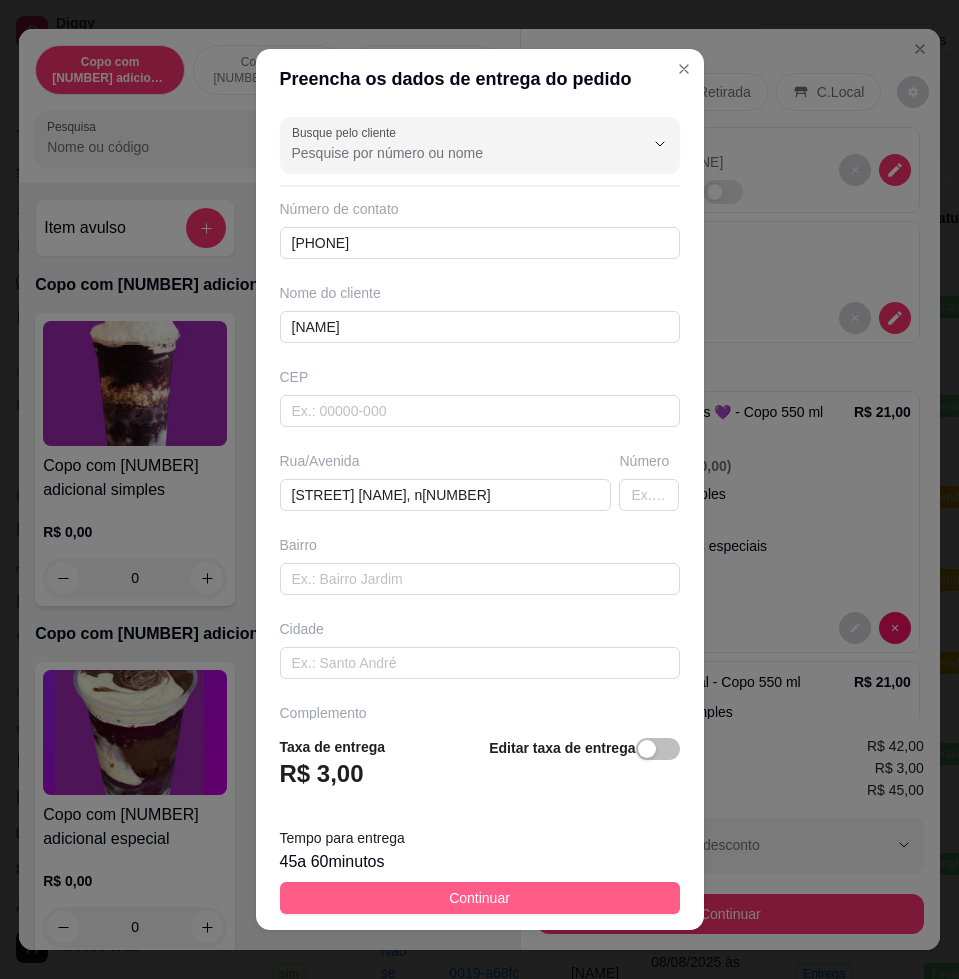 click on "Continuar" at bounding box center (480, 898) 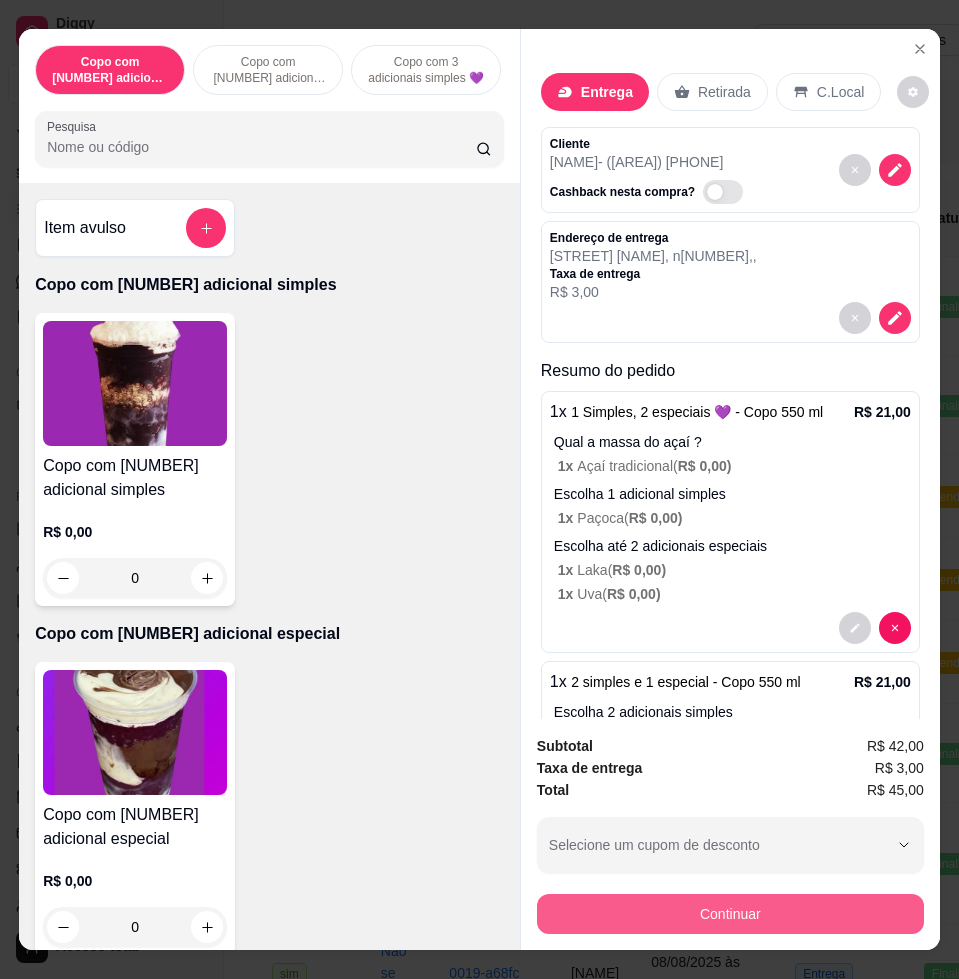 click on "Continuar" at bounding box center [730, 914] 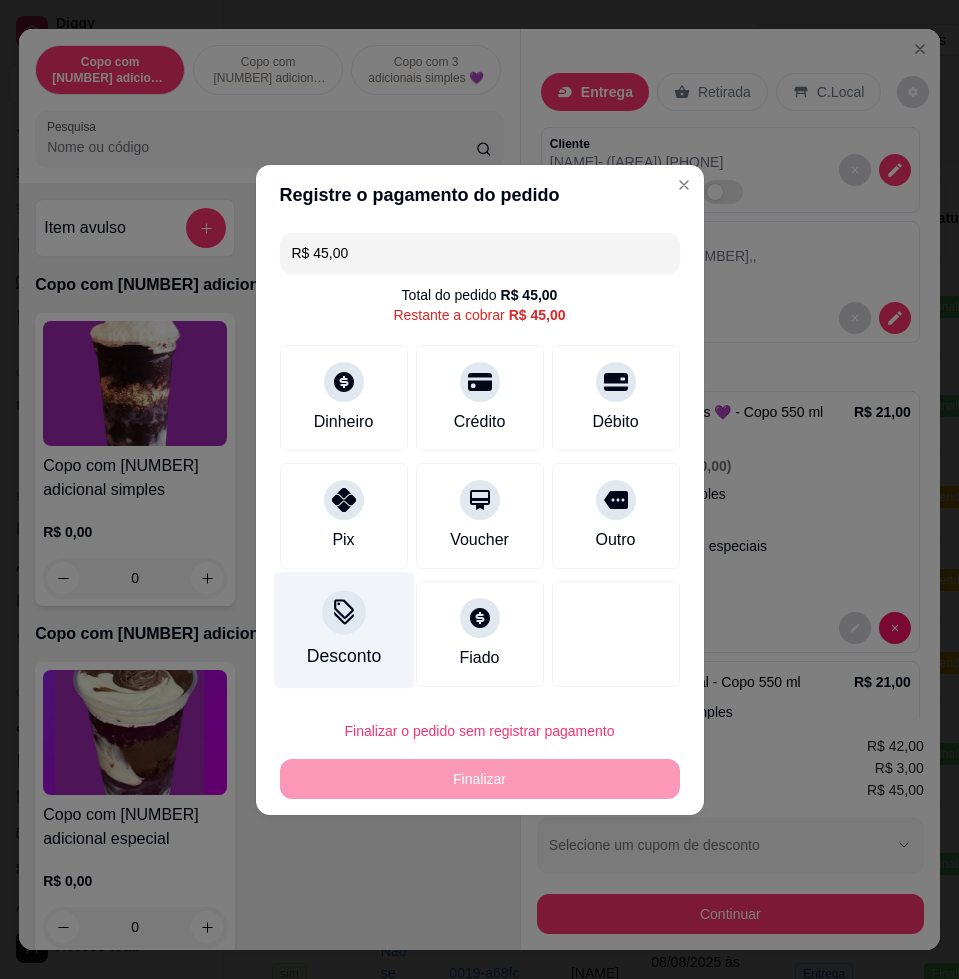 click at bounding box center [344, 612] 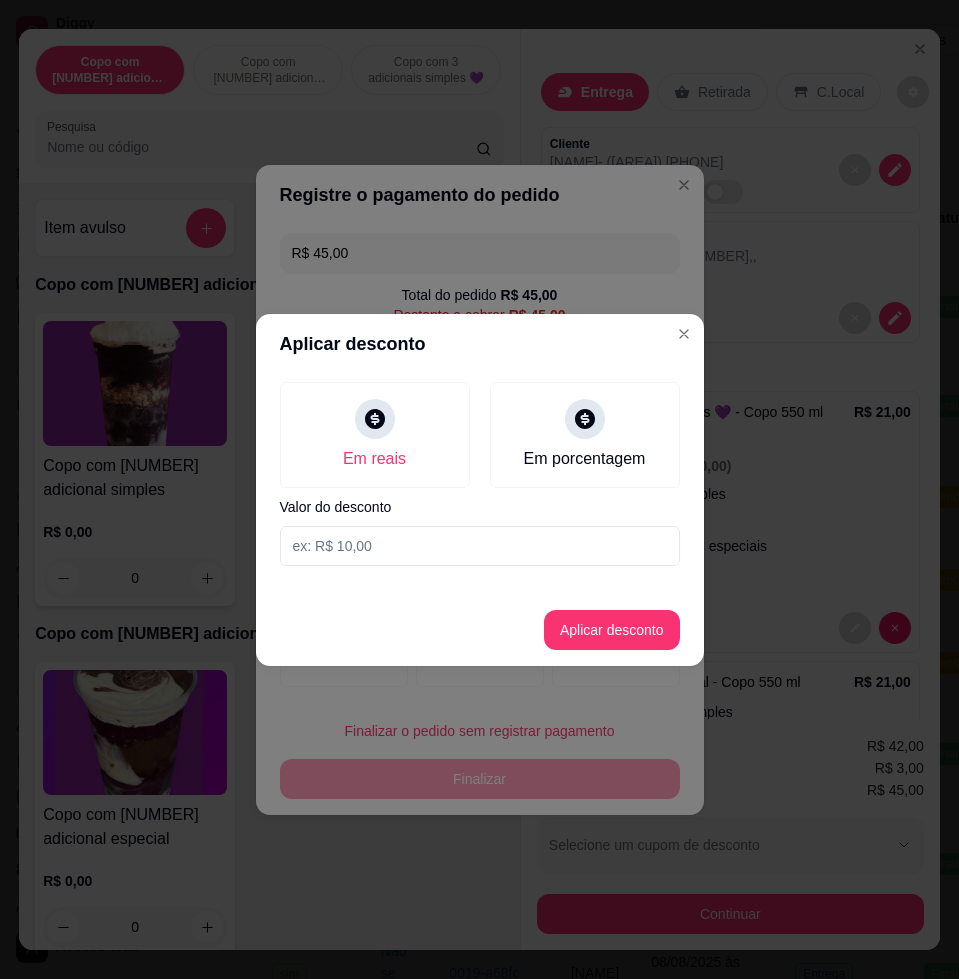 click at bounding box center (480, 546) 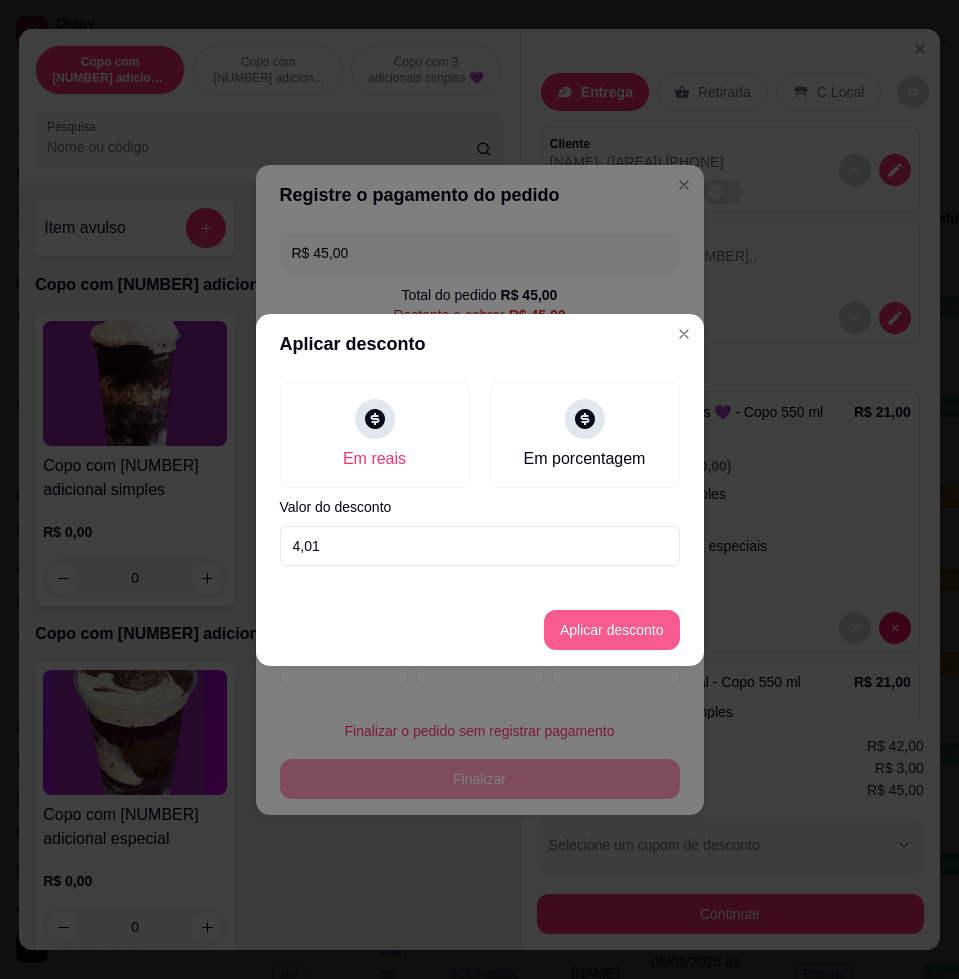 type on "4,01" 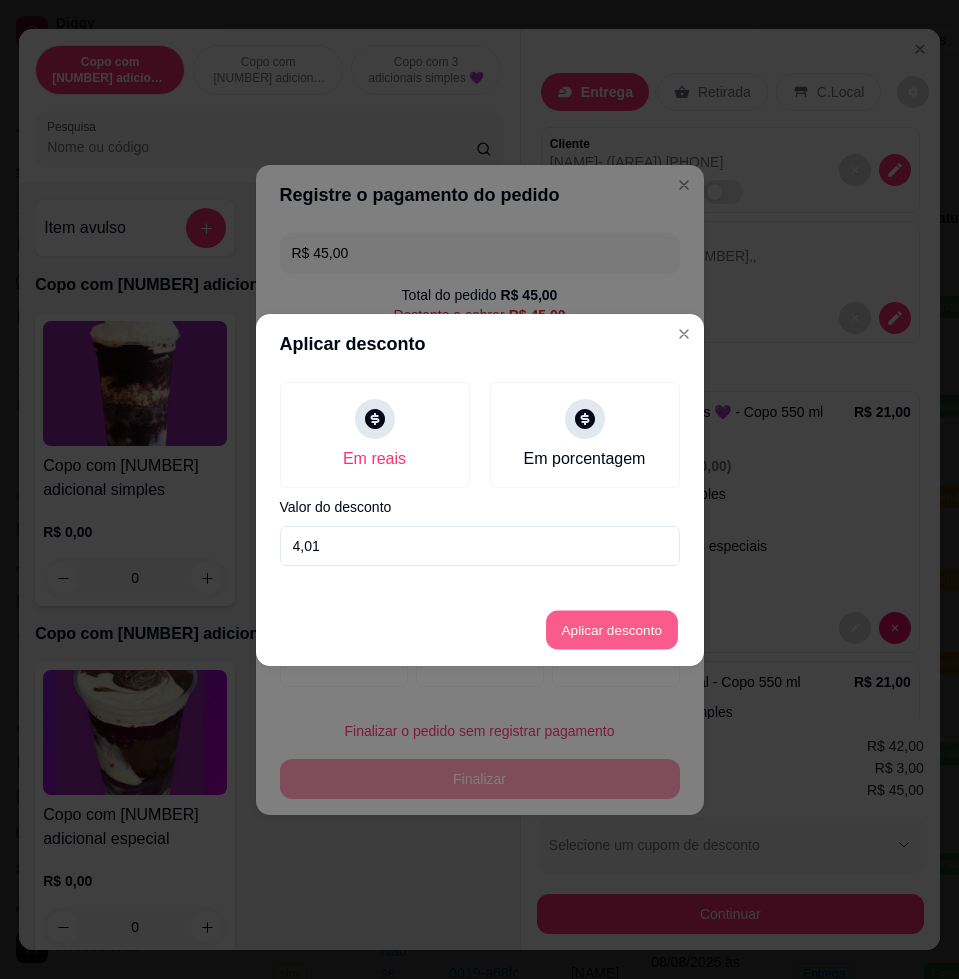 click on "Aplicar desconto" at bounding box center [611, 629] 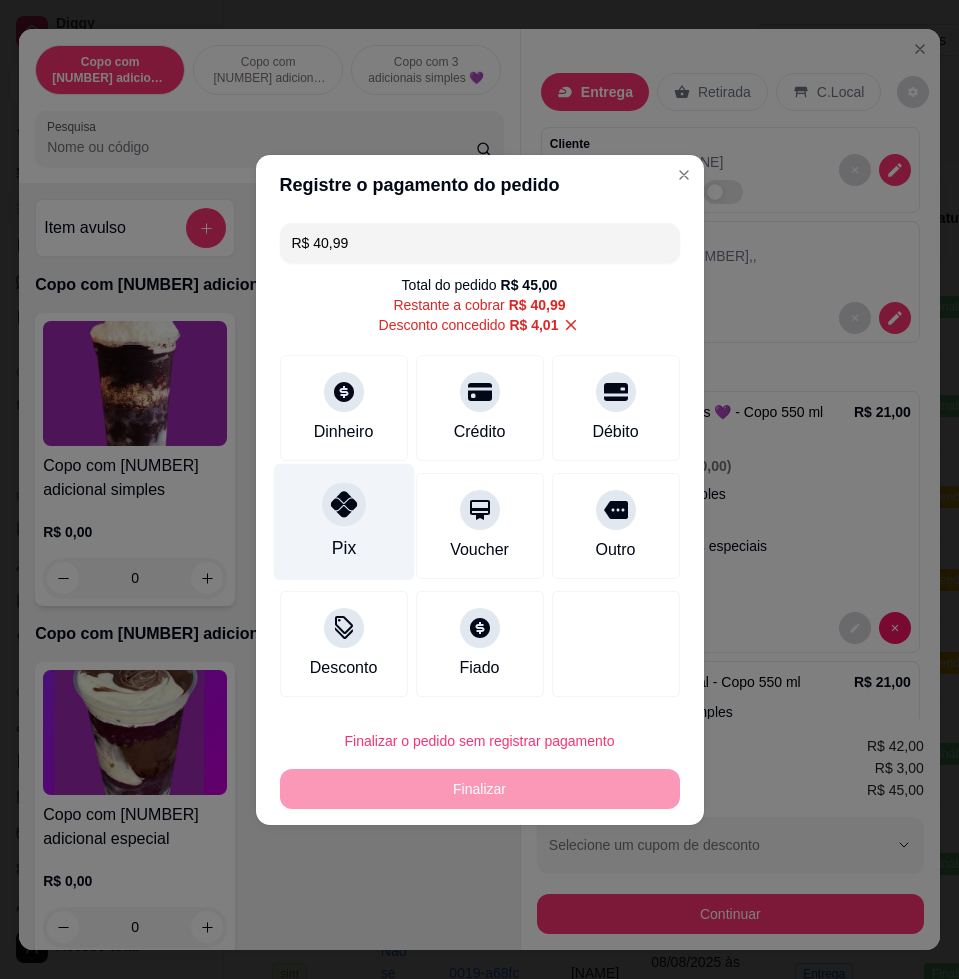click on "Pix" at bounding box center (343, 521) 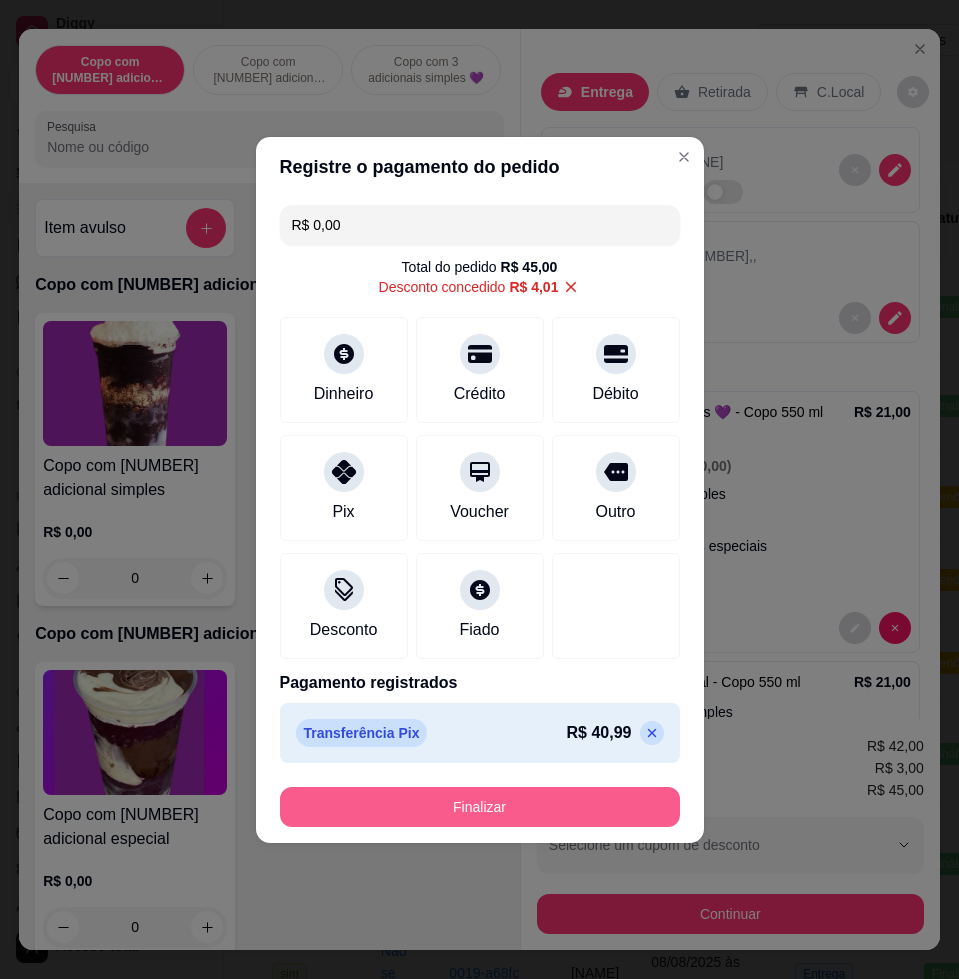 click on "Finalizar" at bounding box center (480, 807) 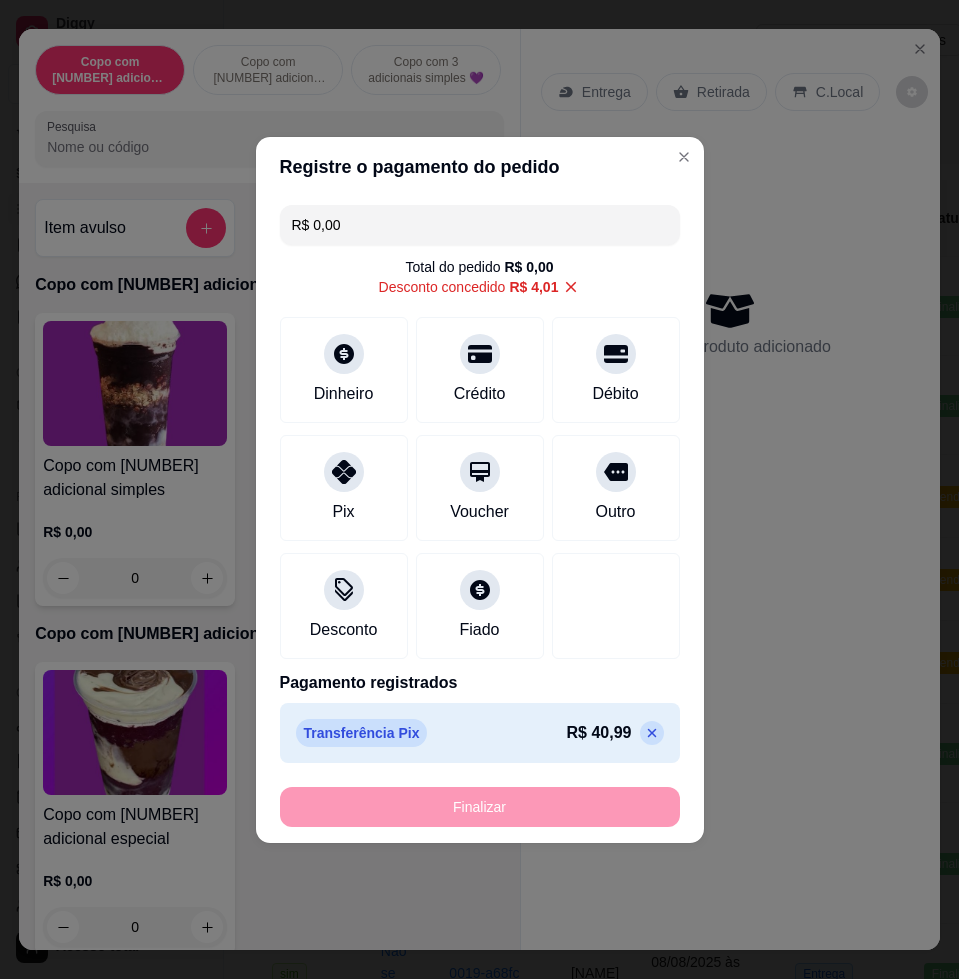 type on "-R$ 45,00" 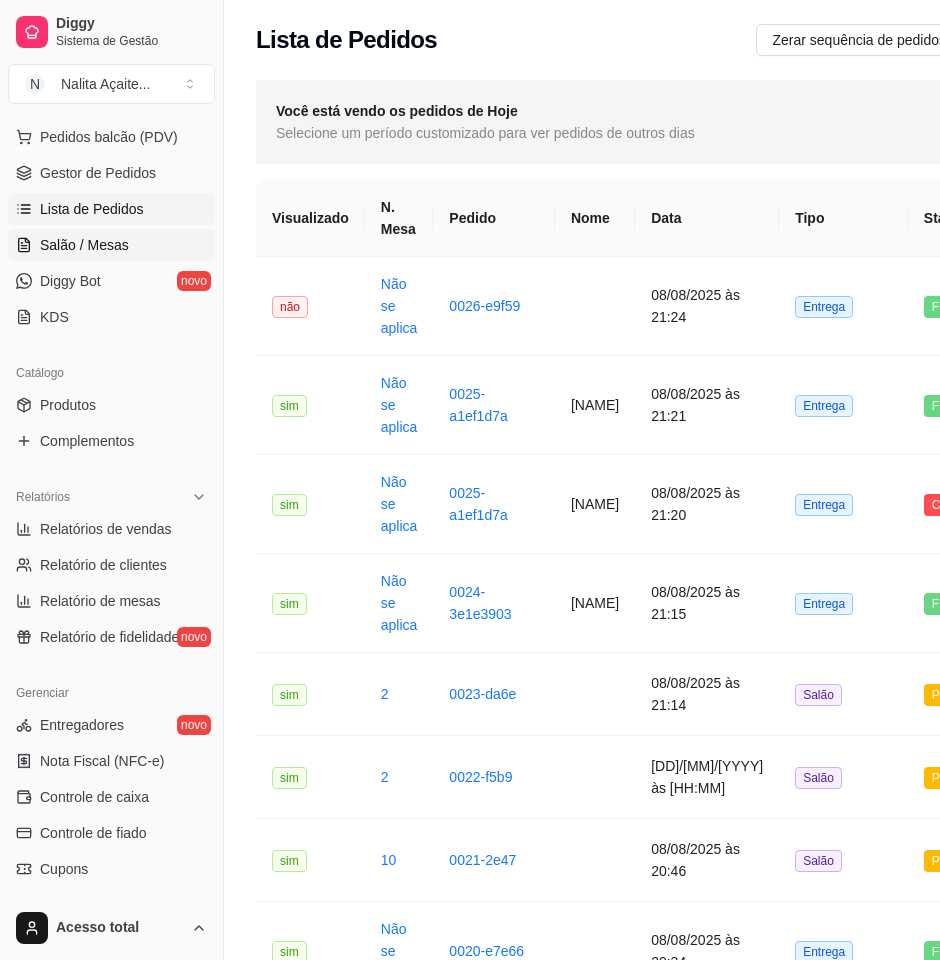 click on "Salão / Mesas" at bounding box center (111, 245) 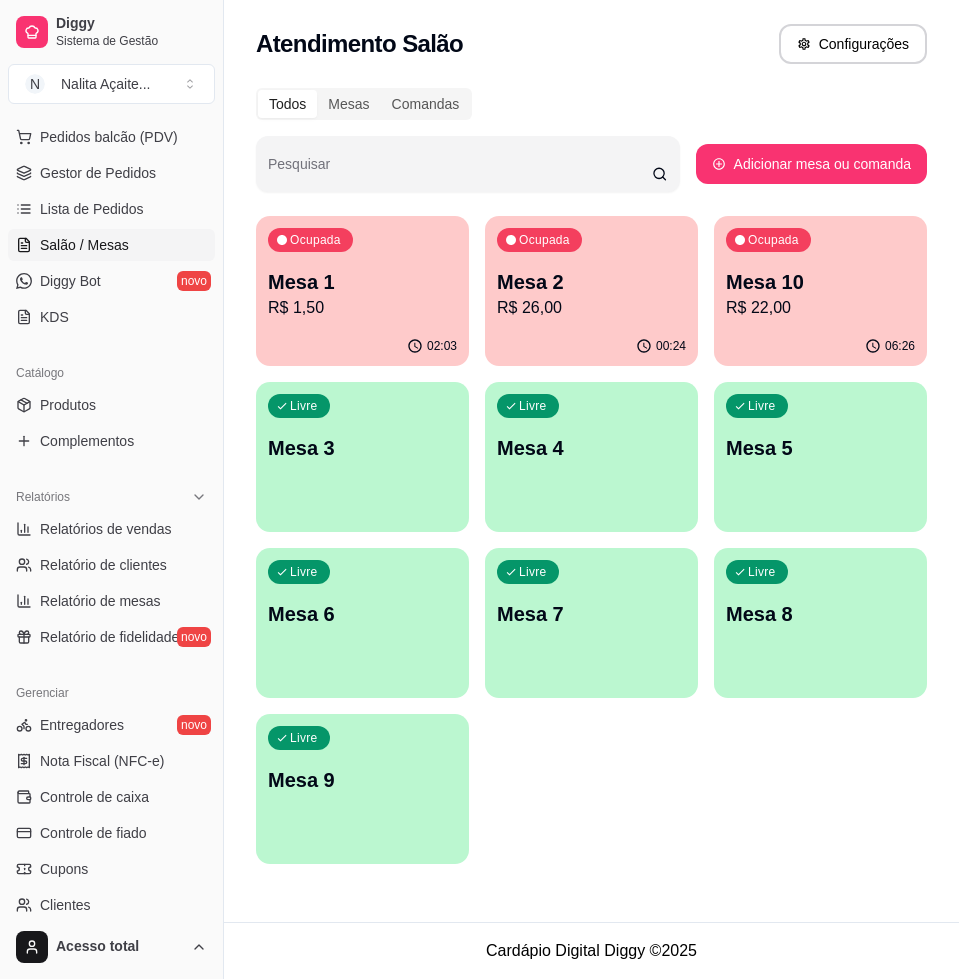 click on "R$ 22,00" at bounding box center [820, 308] 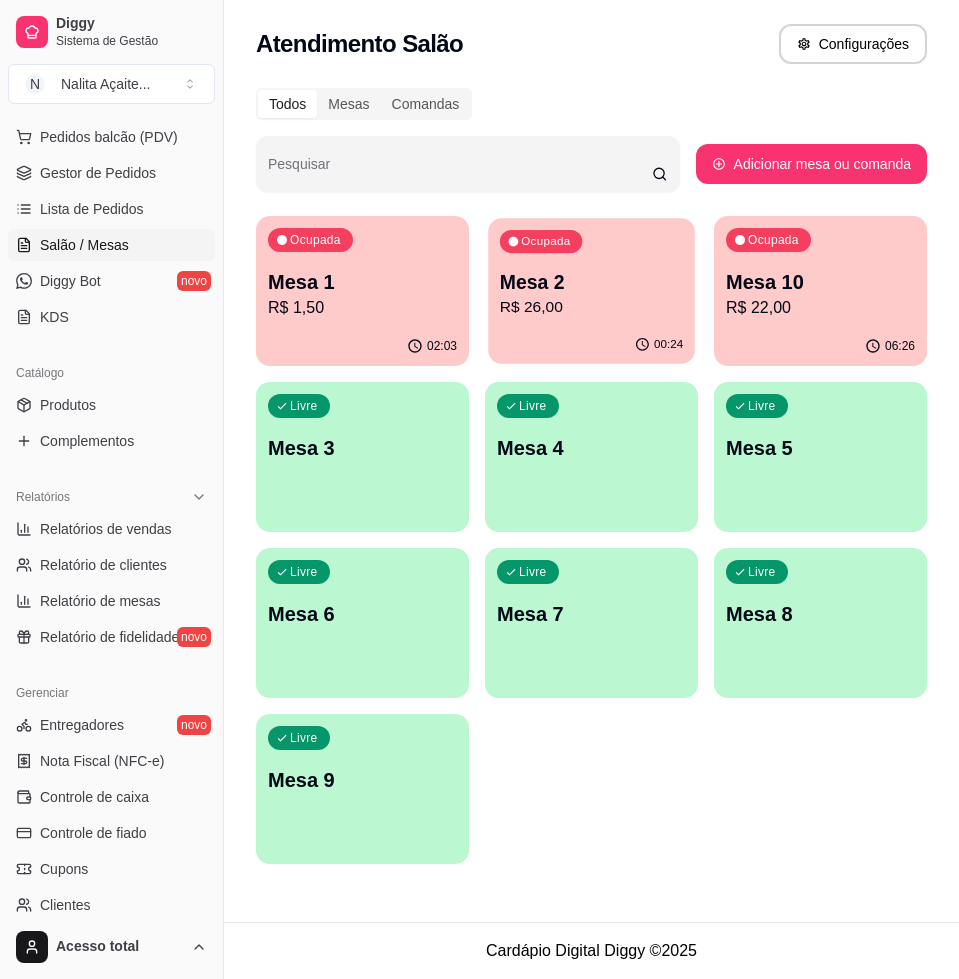 click on "Ocupada Mesa 2 R$ 26,00" at bounding box center (591, 272) 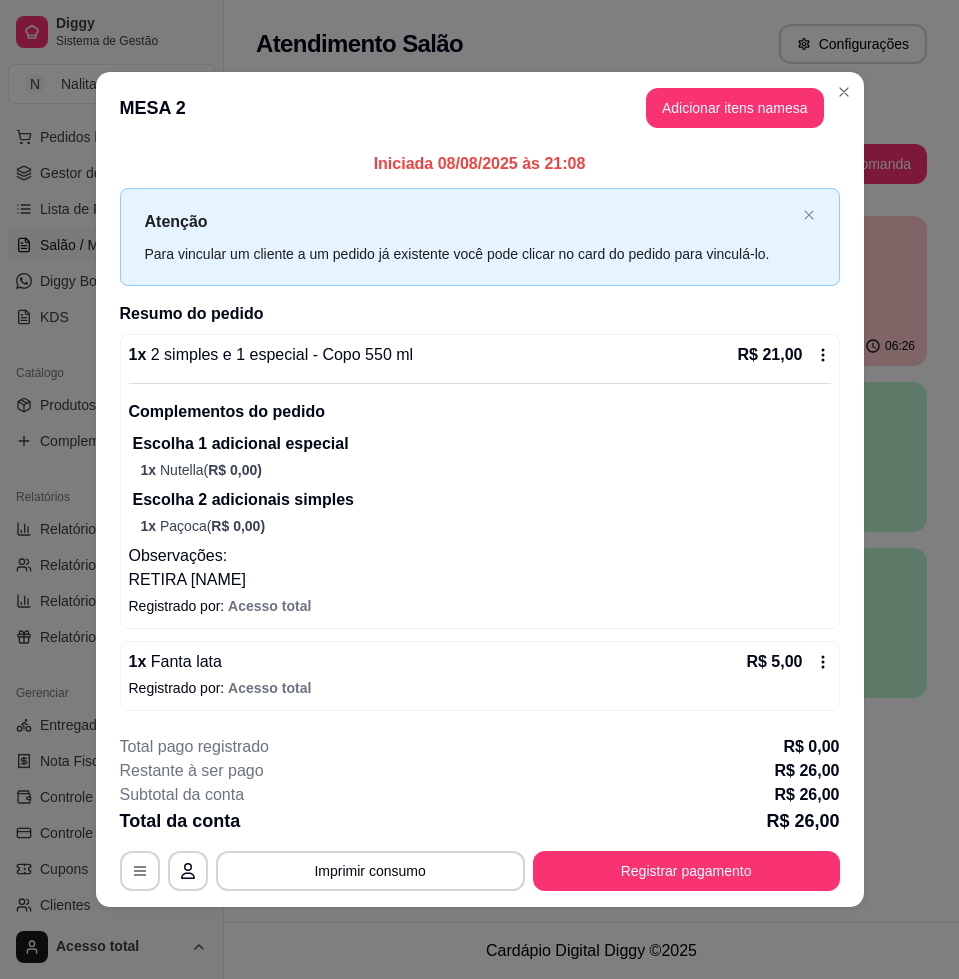 click on "R$ 5,00" at bounding box center (788, 662) 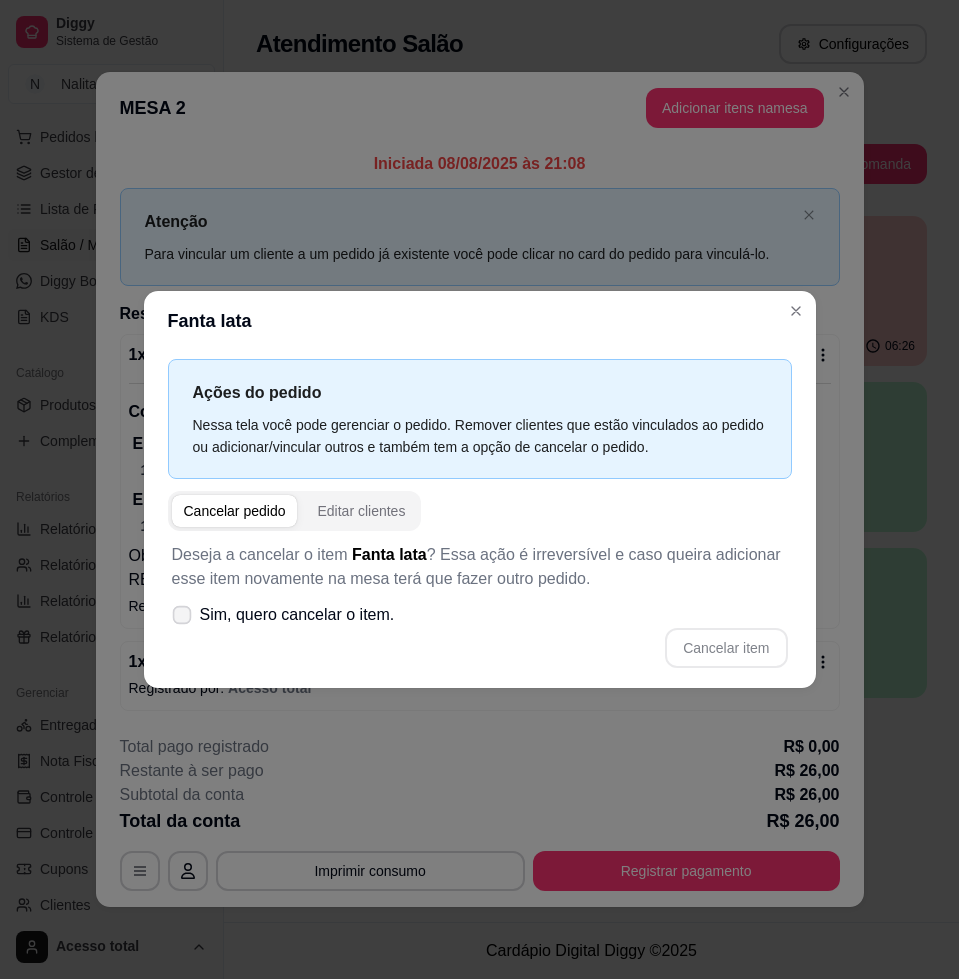 click on "Sim, quero cancelar o item." at bounding box center (297, 615) 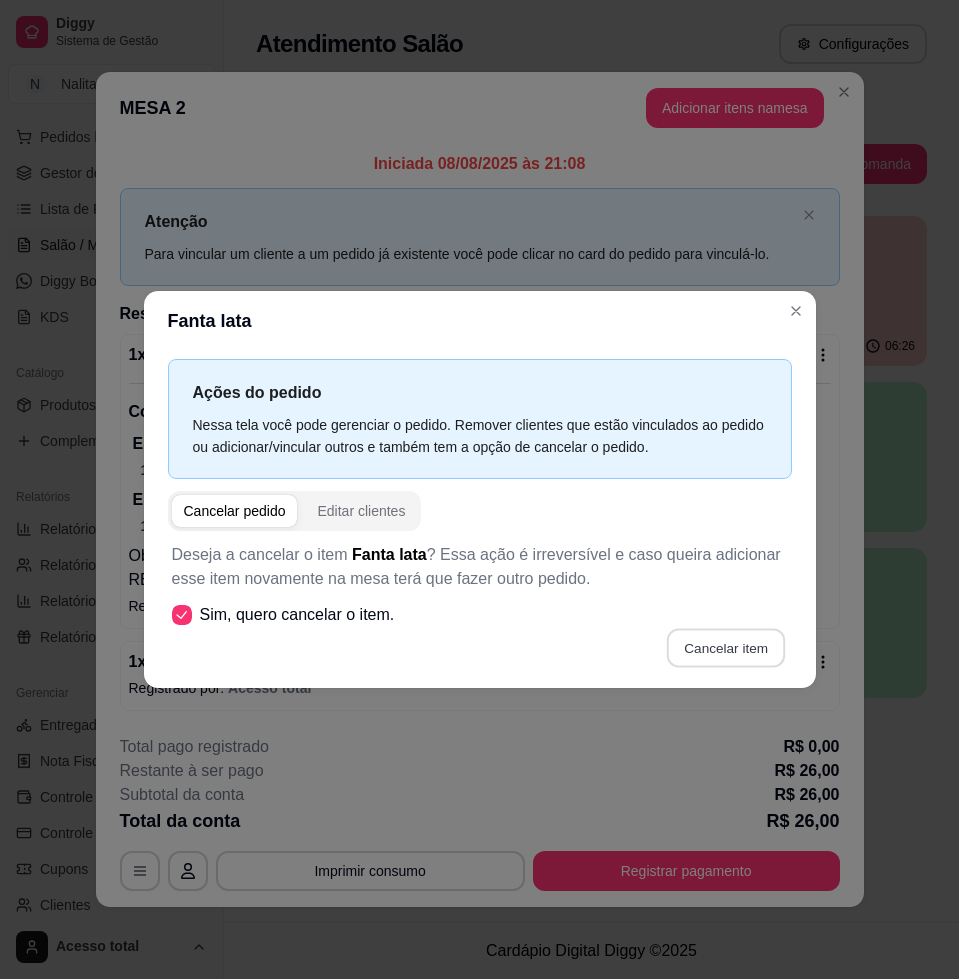click on "Cancelar item" at bounding box center (726, 647) 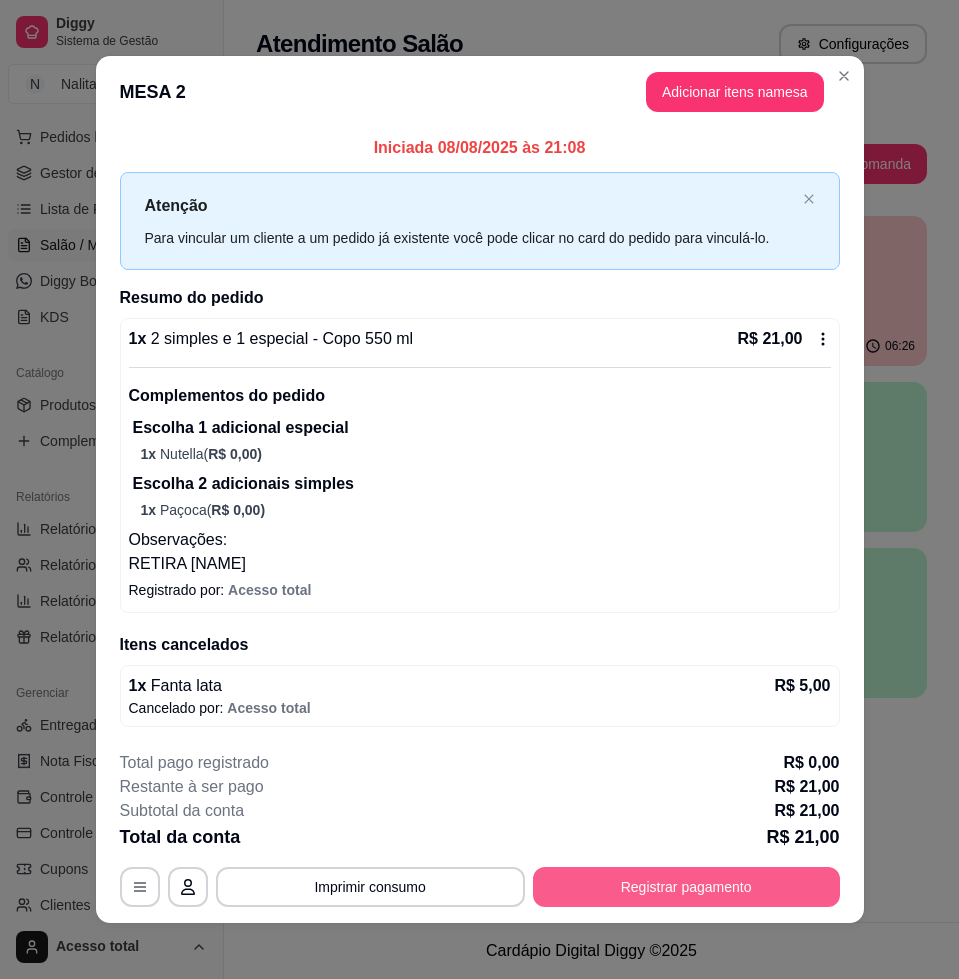 click on "Registrar pagamento" at bounding box center (686, 887) 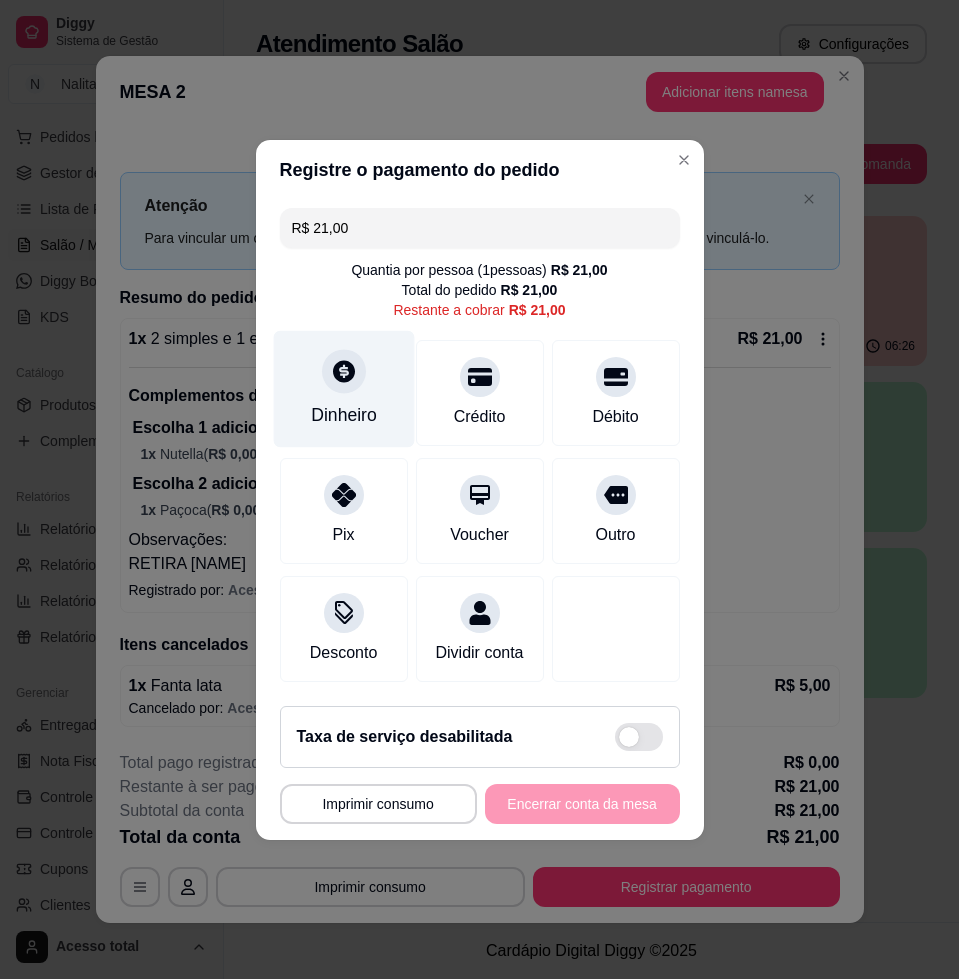 click at bounding box center [344, 371] 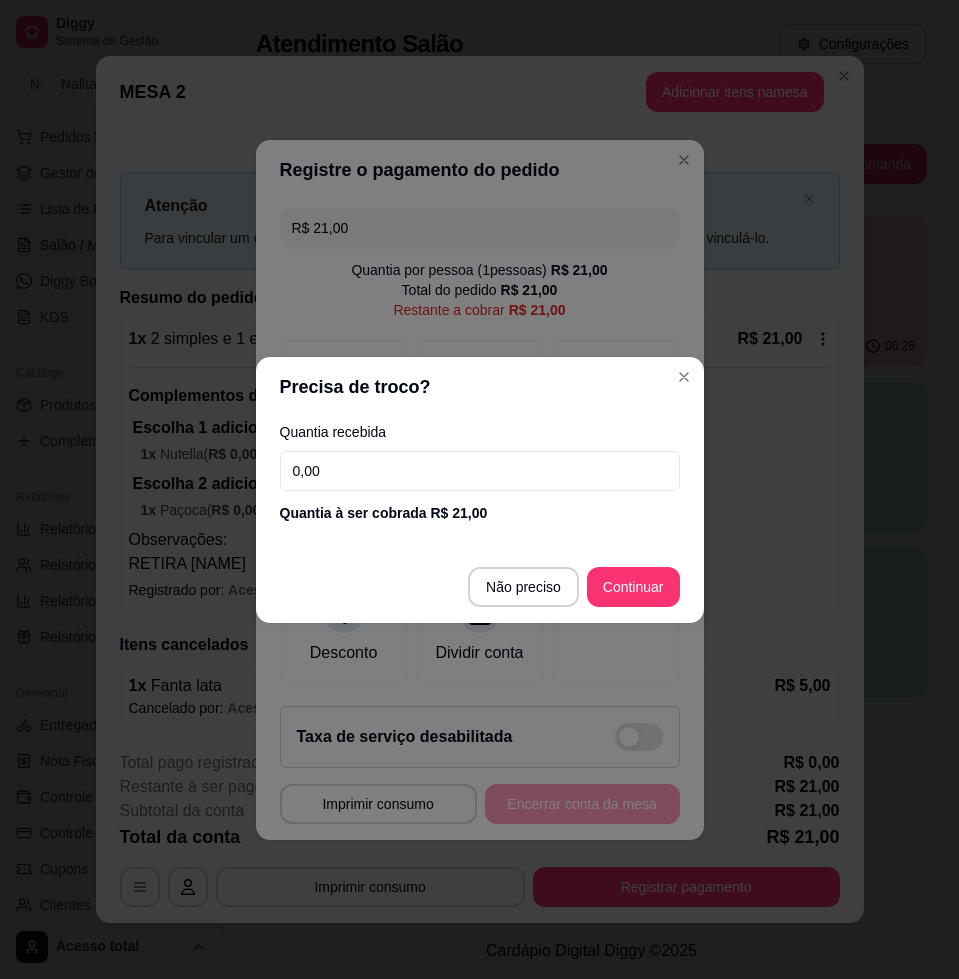 click on "0,00" at bounding box center [480, 471] 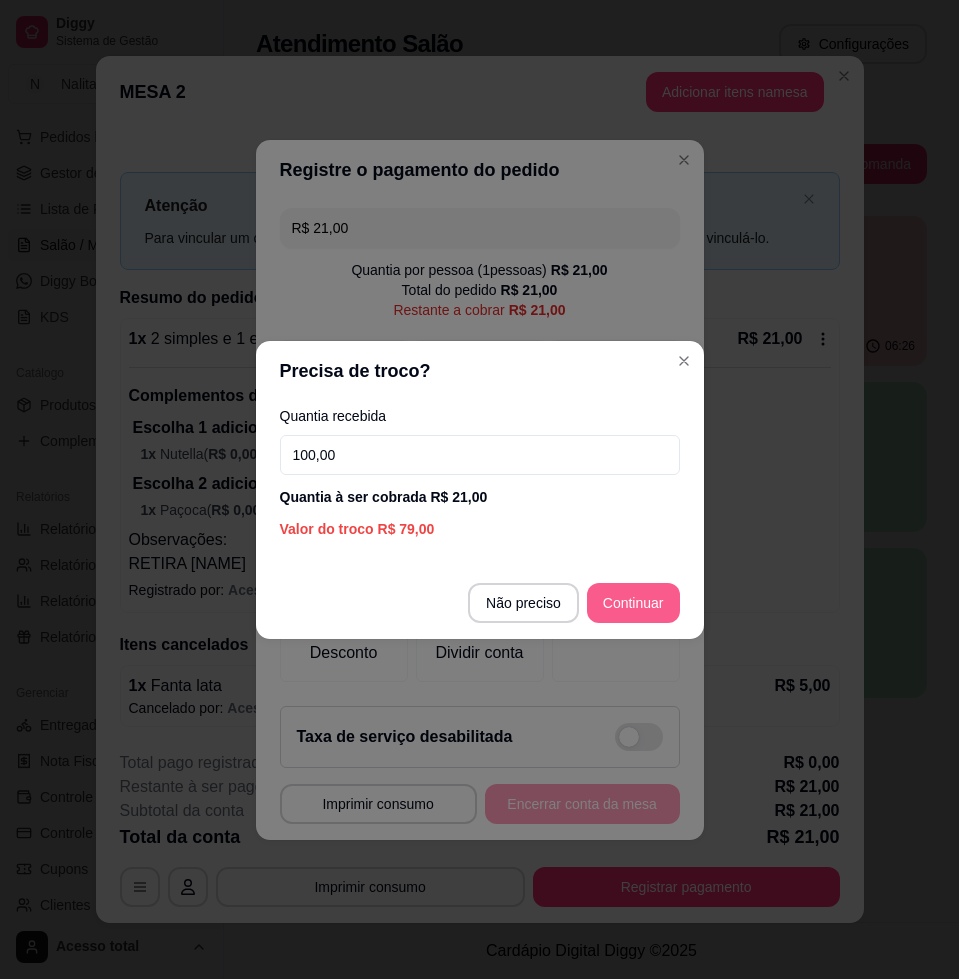 type on "100,00" 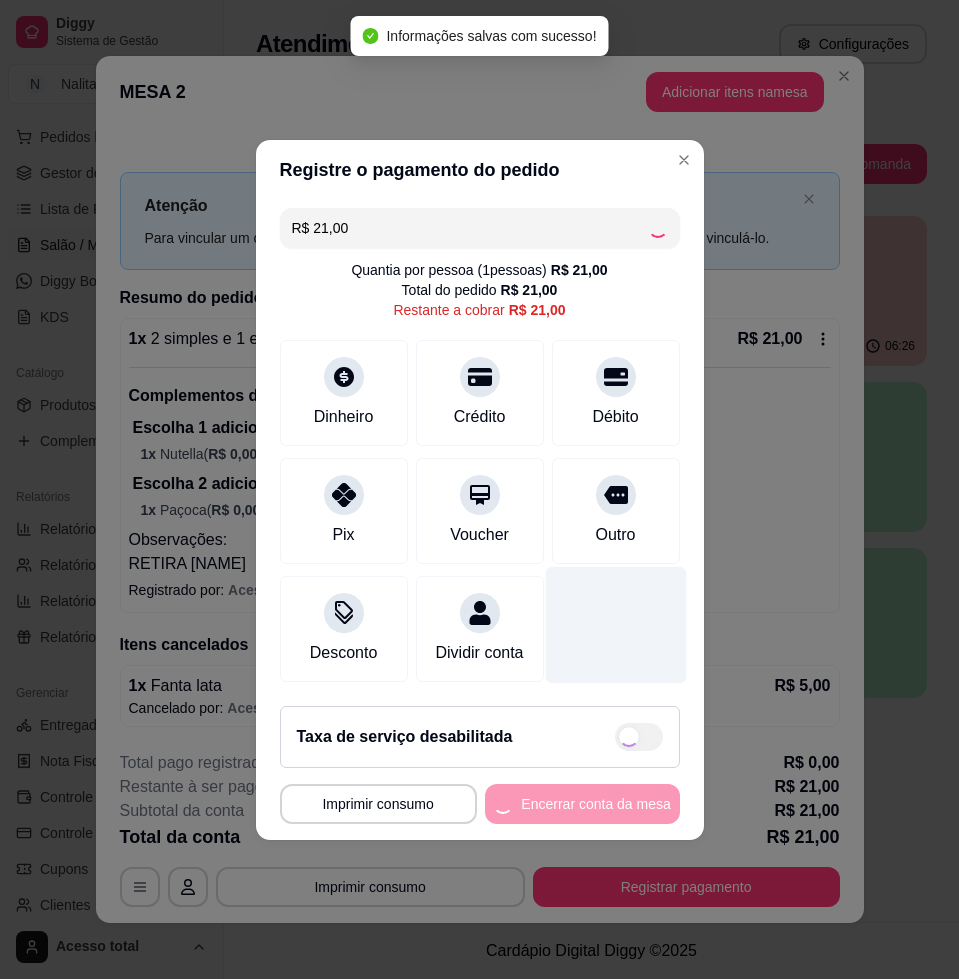 type on "R$ 0,00" 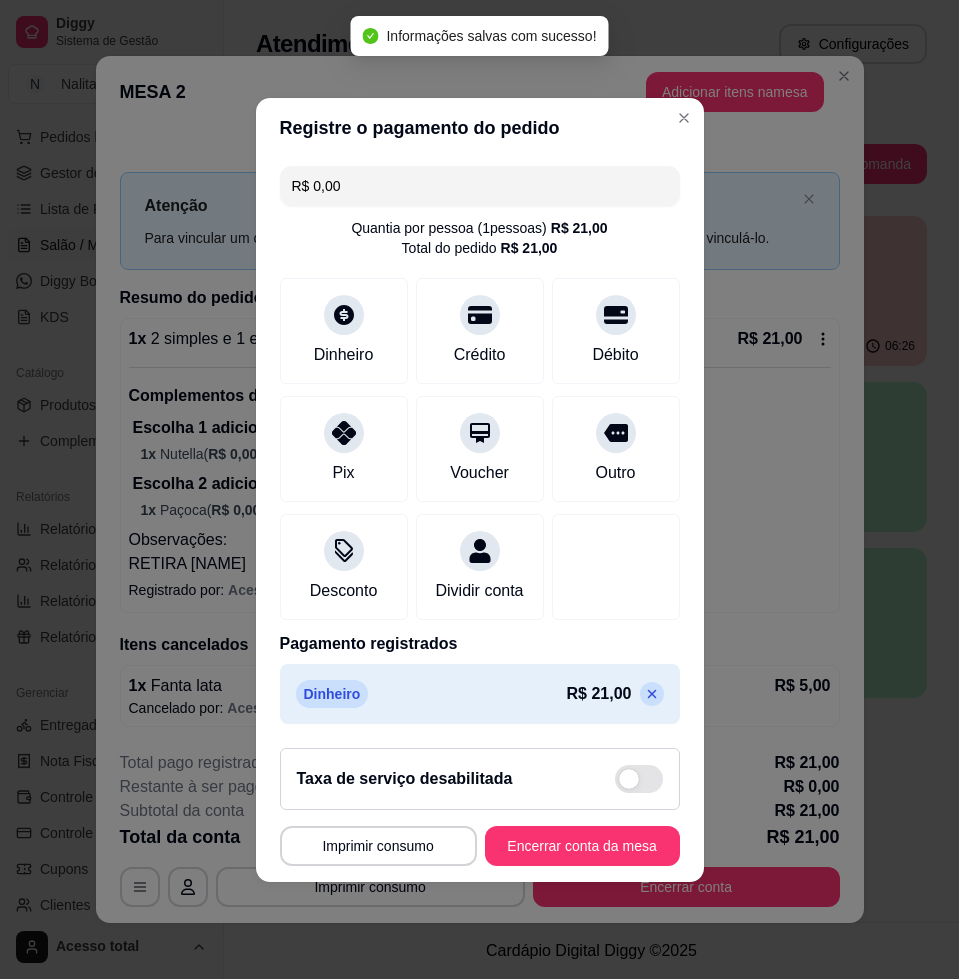 click on "Encerrar conta da mesa" at bounding box center (582, 846) 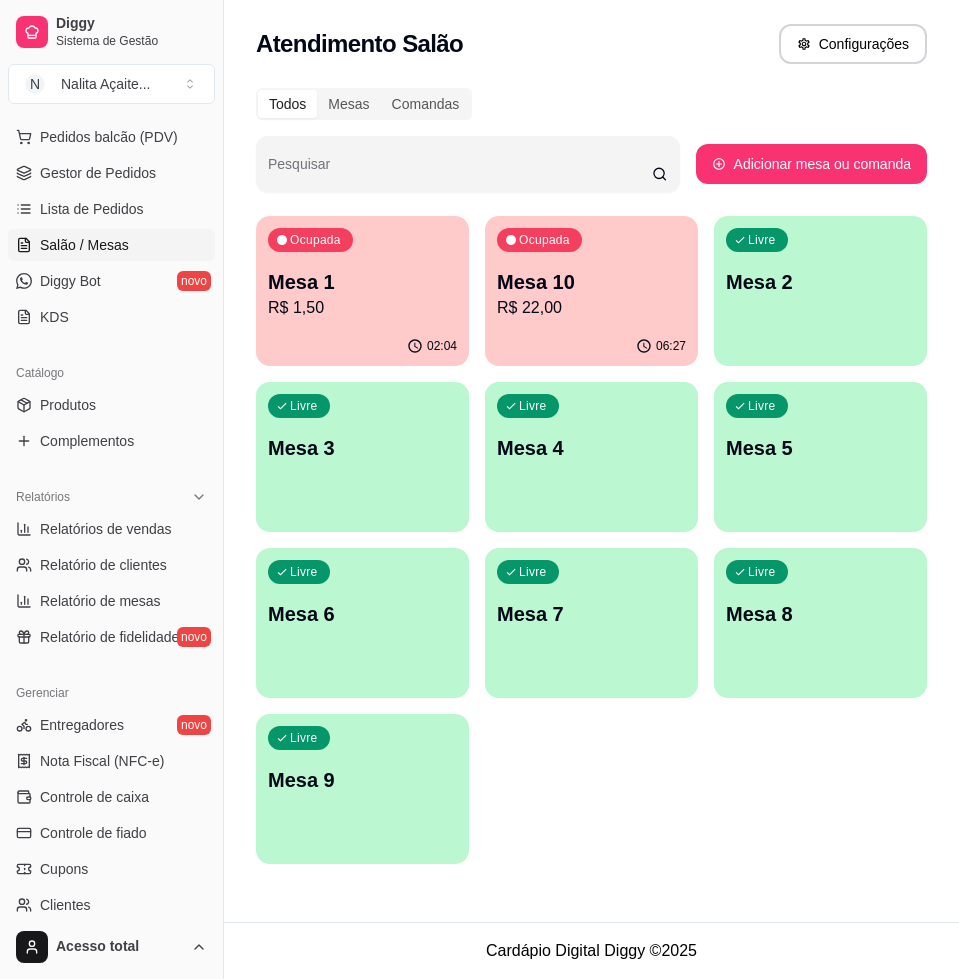 click on "R$ 22,00" at bounding box center [591, 308] 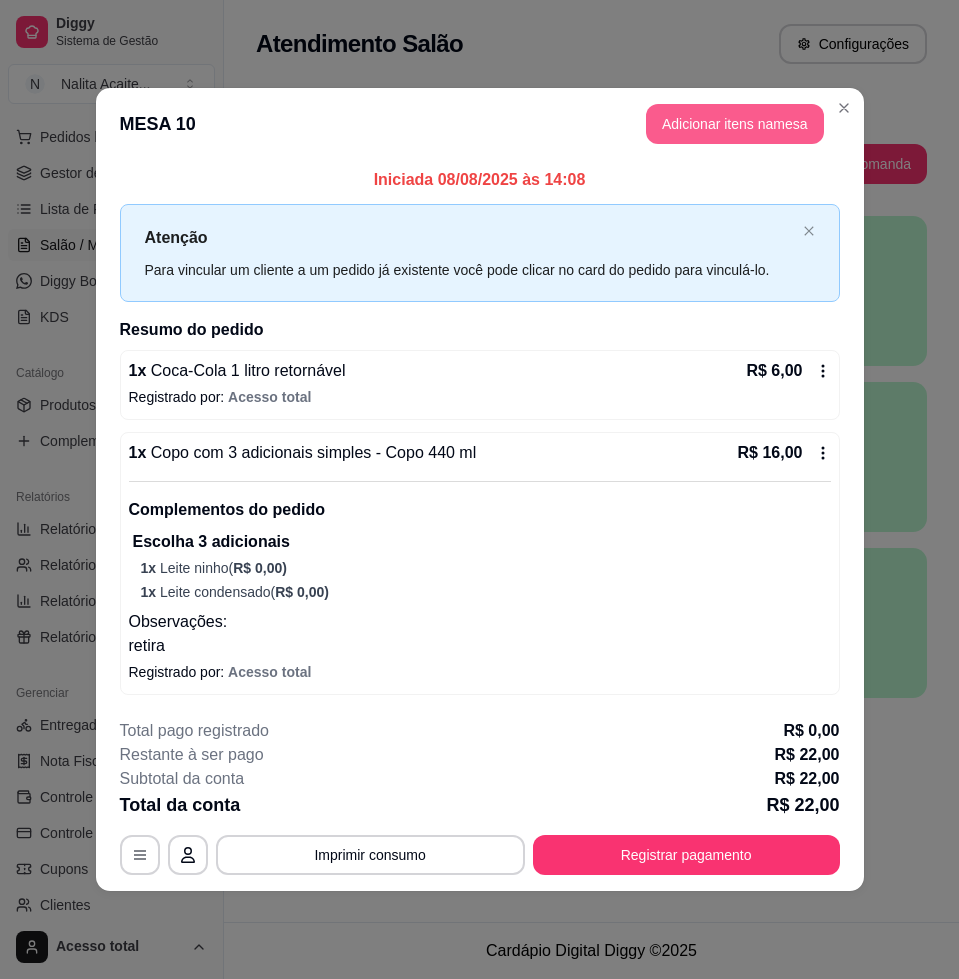click on "Adicionar itens na  mesa" at bounding box center (735, 124) 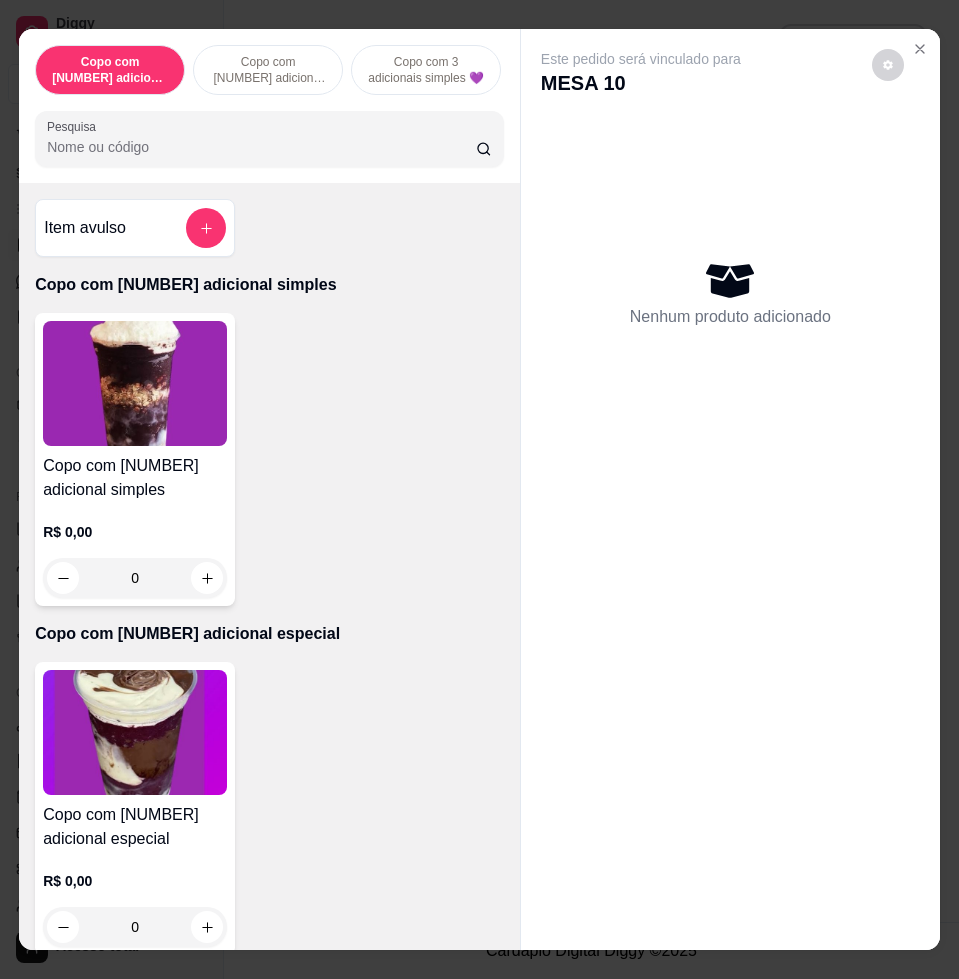 click at bounding box center (269, 139) 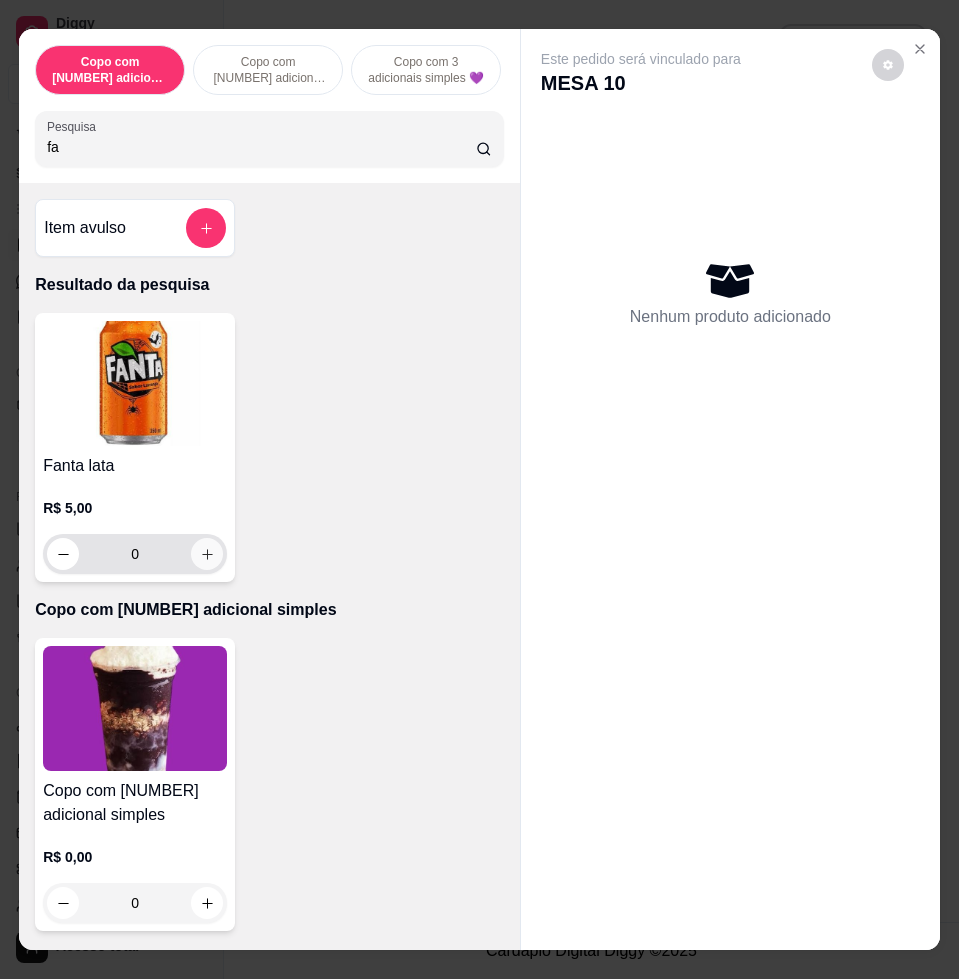 type on "fa" 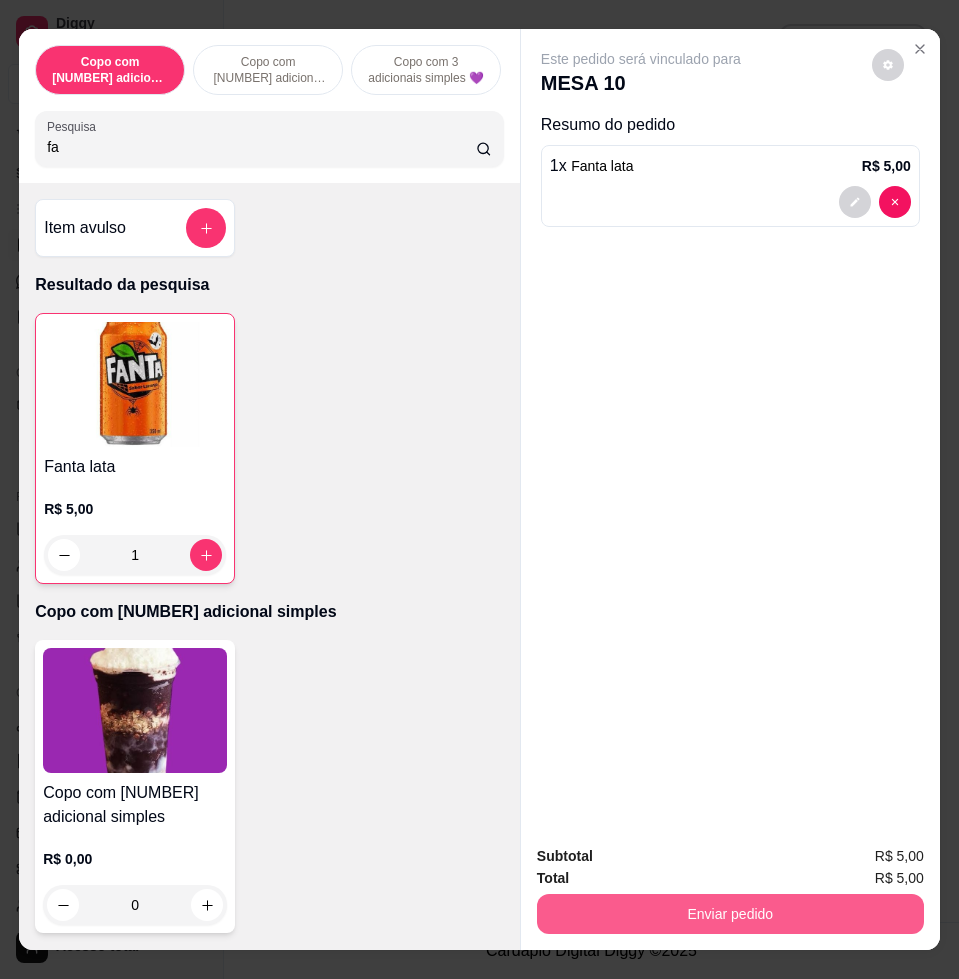click on "Enviar pedido" at bounding box center [730, 914] 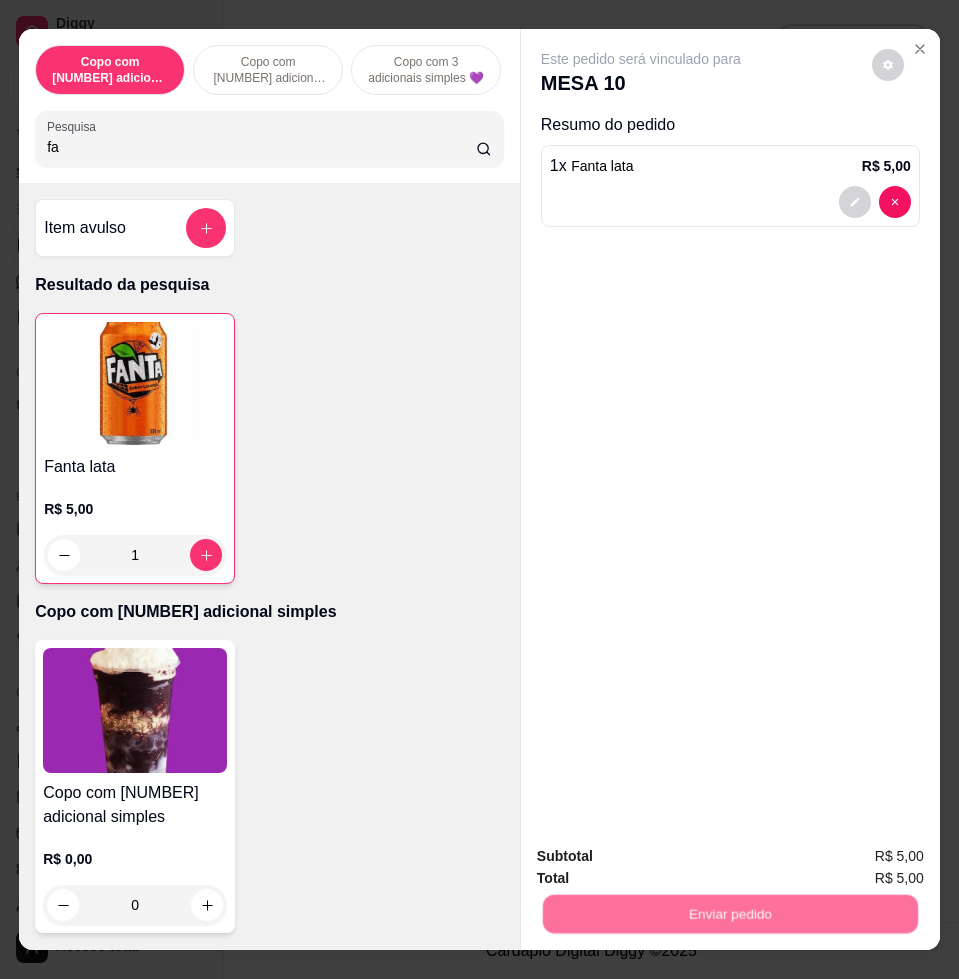 click on "Não registrar e enviar pedido" at bounding box center [662, 854] 